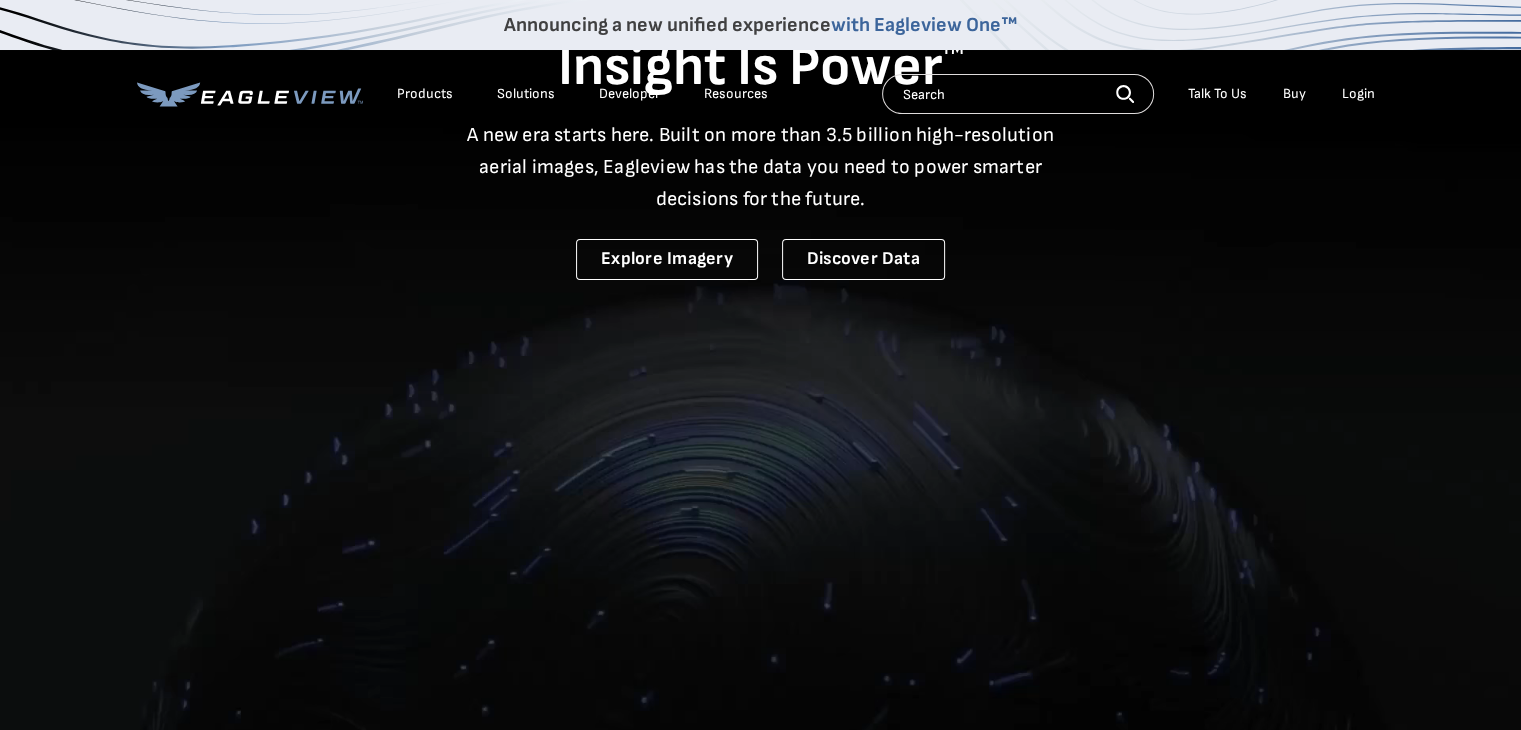 scroll, scrollTop: 0, scrollLeft: 0, axis: both 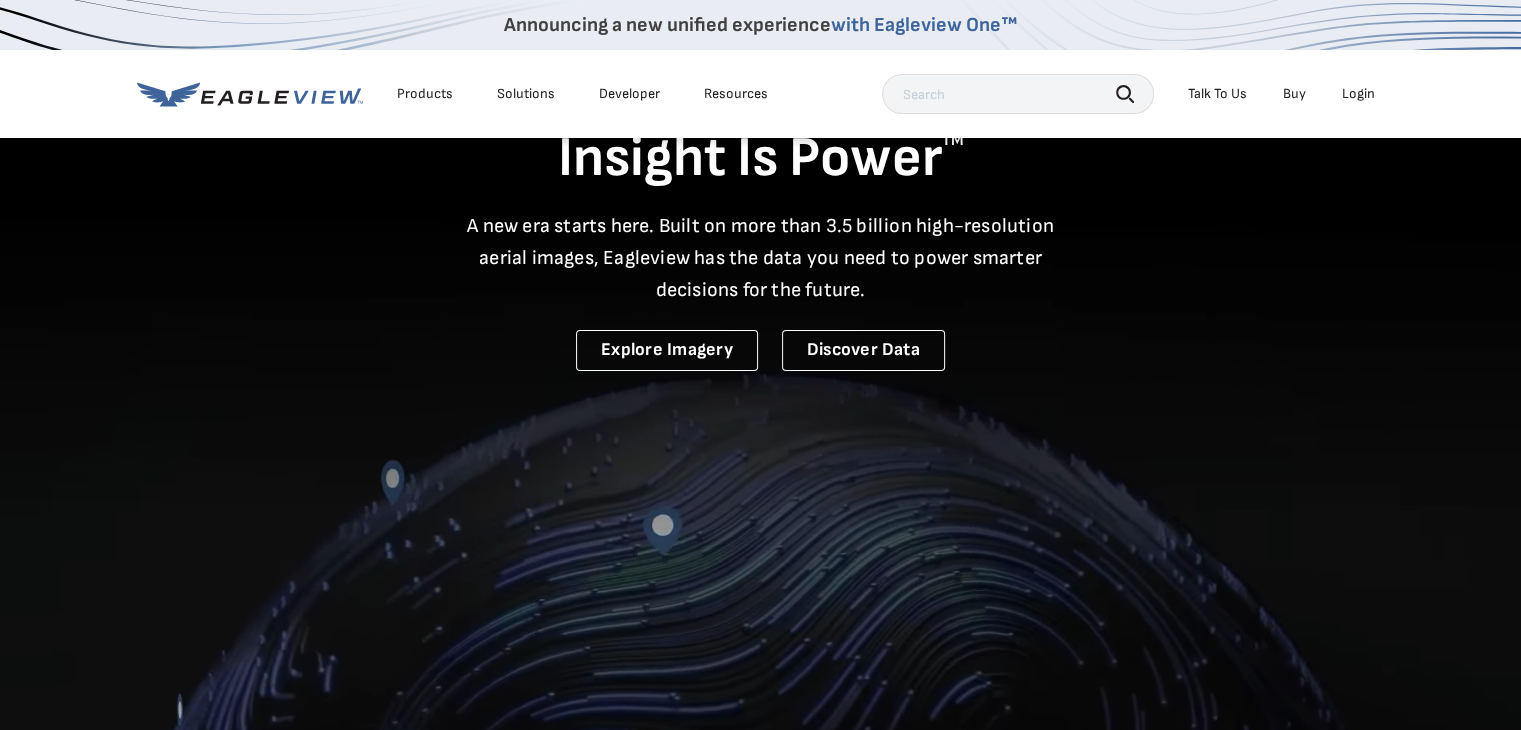 click on "Login" at bounding box center (1358, 94) 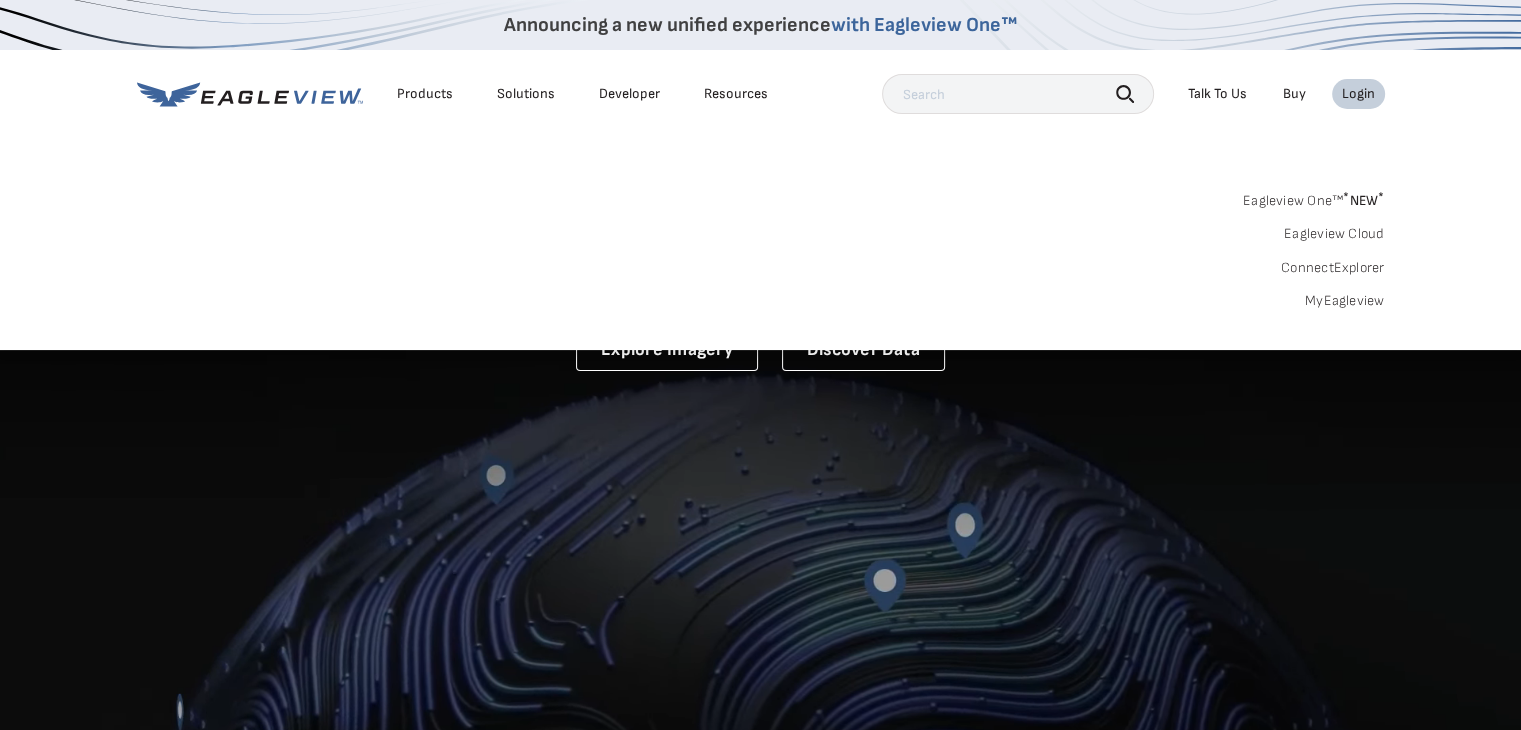 click on "MyEagleview" at bounding box center [1345, 301] 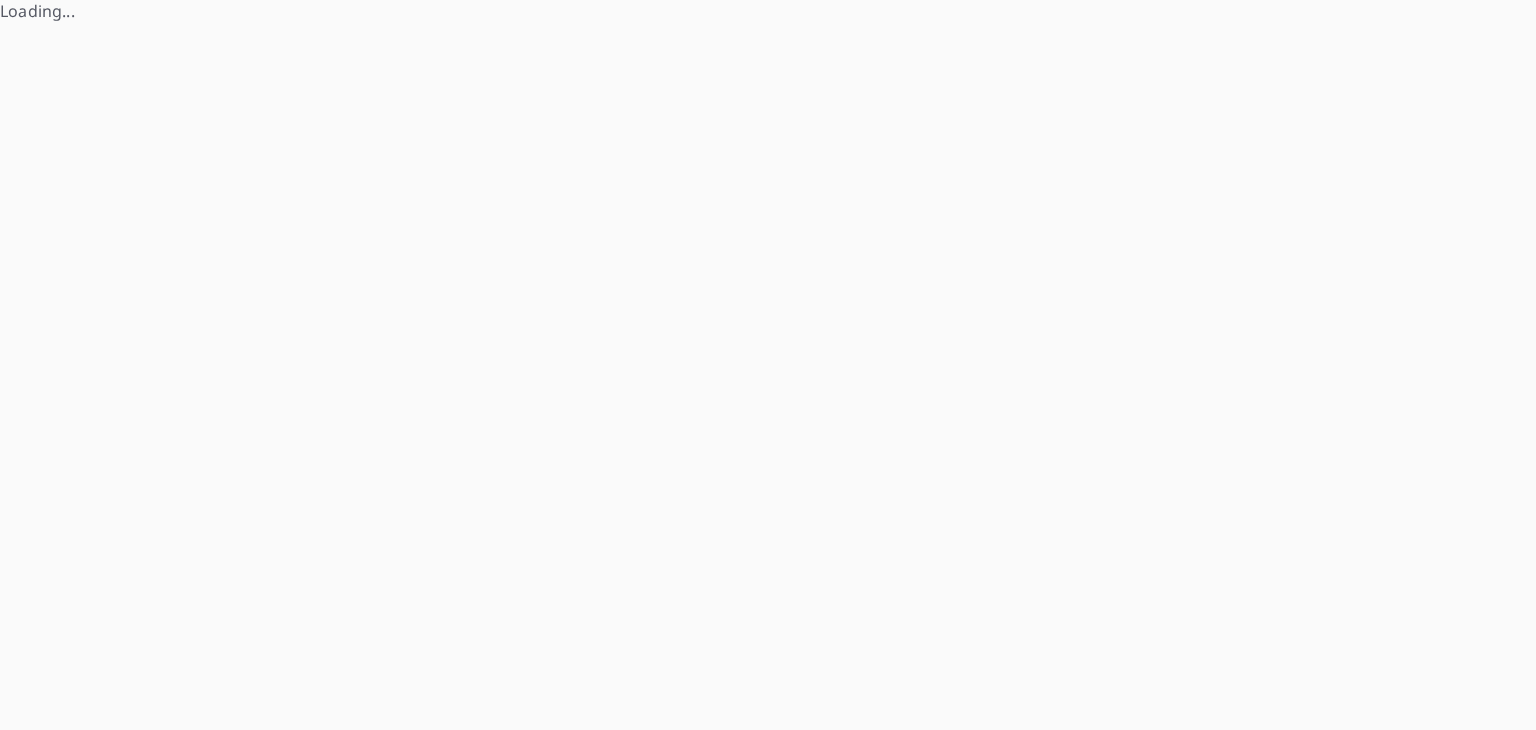 scroll, scrollTop: 0, scrollLeft: 0, axis: both 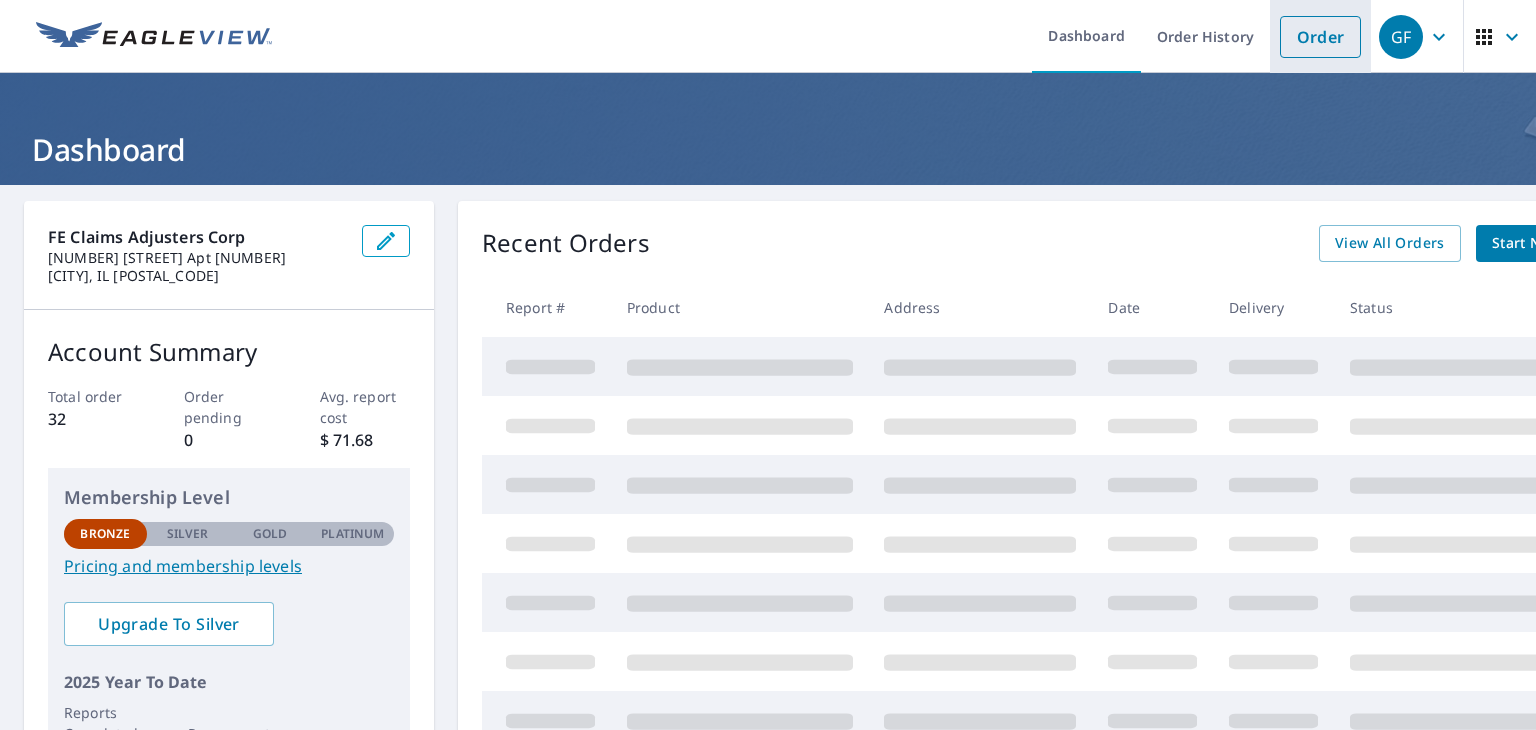 click on "Order" at bounding box center [1320, 37] 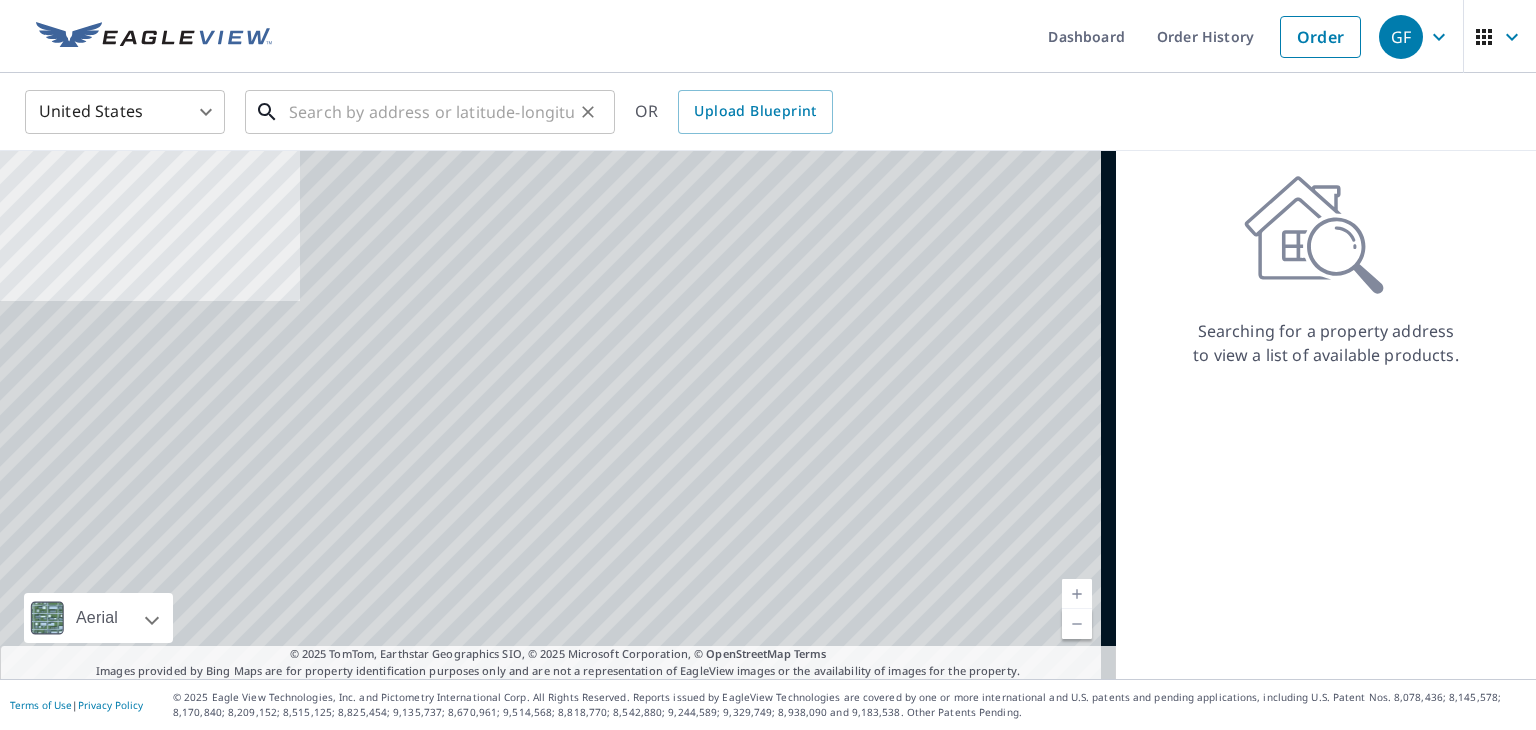click at bounding box center [431, 112] 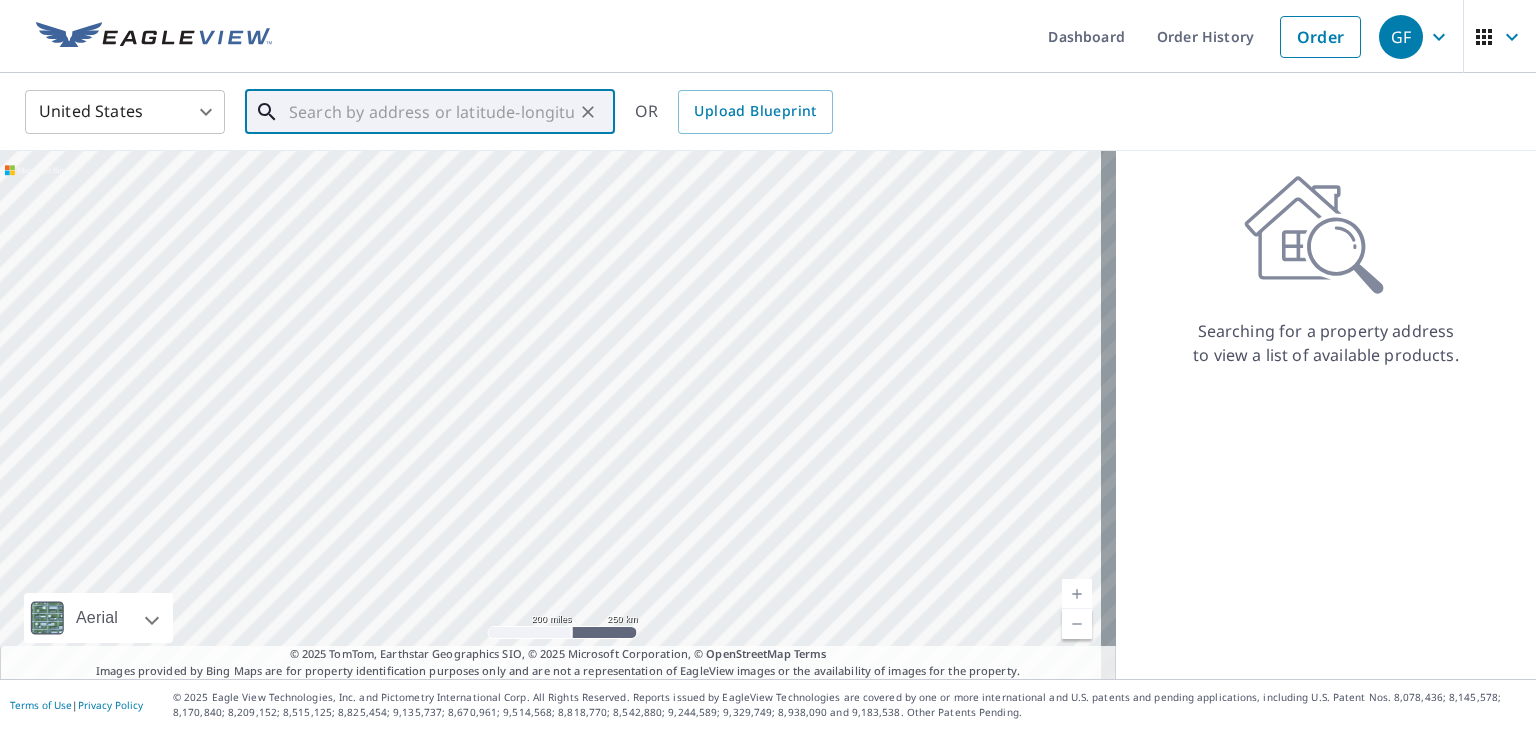 paste on "5601 S Spaulding Ave [CITY], [STATE] [POSTAL_CODE]" 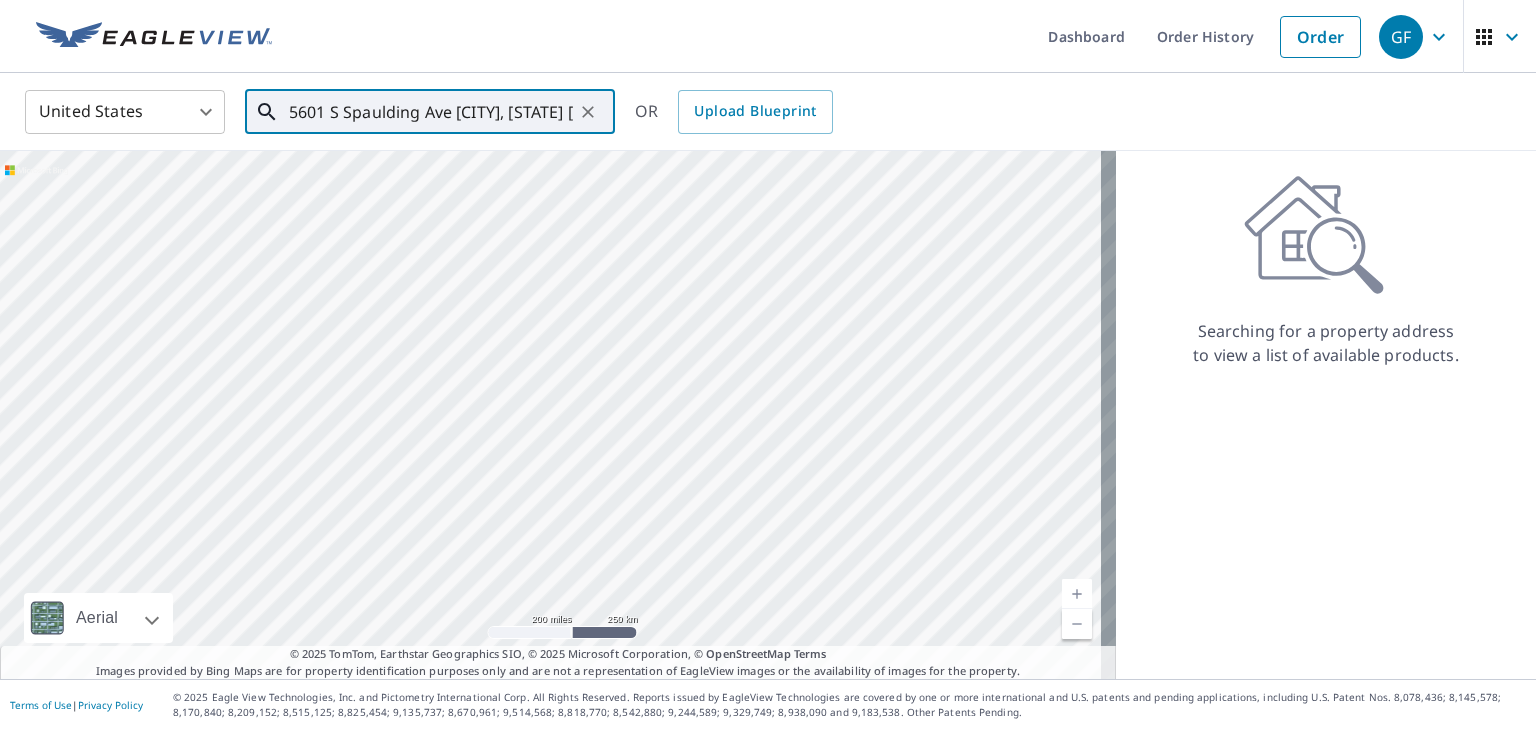 scroll, scrollTop: 0, scrollLeft: 18, axis: horizontal 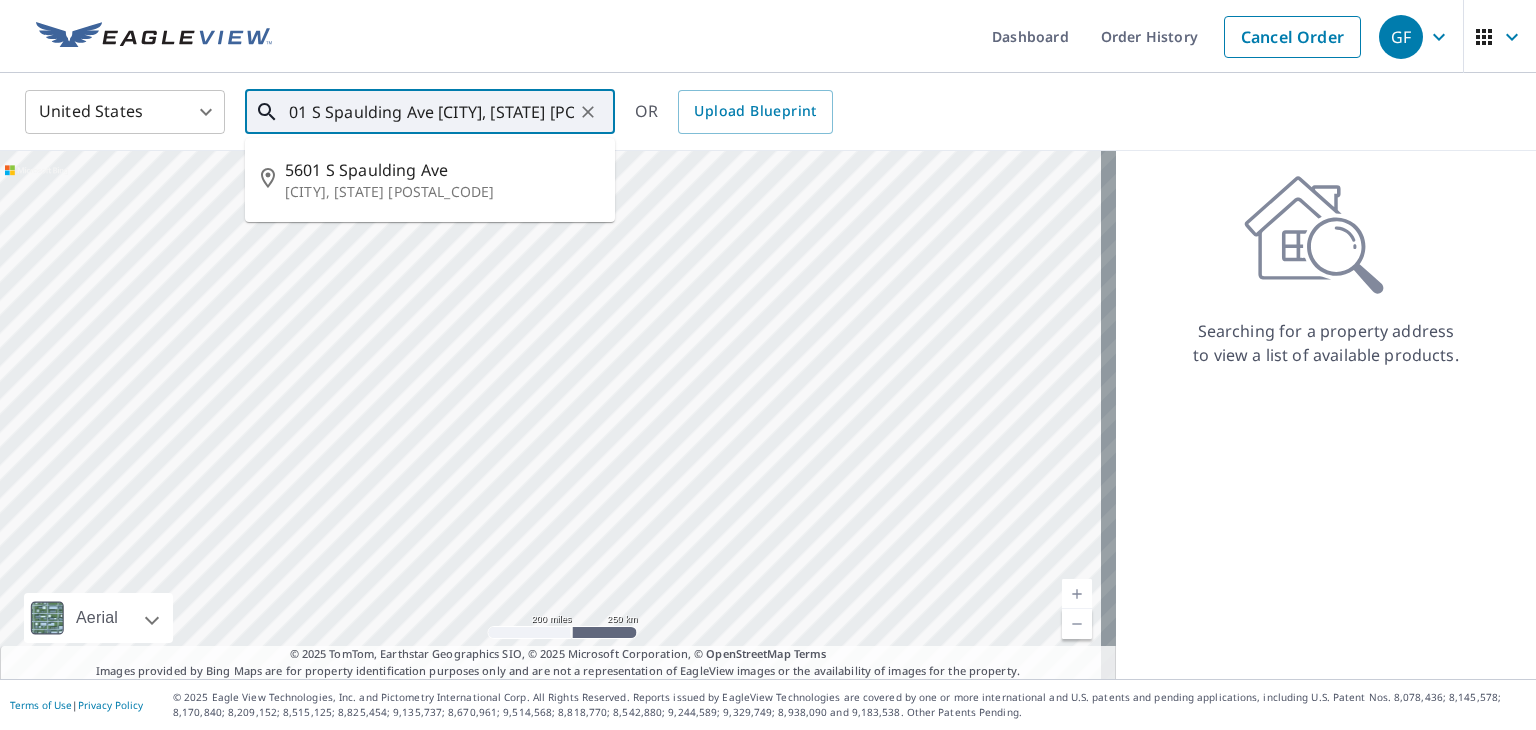 type on "5601 S Spaulding Ave [CITY], [STATE] [POSTAL_CODE]" 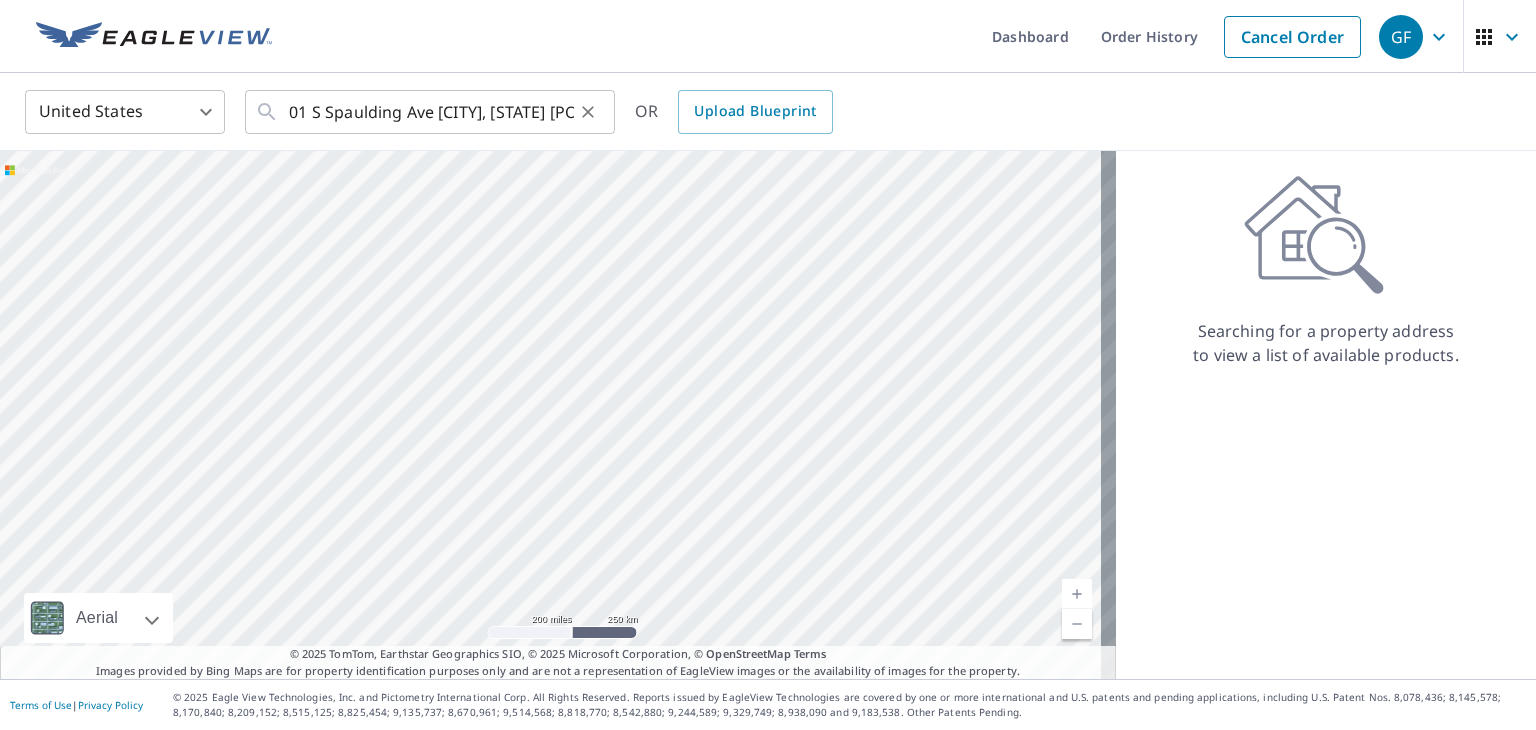 scroll, scrollTop: 0, scrollLeft: 0, axis: both 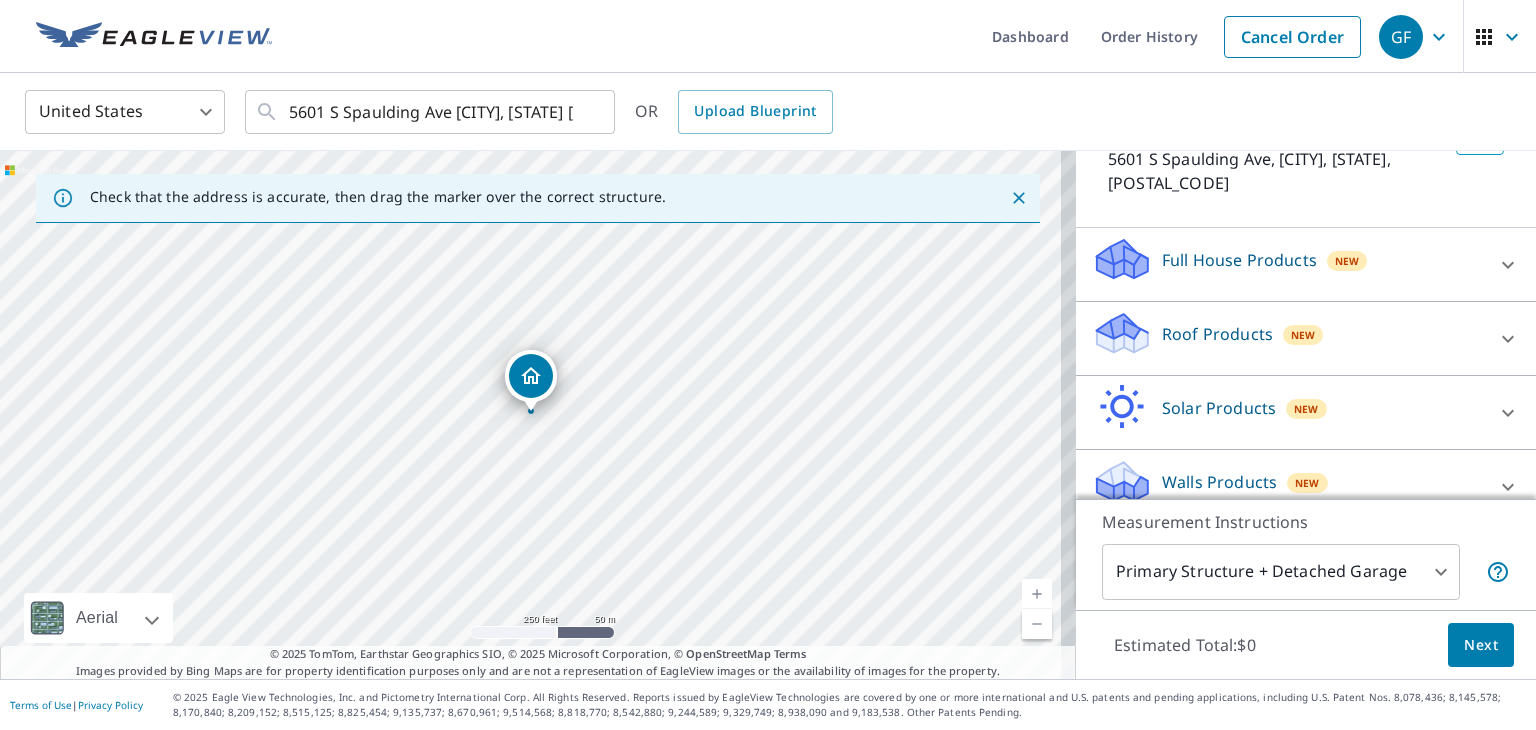 click on "Full House Products" at bounding box center [1239, 260] 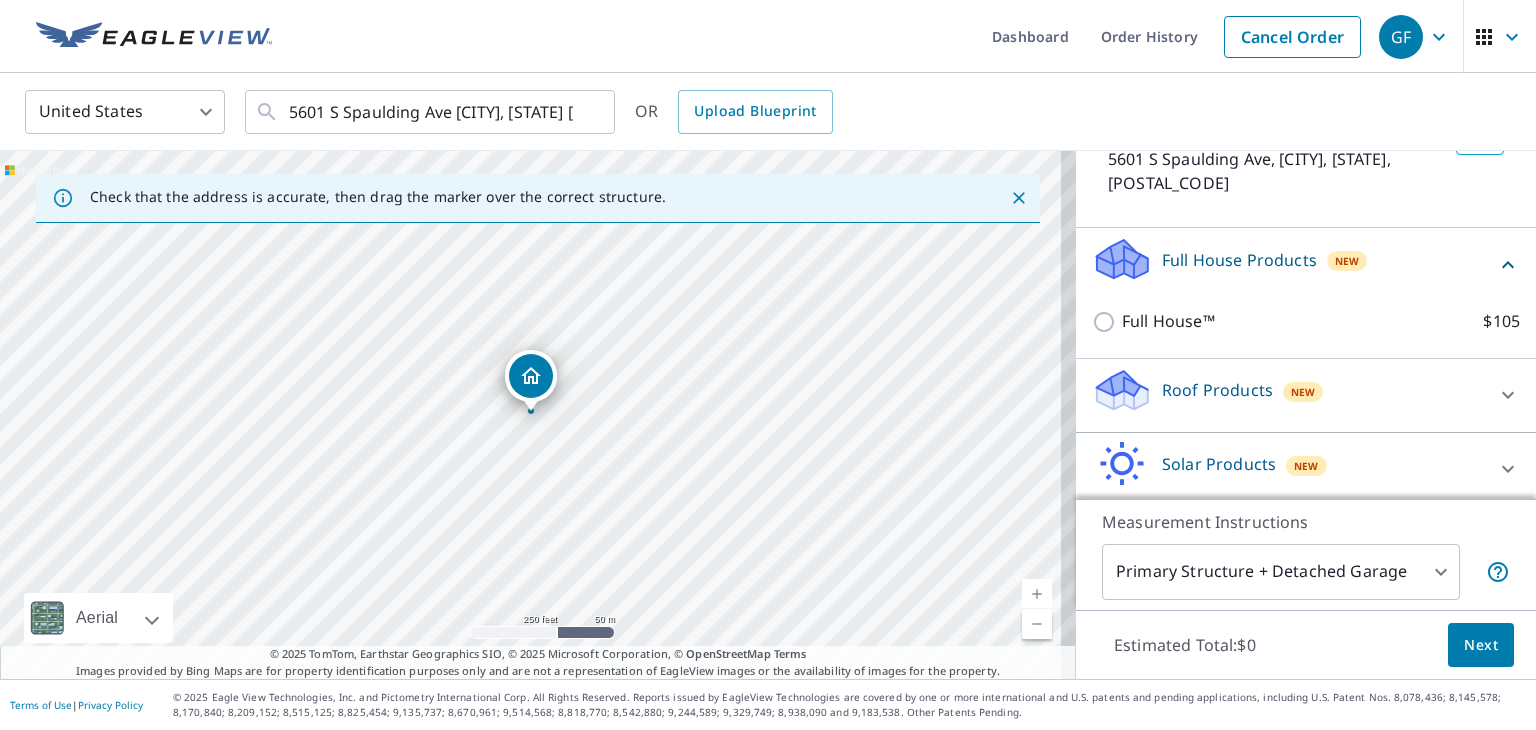 click on "Full House Products" at bounding box center [1239, 260] 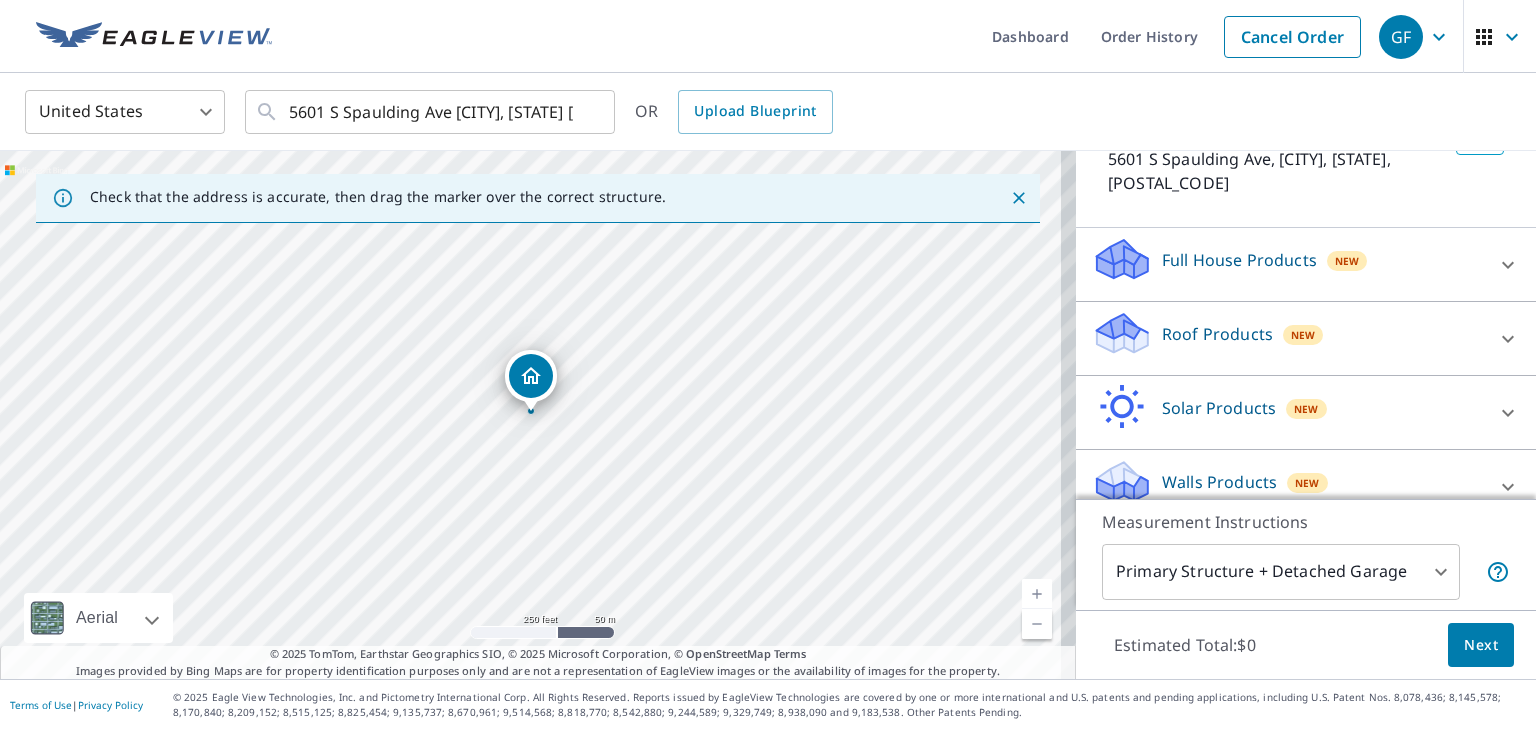 click on "Roof Products" at bounding box center (1217, 334) 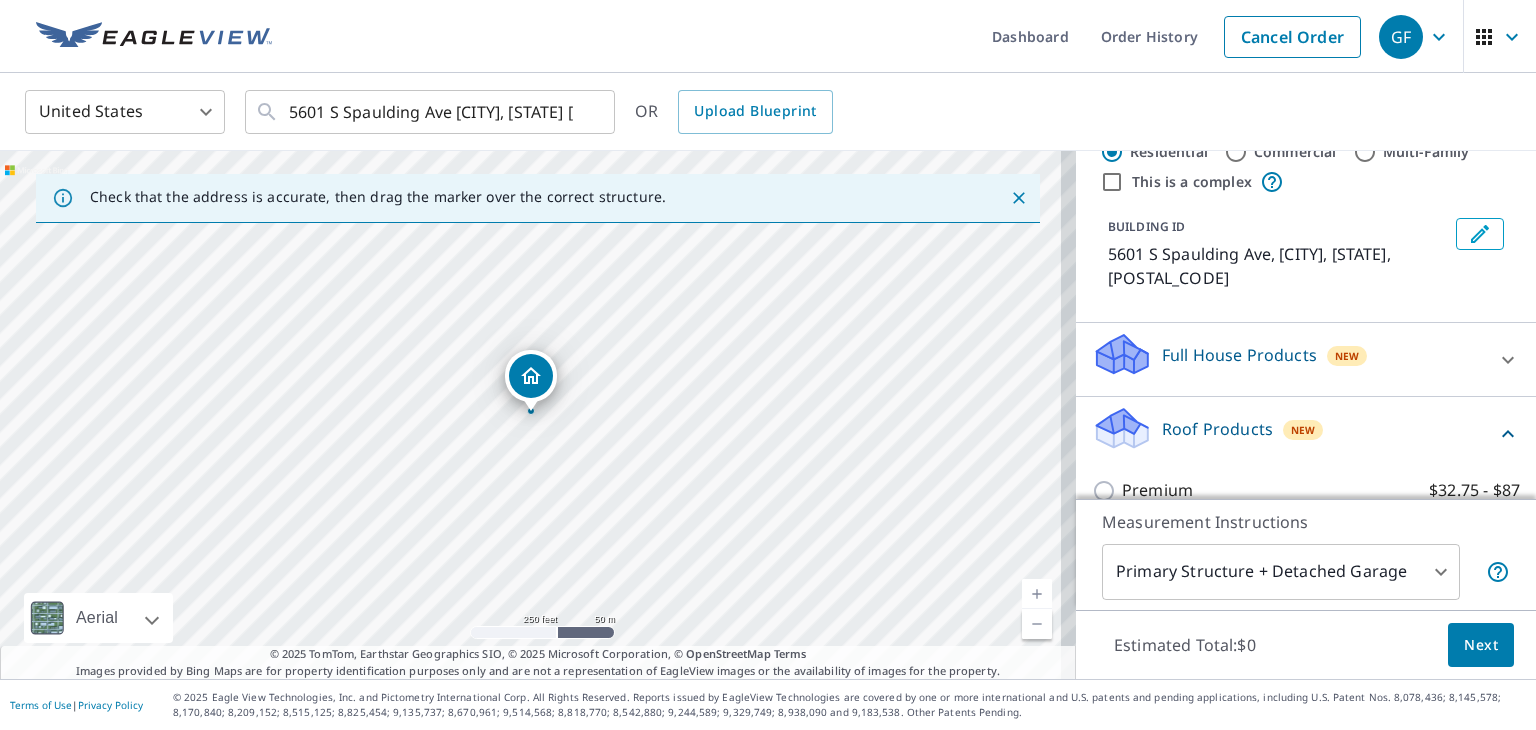 scroll, scrollTop: 100, scrollLeft: 0, axis: vertical 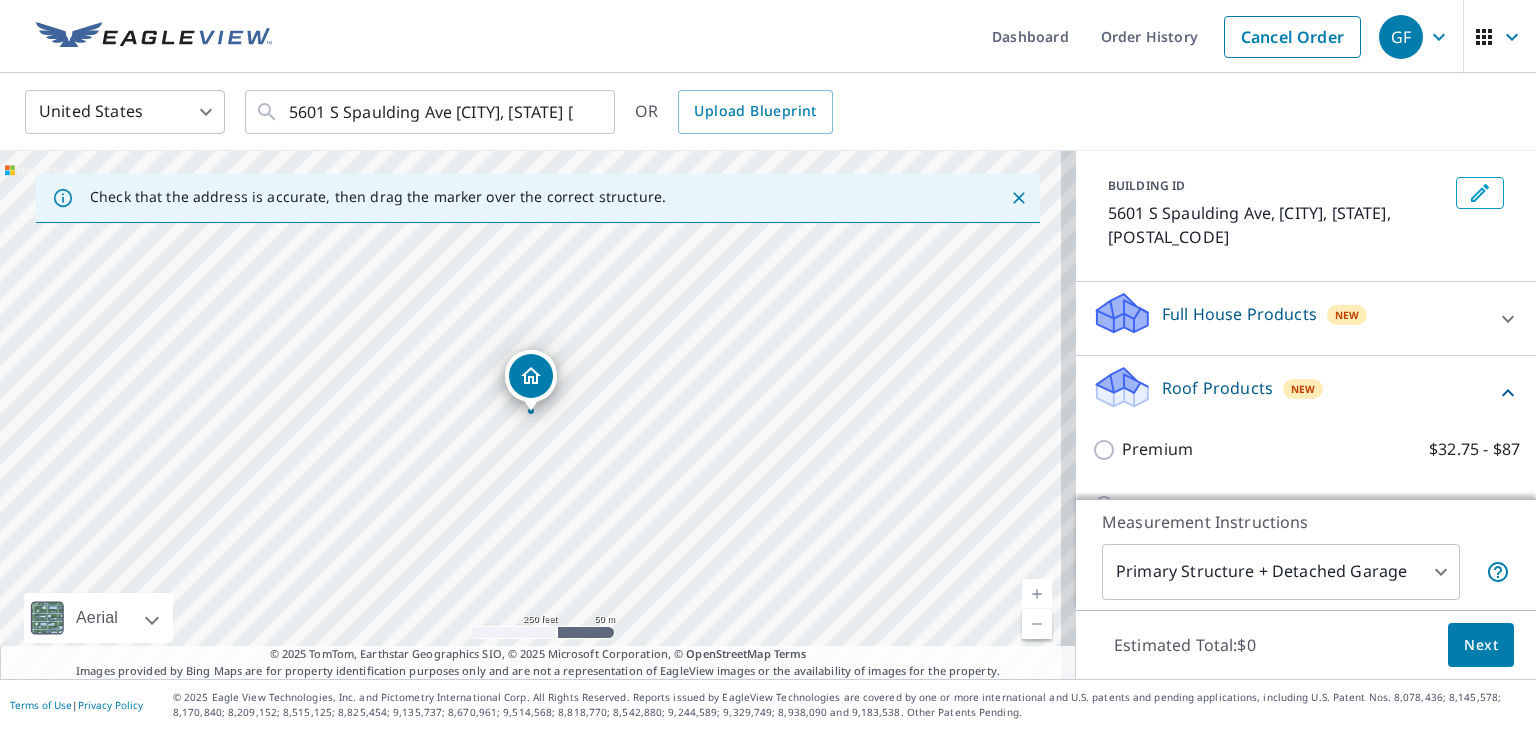 click 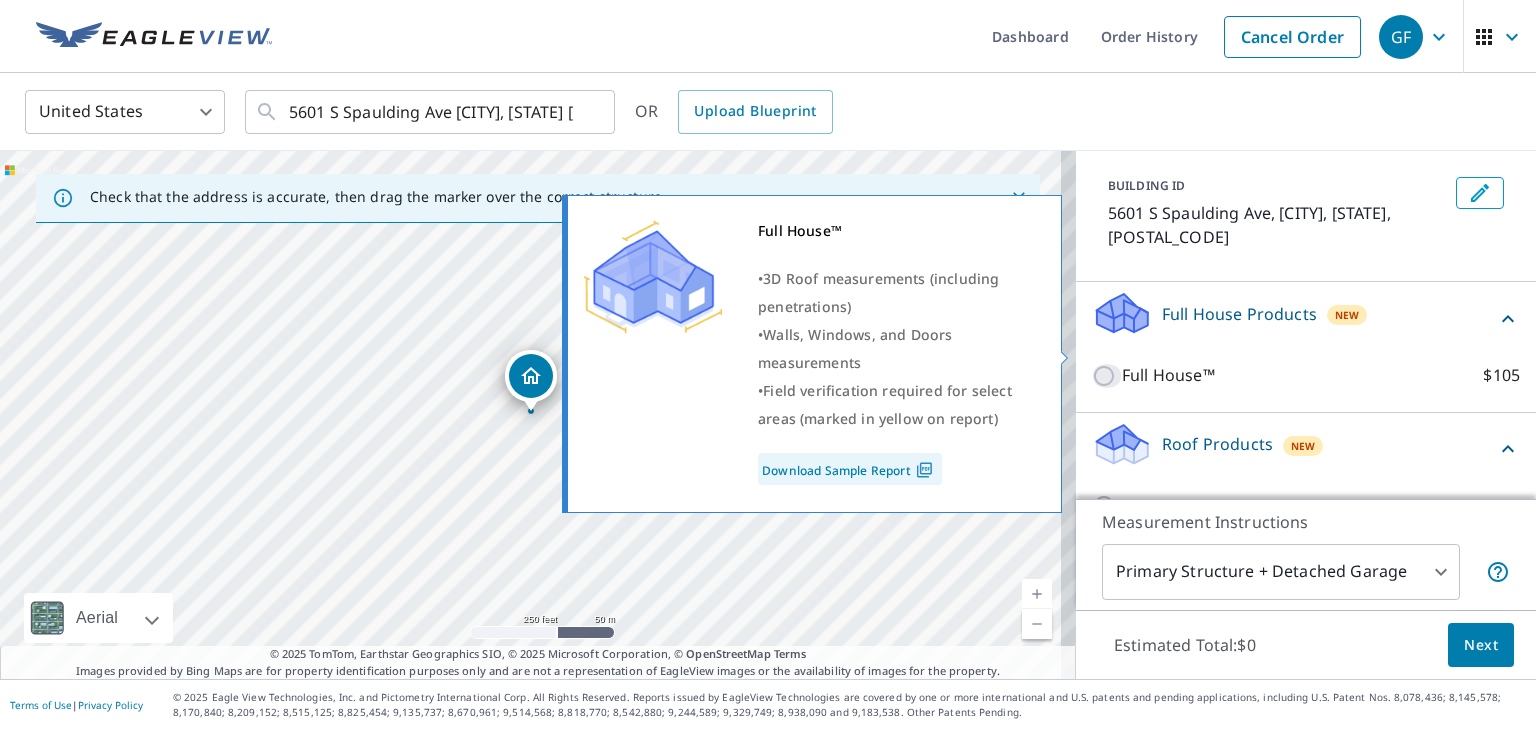 click on "Full House™ $105" at bounding box center [1107, 376] 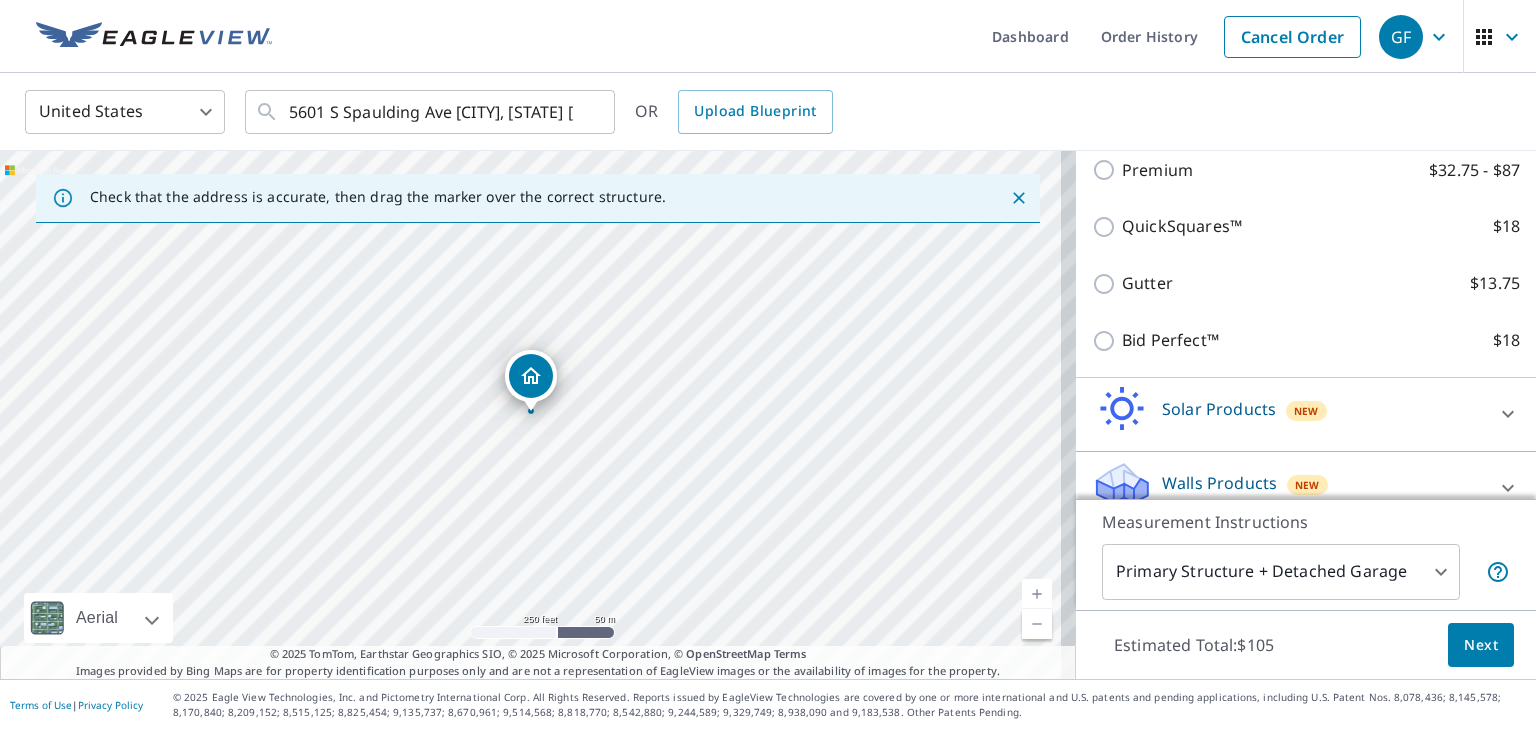 scroll, scrollTop: 201, scrollLeft: 0, axis: vertical 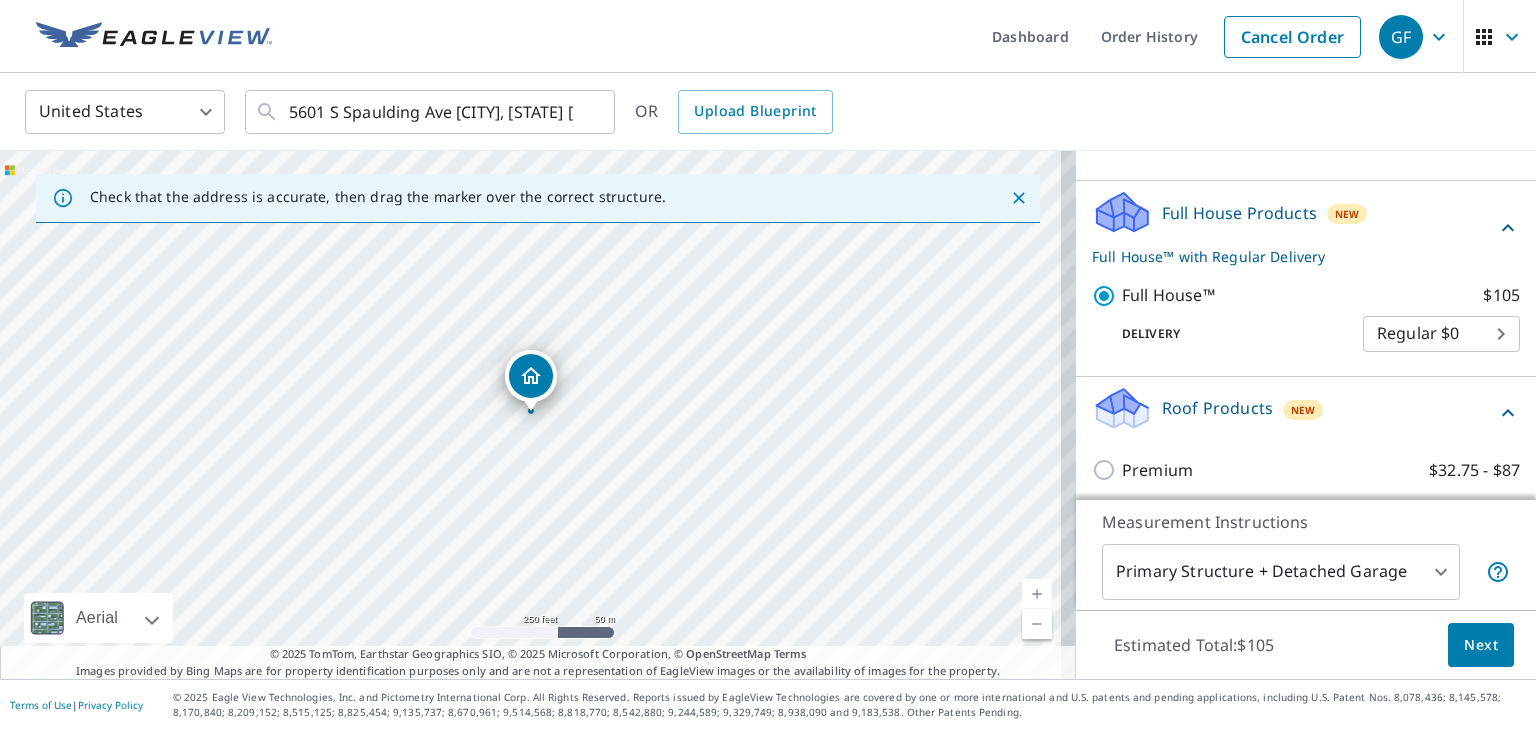 click 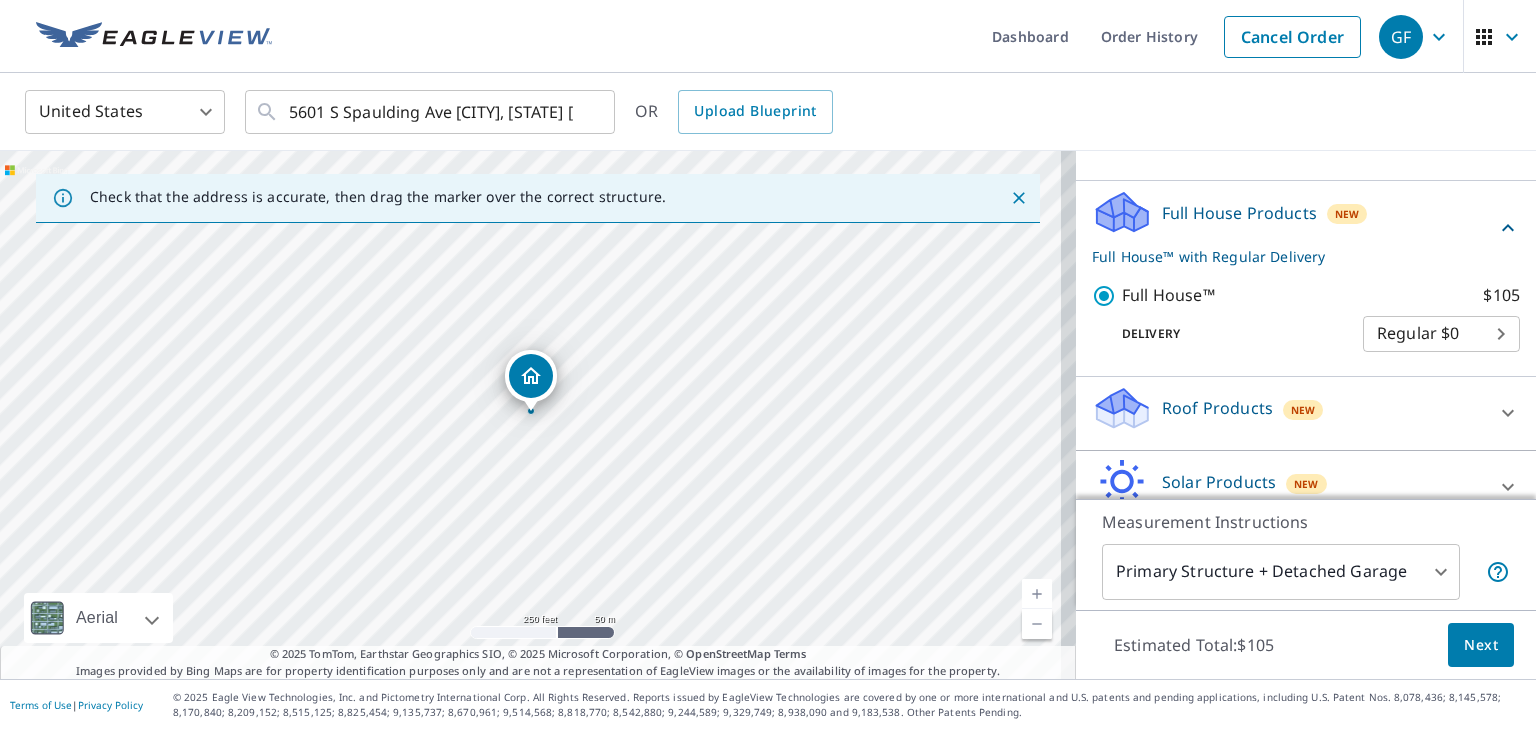 scroll, scrollTop: 275, scrollLeft: 0, axis: vertical 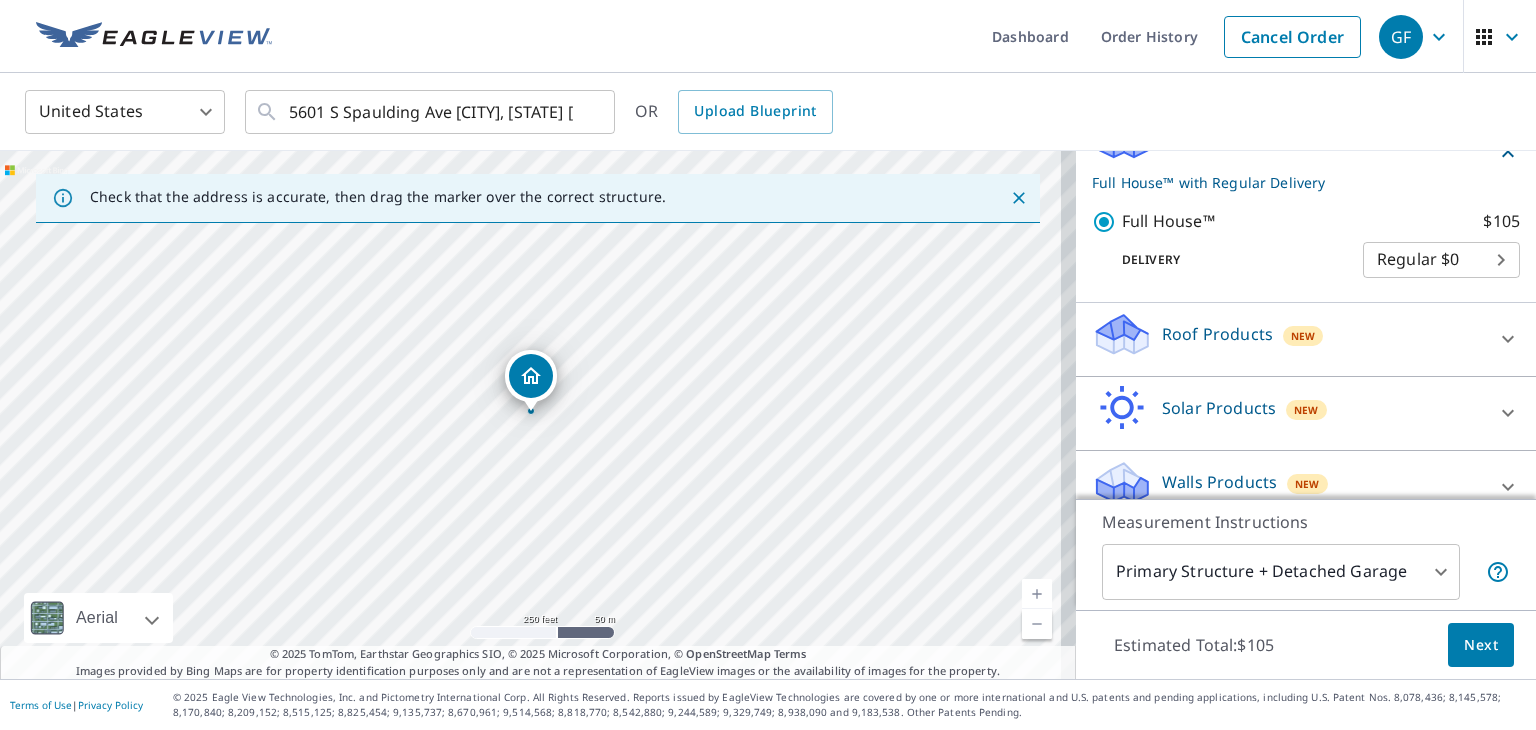 click on "GF GF
Dashboard Order History Cancel Order GF United States US ​ 5601 S Spaulding Ave [CITY], [STATE] [POSTAL_CODE] ​ OR Upload Blueprint Check that the address is accurate, then drag the marker over the correct structure. 5601 S Spaulding Ave [CITY], [STATE] [POSTAL_CODE] Aerial Road A standard road map Aerial A detailed look from above Labels Labels 250 feet 50 m © 2025 TomTom, © Vexcel Imaging, © 2025 Microsoft Corporation,  © OpenStreetMap Terms © 2025 TomTom, Earthstar Geographics SIO, © 2025 Microsoft Corporation, ©   OpenStreetMap   Terms Images provided by Bing Maps are for property identification purposes only and are not a representation of EagleView images or the availability of images for the property. PROPERTY TYPE Residential Commercial Multi-Family This is a complex BUILDING ID 5601 S Spaulding Ave, [CITY], [STATE], [POSTAL_CODE] Full House Products New Full House™ with Regular Delivery Full House™ $105 Delivery Regular $0 8 ​ Roof Products New Premium $32.75 - $87 QuickSquares™ $18 Gutter $13.75 $18 New" at bounding box center [768, 365] 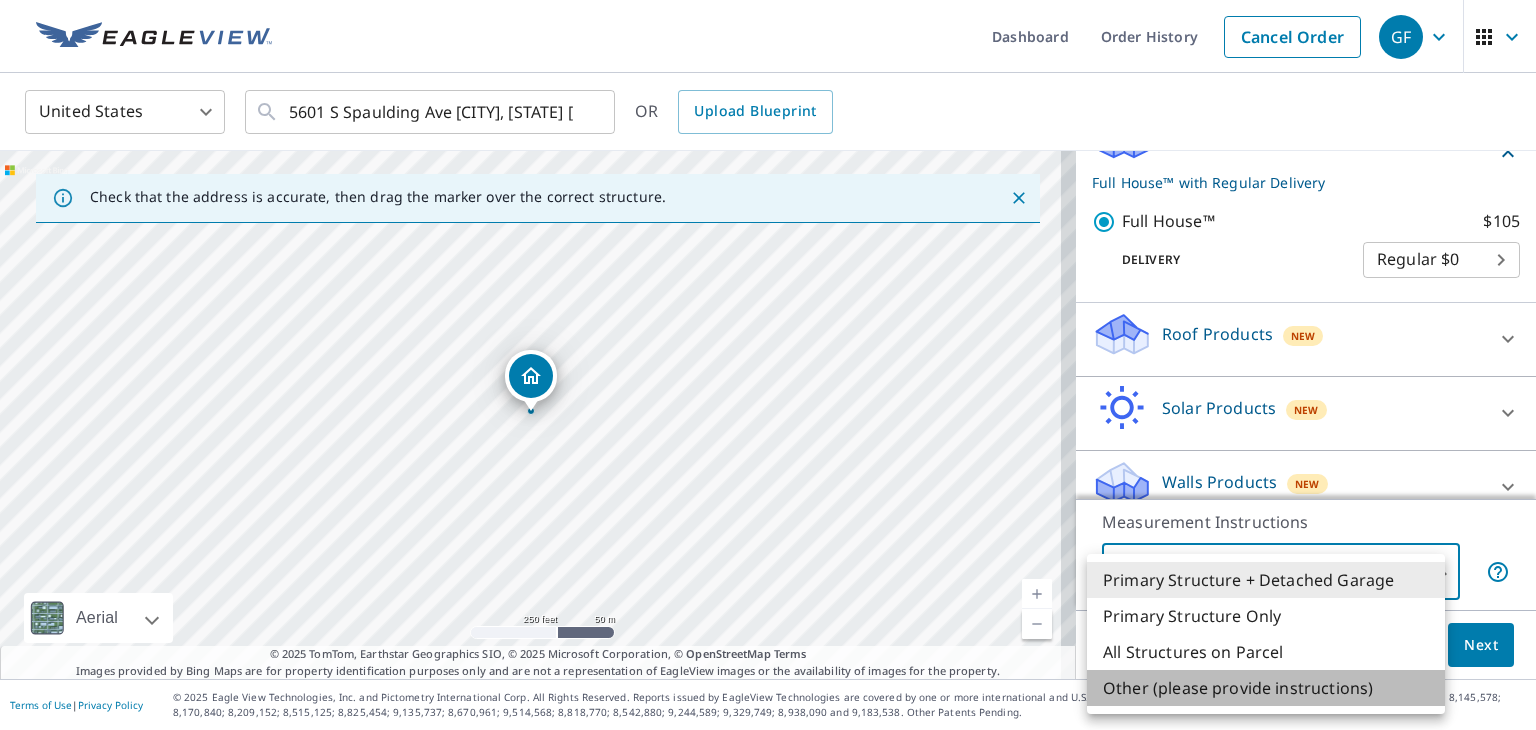 click on "Other (please provide instructions)" at bounding box center (1266, 688) 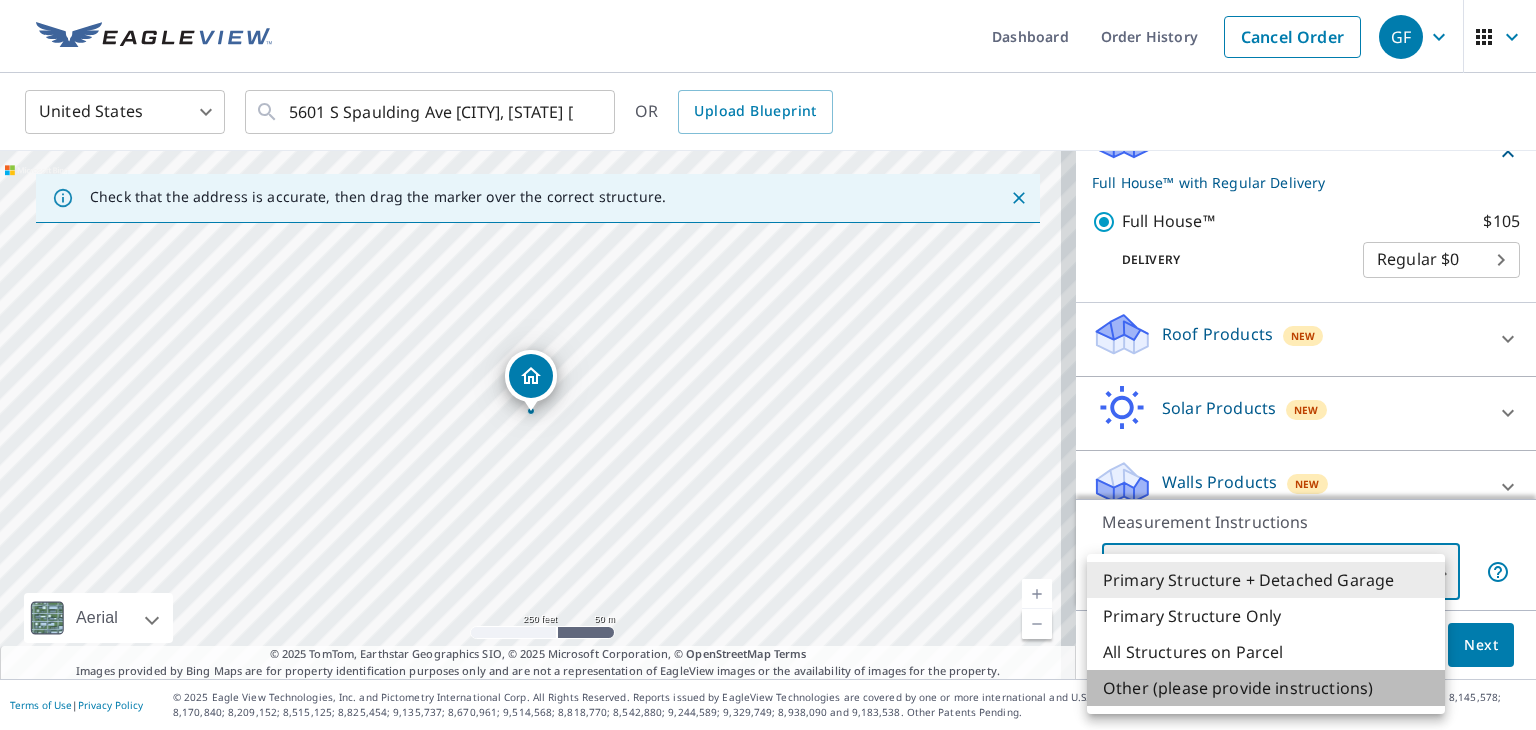 type on "5" 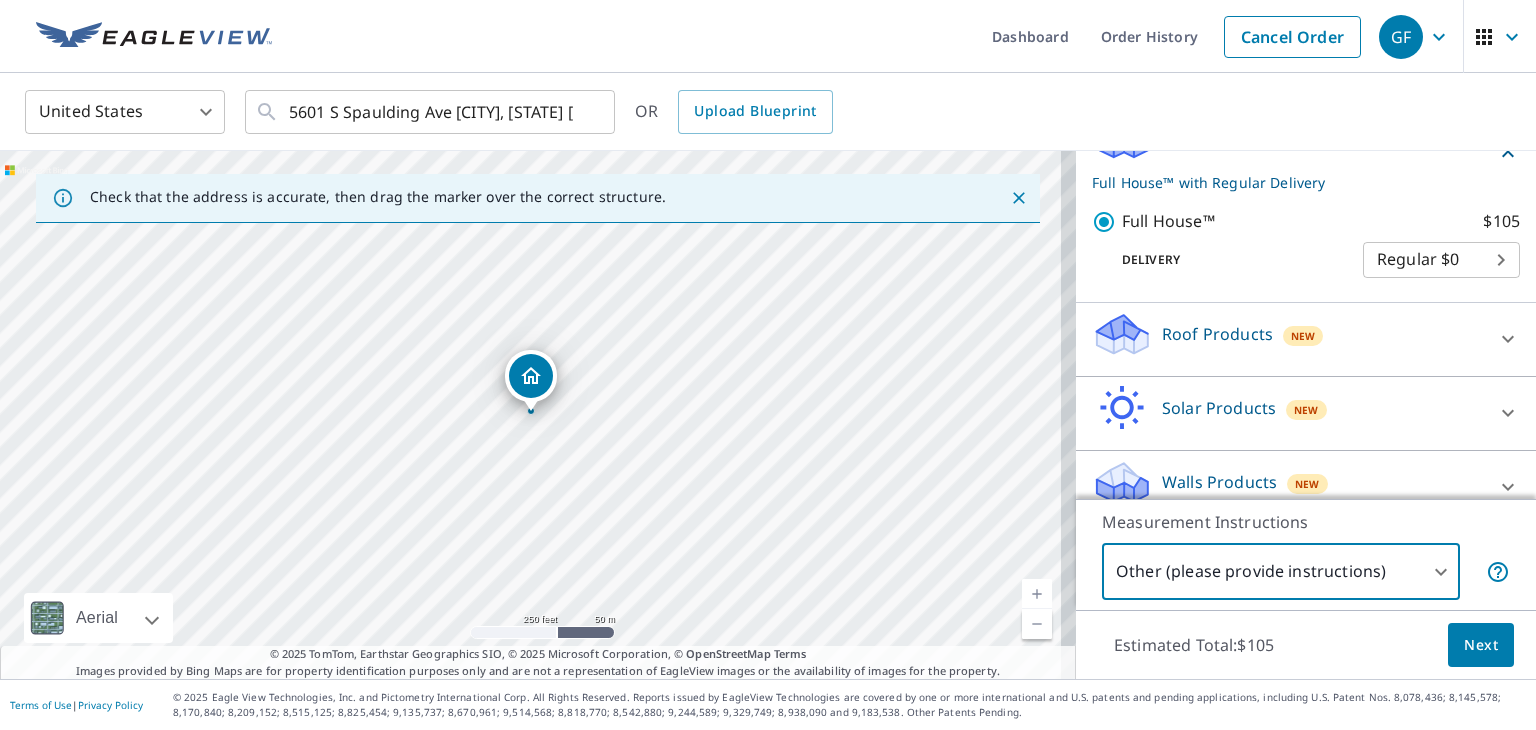 click on "GF GF
Dashboard Order History Cancel Order GF United States US ​ 5601 S Spaulding Ave [CITY], [STATE] [POSTAL_CODE] ​ OR Upload Blueprint Check that the address is accurate, then drag the marker over the correct structure. 5601 S Spaulding Ave [CITY], [STATE] [POSTAL_CODE] Aerial Road A standard road map Aerial A detailed look from above Labels Labels 250 feet 50 m © 2025 TomTom, © Vexcel Imaging, © 2025 Microsoft Corporation,  © OpenStreetMap Terms © 2025 TomTom, Earthstar Geographics SIO, © 2025 Microsoft Corporation, ©   OpenStreetMap   Terms Images provided by Bing Maps are for property identification purposes only and are not a representation of EagleView images or the availability of images for the property. PROPERTY TYPE Residential Commercial Multi-Family This is a complex BUILDING ID 5601 S Spaulding Ave, [CITY], [STATE], [POSTAL_CODE] Full House Products New Full House™ with Regular Delivery Full House™ $105 Delivery Regular $0 8 ​ Roof Products New Premium $32.75 - $87 QuickSquares™ $18 Gutter $13.75 $18 New" at bounding box center (768, 365) 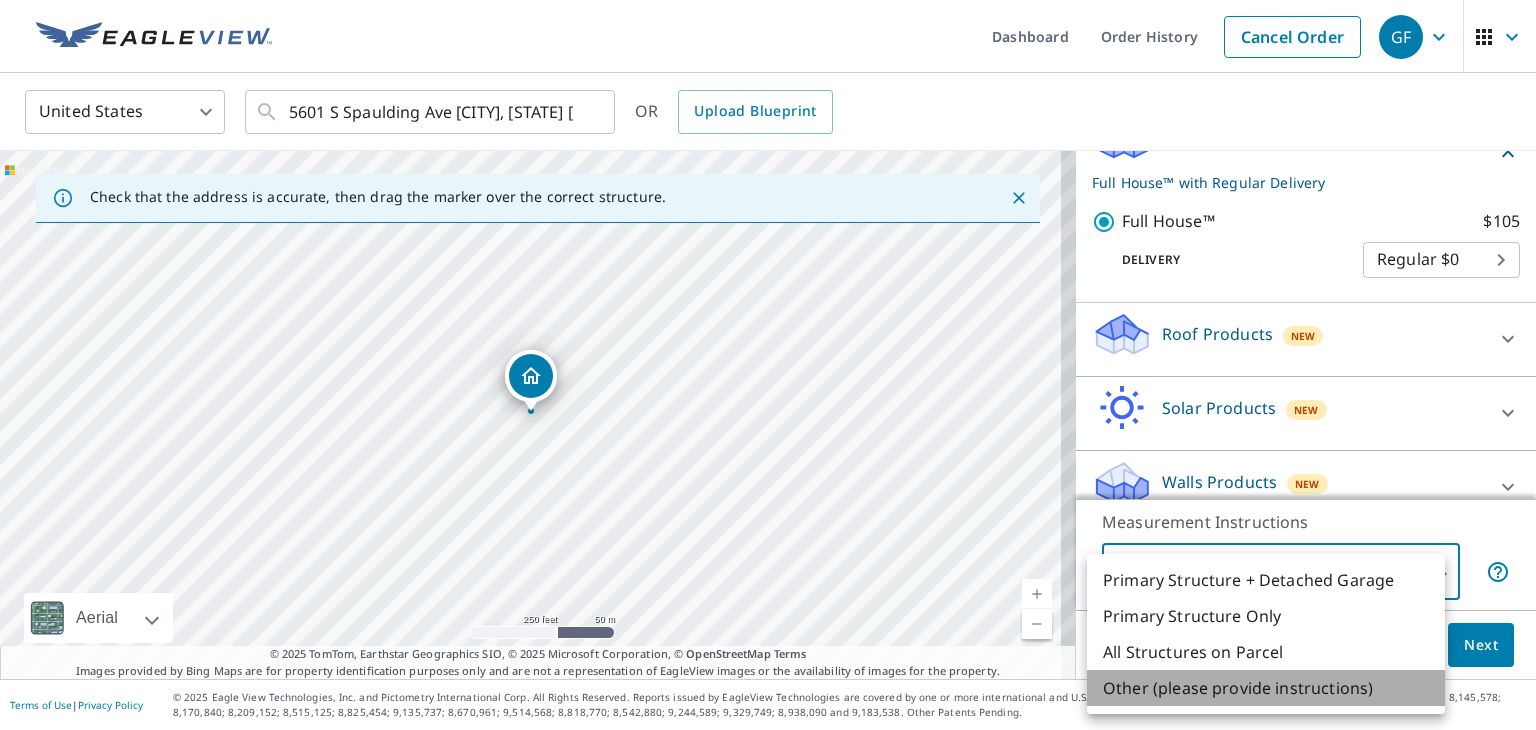 click on "Other (please provide instructions)" at bounding box center [1266, 688] 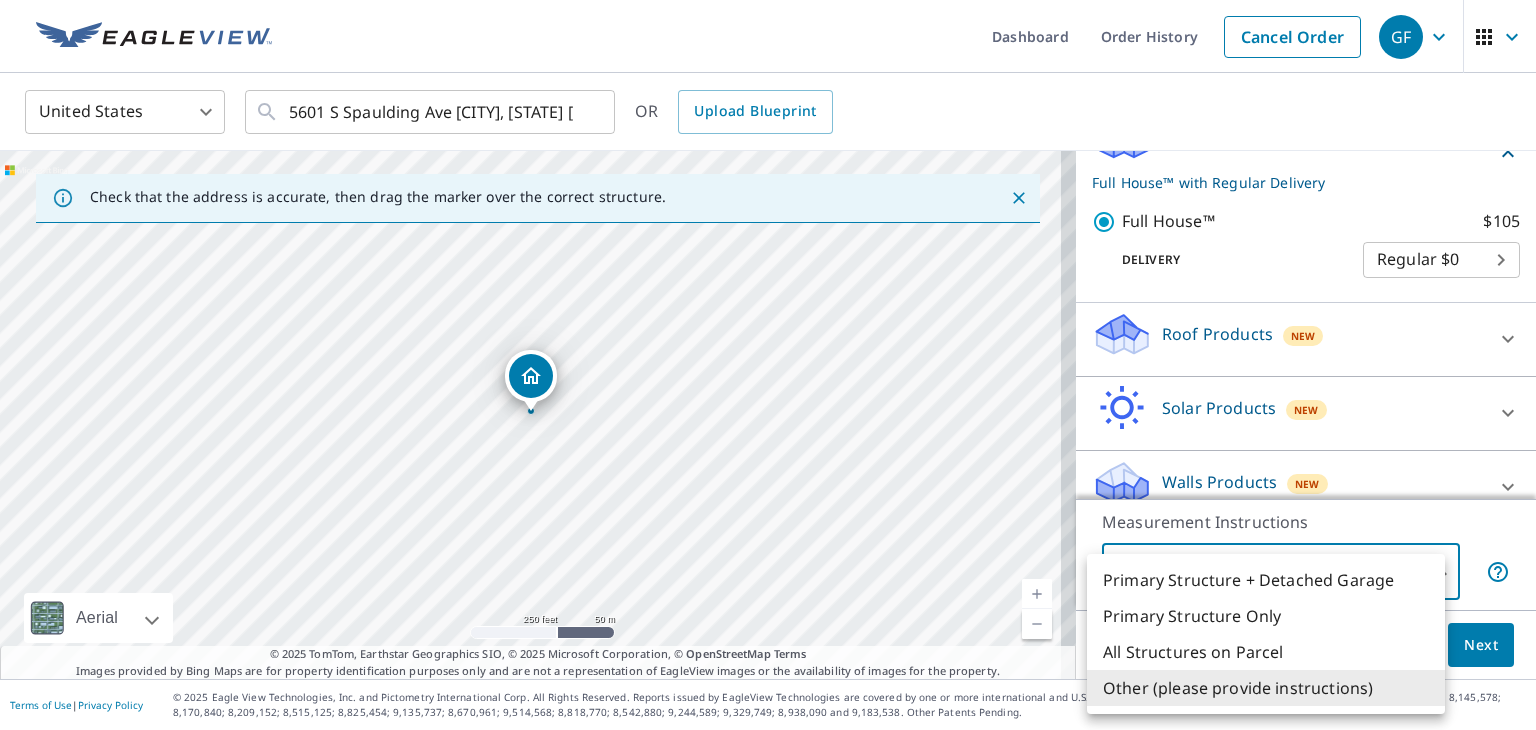 click on "GF GF
Dashboard Order History Cancel Order GF United States US ​ 5601 S Spaulding Ave [CITY], [STATE] [POSTAL_CODE] ​ OR Upload Blueprint Check that the address is accurate, then drag the marker over the correct structure. 5601 S Spaulding Ave [CITY], [STATE] [POSTAL_CODE] Aerial Road A standard road map Aerial A detailed look from above Labels Labels 250 feet 50 m © 2025 TomTom, © Vexcel Imaging, © 2025 Microsoft Corporation,  © OpenStreetMap Terms © 2025 TomTom, Earthstar Geographics SIO, © 2025 Microsoft Corporation, ©   OpenStreetMap   Terms Images provided by Bing Maps are for property identification purposes only and are not a representation of EagleView images or the availability of images for the property. PROPERTY TYPE Residential Commercial Multi-Family This is a complex BUILDING ID 5601 S Spaulding Ave, [CITY], [STATE], [POSTAL_CODE] Full House Products New Full House™ with Regular Delivery Full House™ $105 Delivery Regular $0 8 ​ Roof Products New Premium $32.75 - $87 QuickSquares™ $18 Gutter $13.75 $18 New" at bounding box center (768, 365) 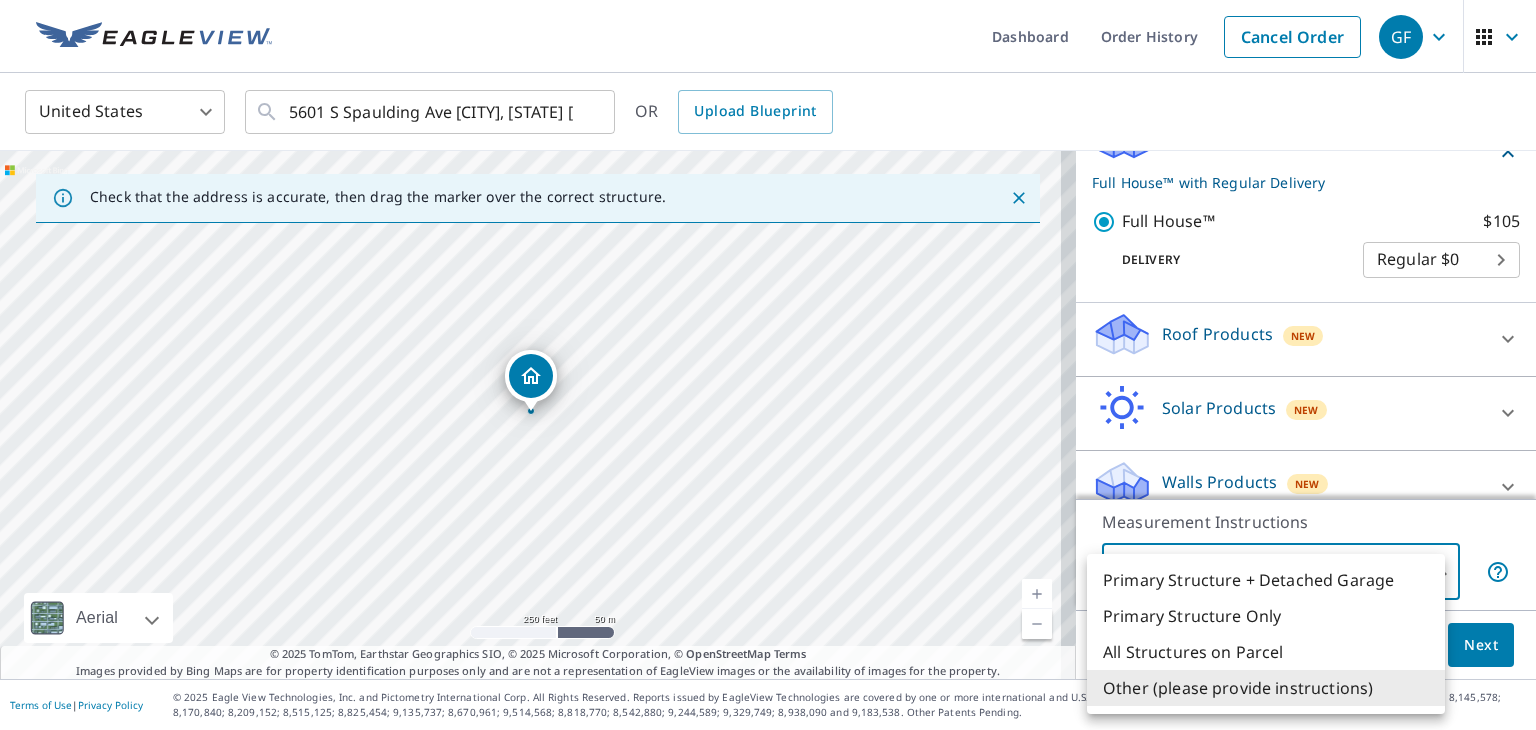 click on "Other (please provide instructions)" at bounding box center [1266, 688] 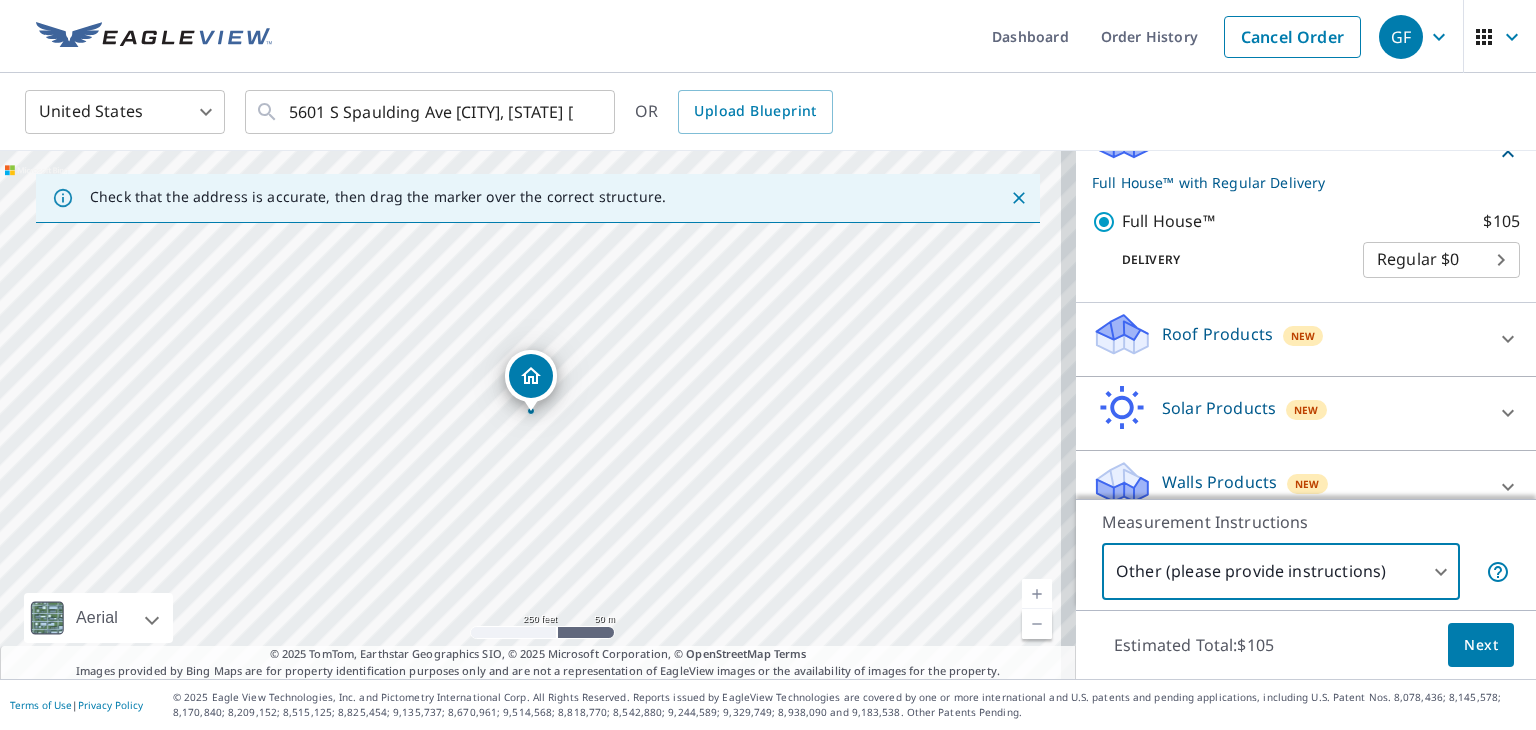click on "GF GF
Dashboard Order History Cancel Order GF United States US ​ 5601 S Spaulding Ave [CITY], [STATE] [POSTAL_CODE] ​ OR Upload Blueprint Check that the address is accurate, then drag the marker over the correct structure. 5601 S Spaulding Ave [CITY], [STATE] [POSTAL_CODE] Aerial Road A standard road map Aerial A detailed look from above Labels Labels 250 feet 50 m © 2025 TomTom, © Vexcel Imaging, © 2025 Microsoft Corporation,  © OpenStreetMap Terms © 2025 TomTom, Earthstar Geographics SIO, © 2025 Microsoft Corporation, ©   OpenStreetMap   Terms Images provided by Bing Maps are for property identification purposes only and are not a representation of EagleView images or the availability of images for the property. PROPERTY TYPE Residential Commercial Multi-Family This is a complex BUILDING ID 5601 S Spaulding Ave, [CITY], [STATE], [POSTAL_CODE] Full House Products New Full House™ with Regular Delivery Full House™ $105 Delivery Regular $0 8 ​ Roof Products New Premium $32.75 - $87 QuickSquares™ $18 Gutter $13.75 $18 New" at bounding box center (768, 365) 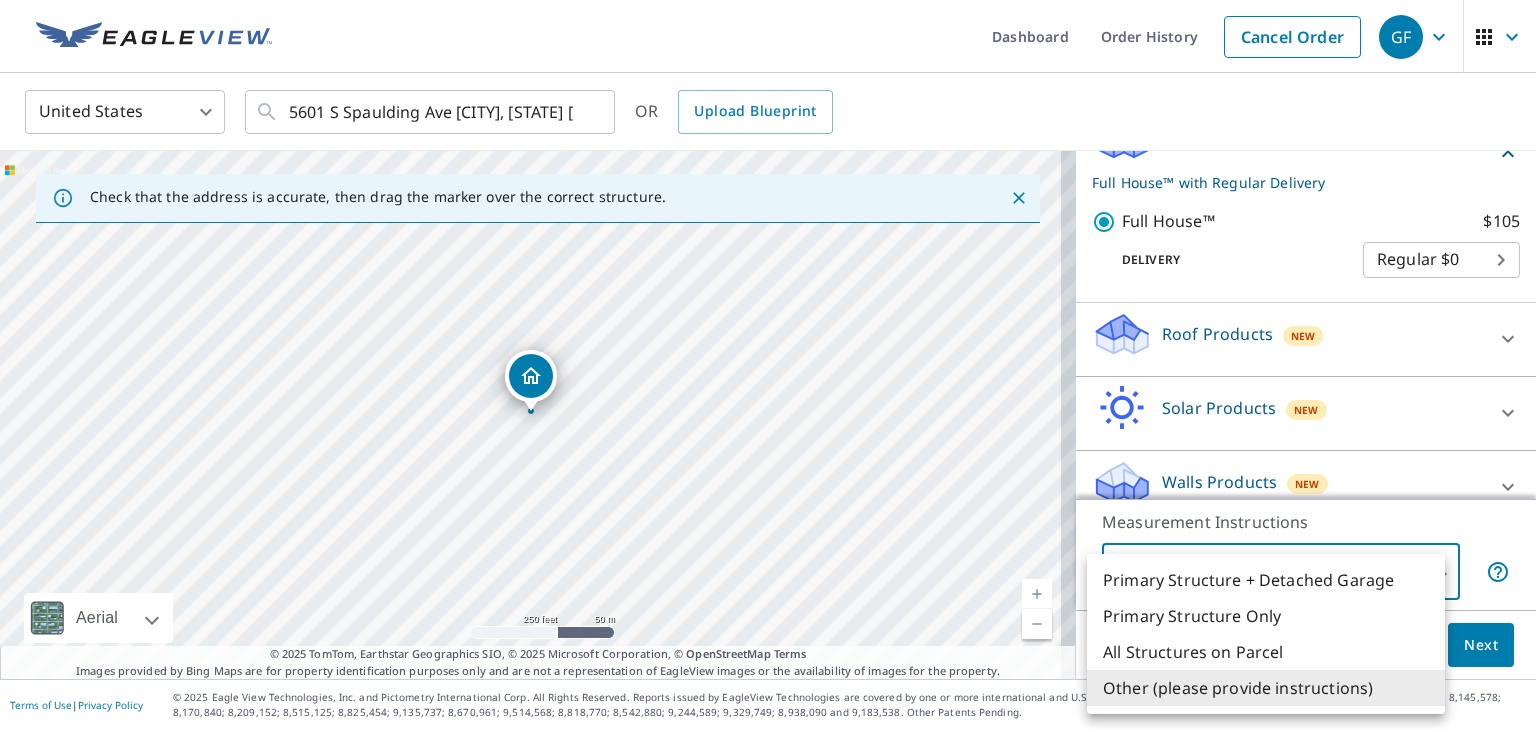 click on "Other (please provide instructions)" at bounding box center (1266, 688) 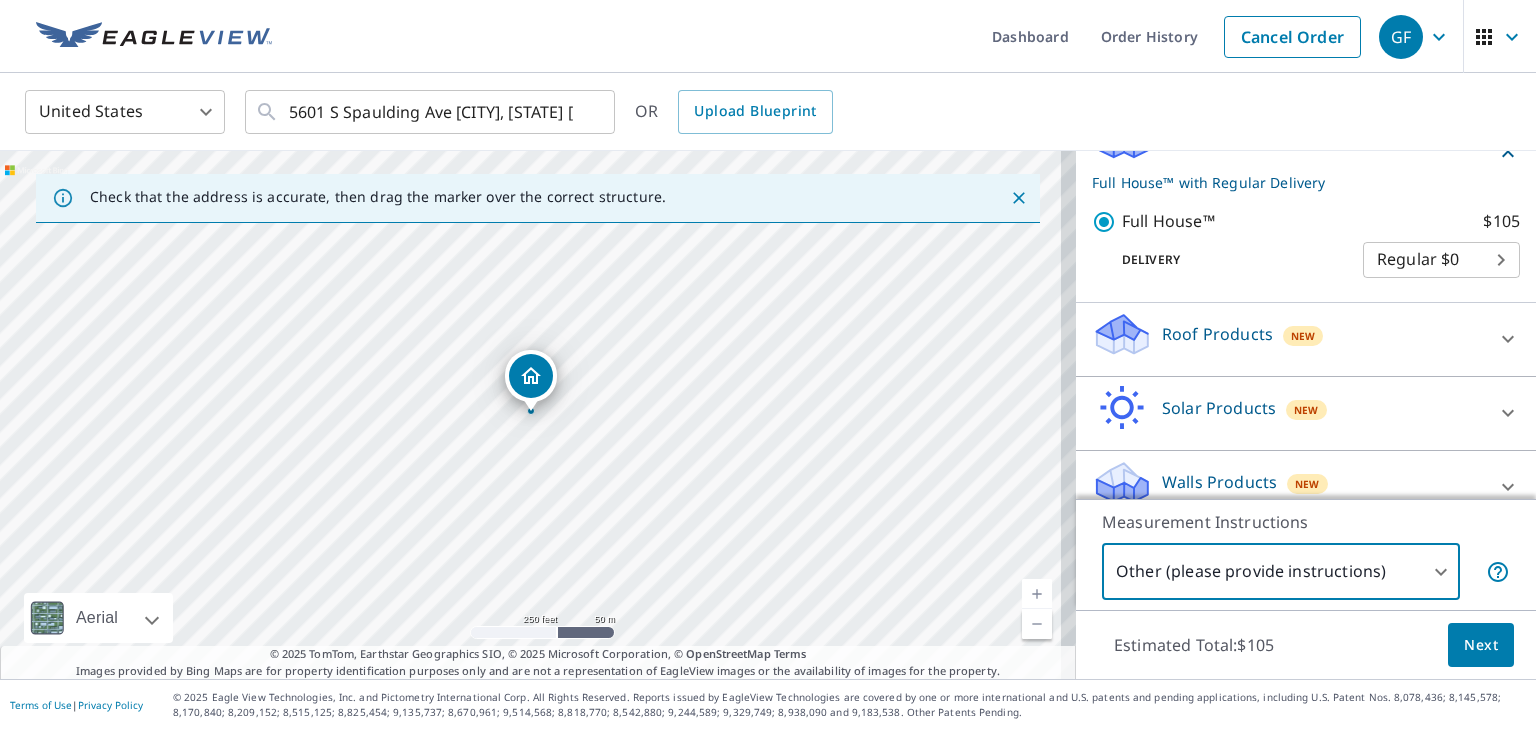 click at bounding box center [1508, 339] 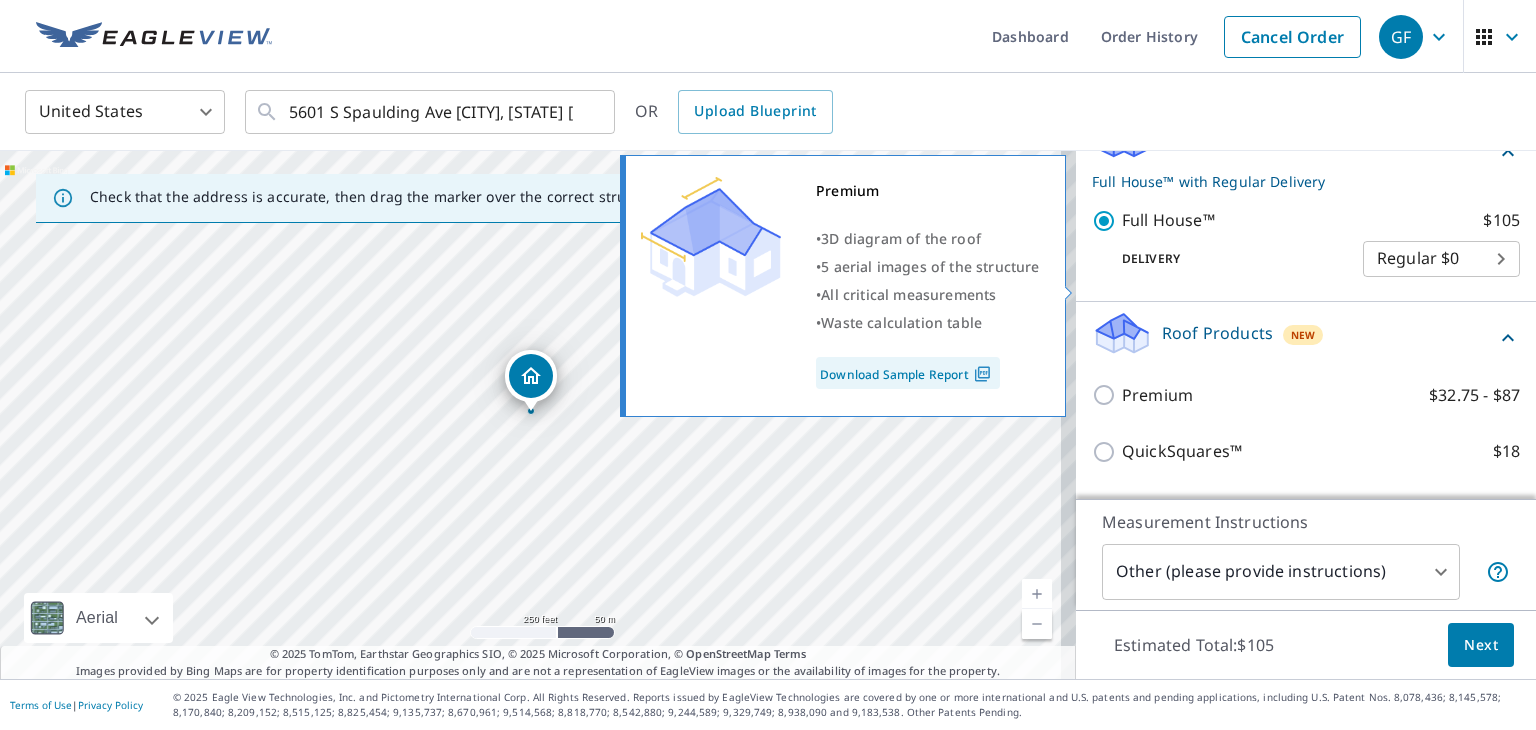 scroll, scrollTop: 275, scrollLeft: 0, axis: vertical 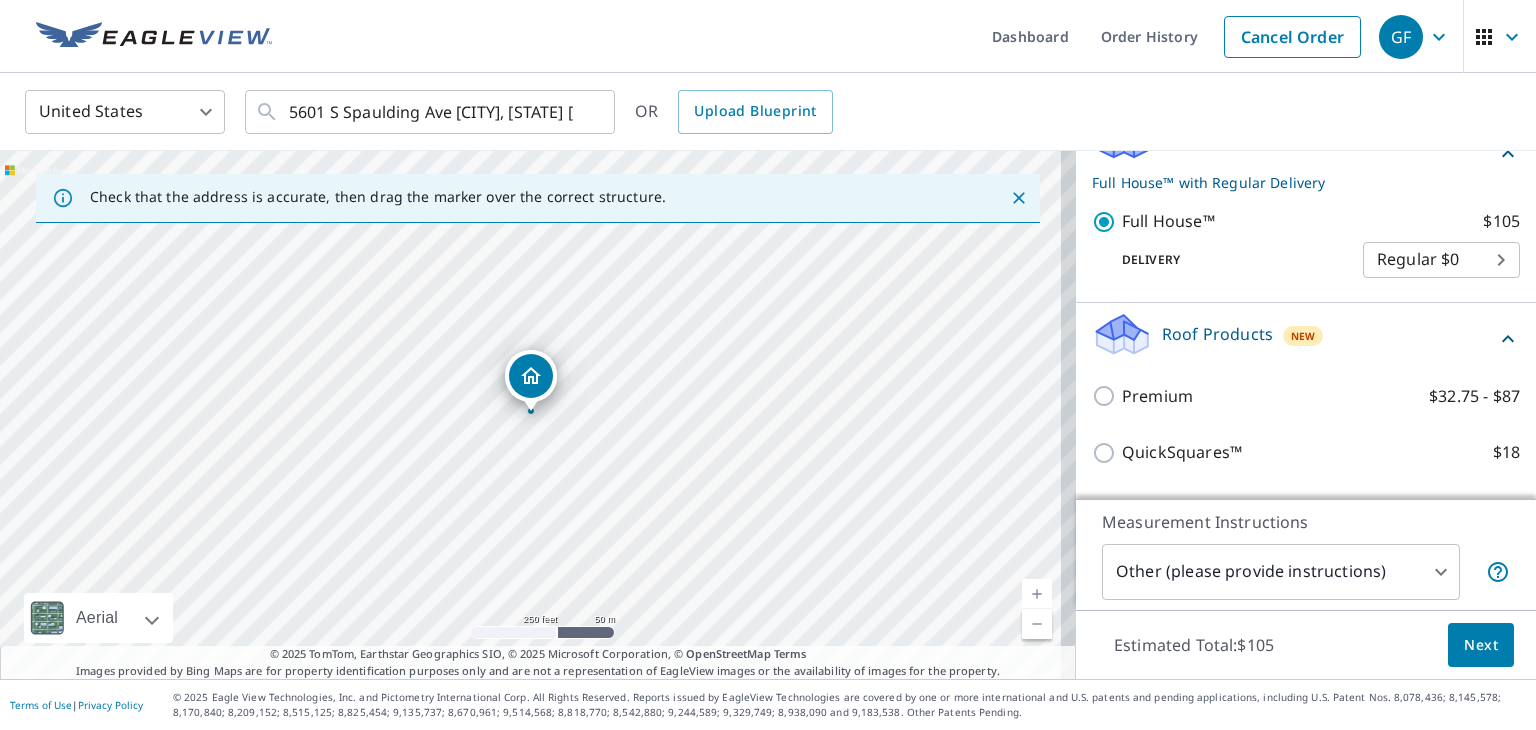 click on "Roof Products New" at bounding box center [1294, 339] 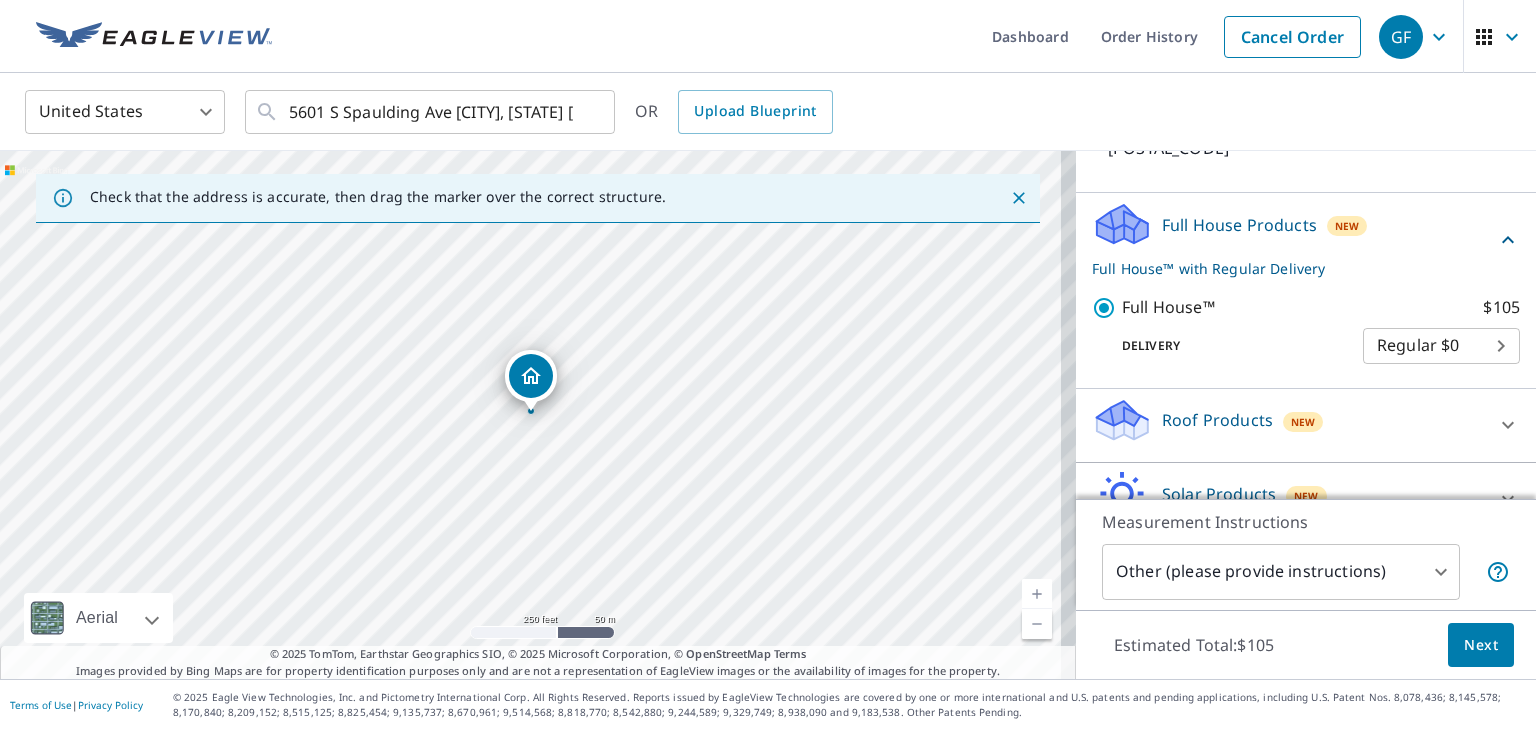 scroll, scrollTop: 275, scrollLeft: 0, axis: vertical 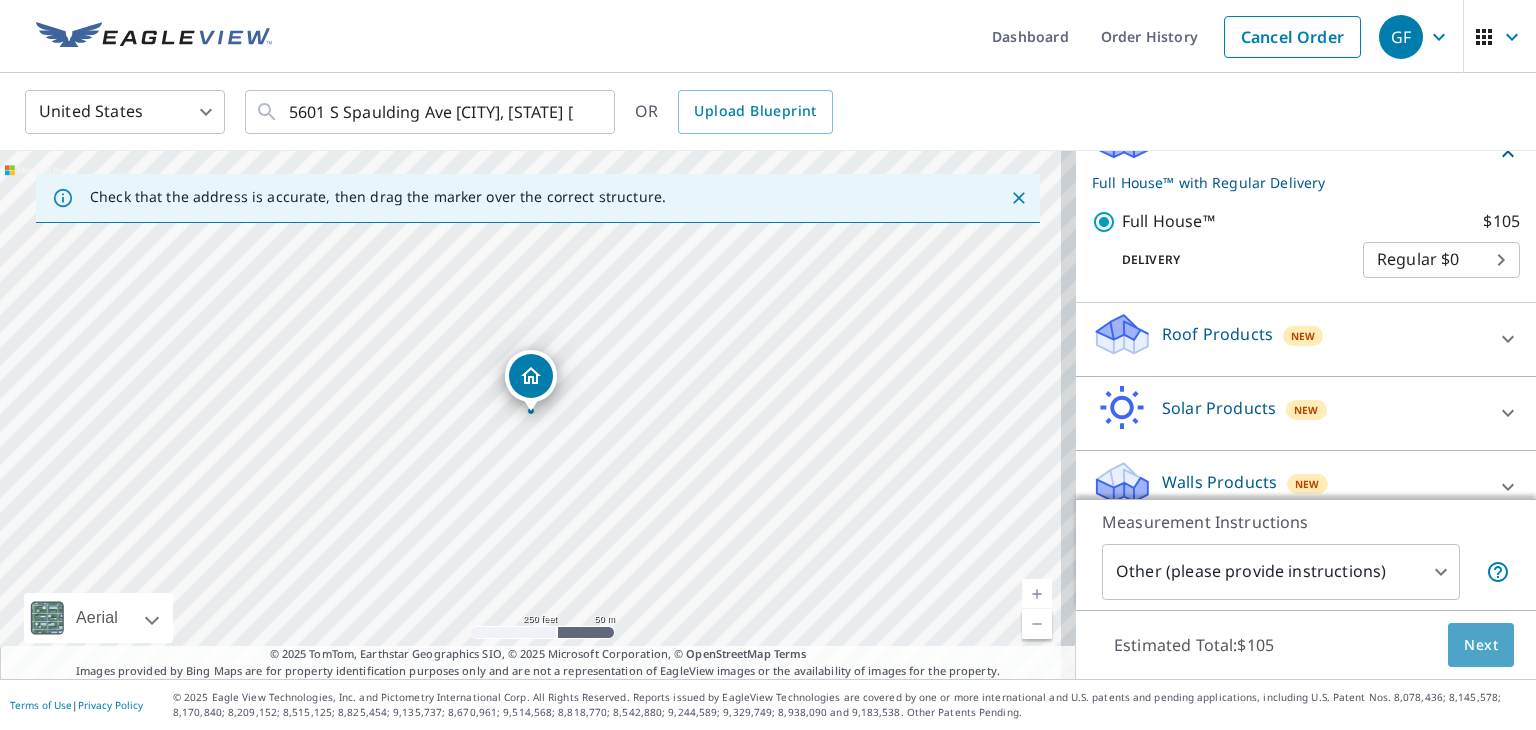 click on "Next" at bounding box center (1481, 645) 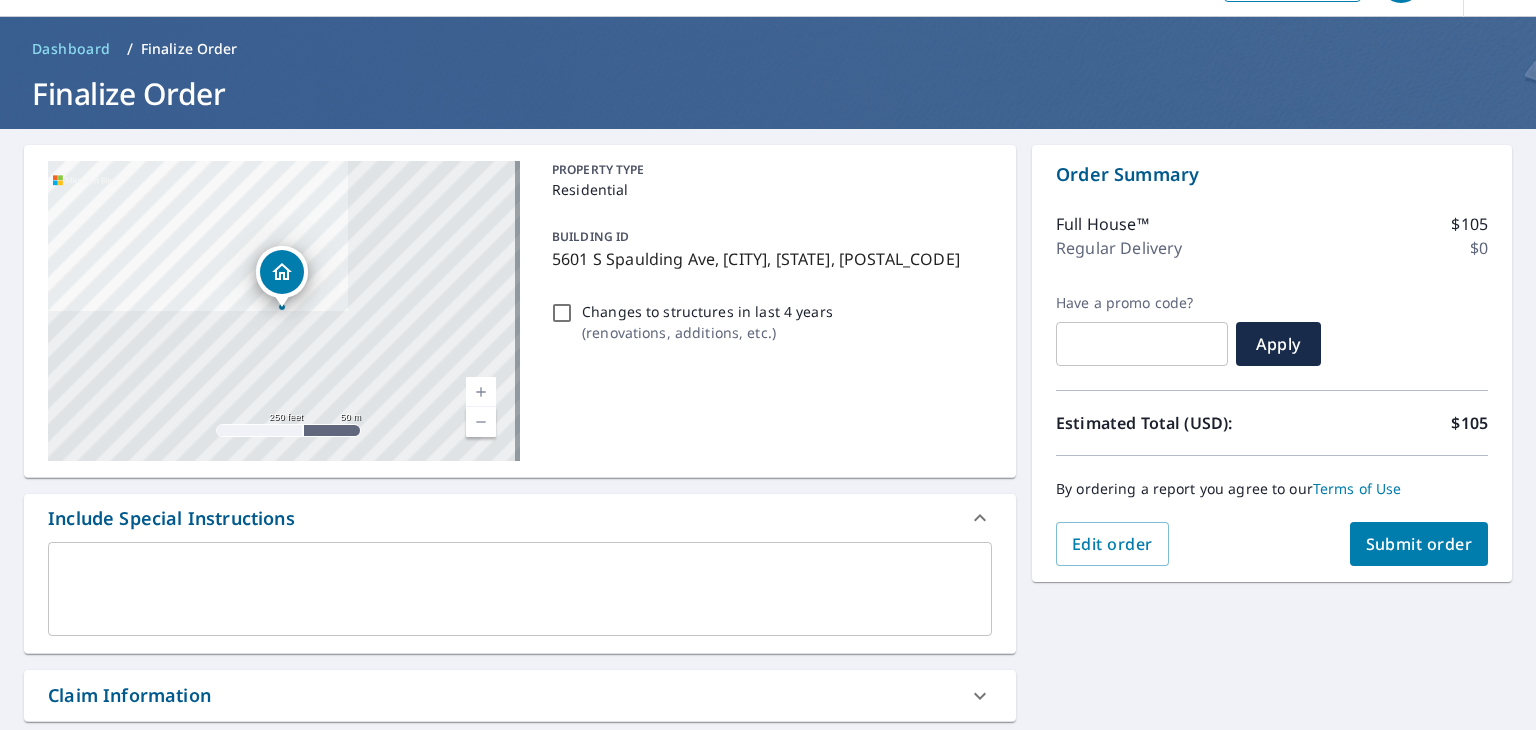 scroll, scrollTop: 100, scrollLeft: 0, axis: vertical 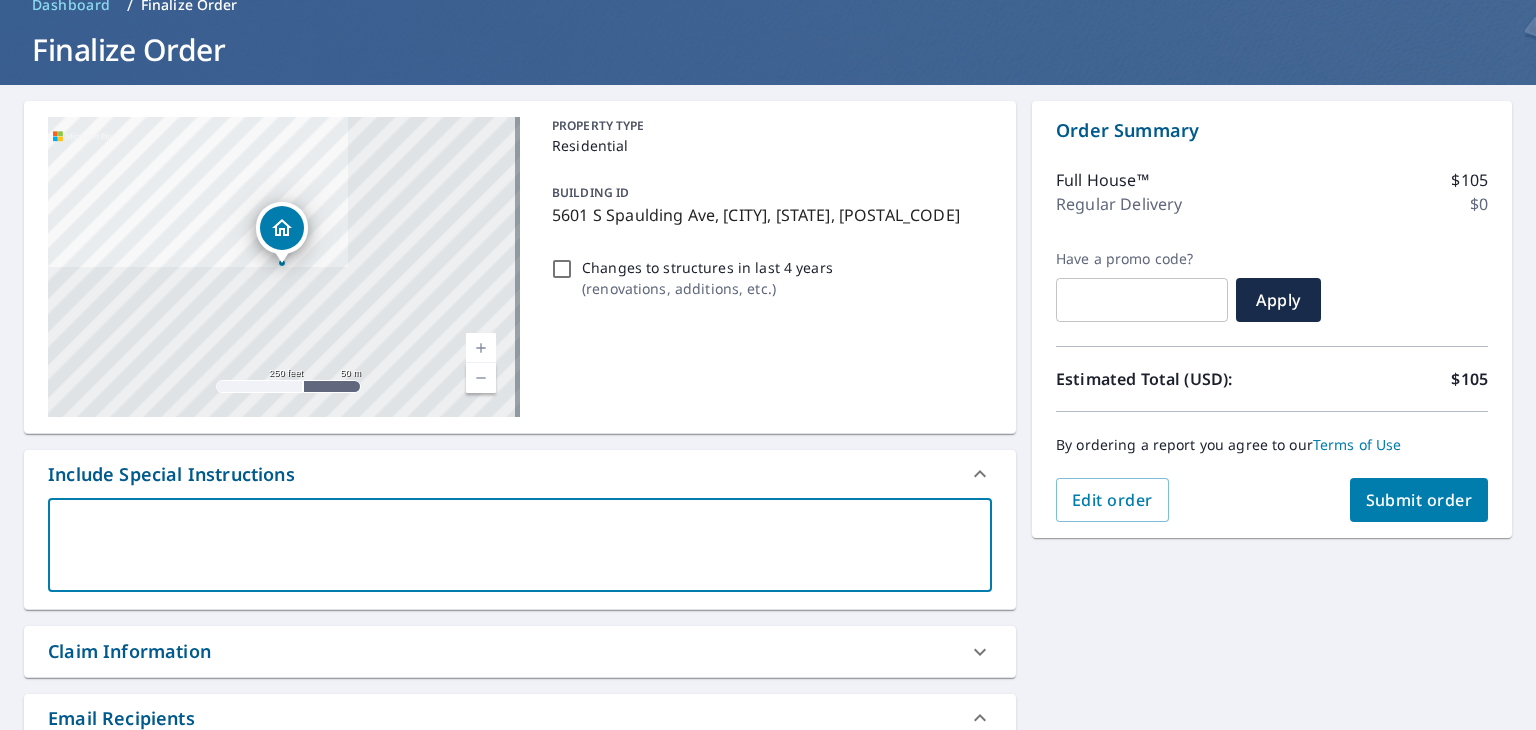 click at bounding box center [520, 545] 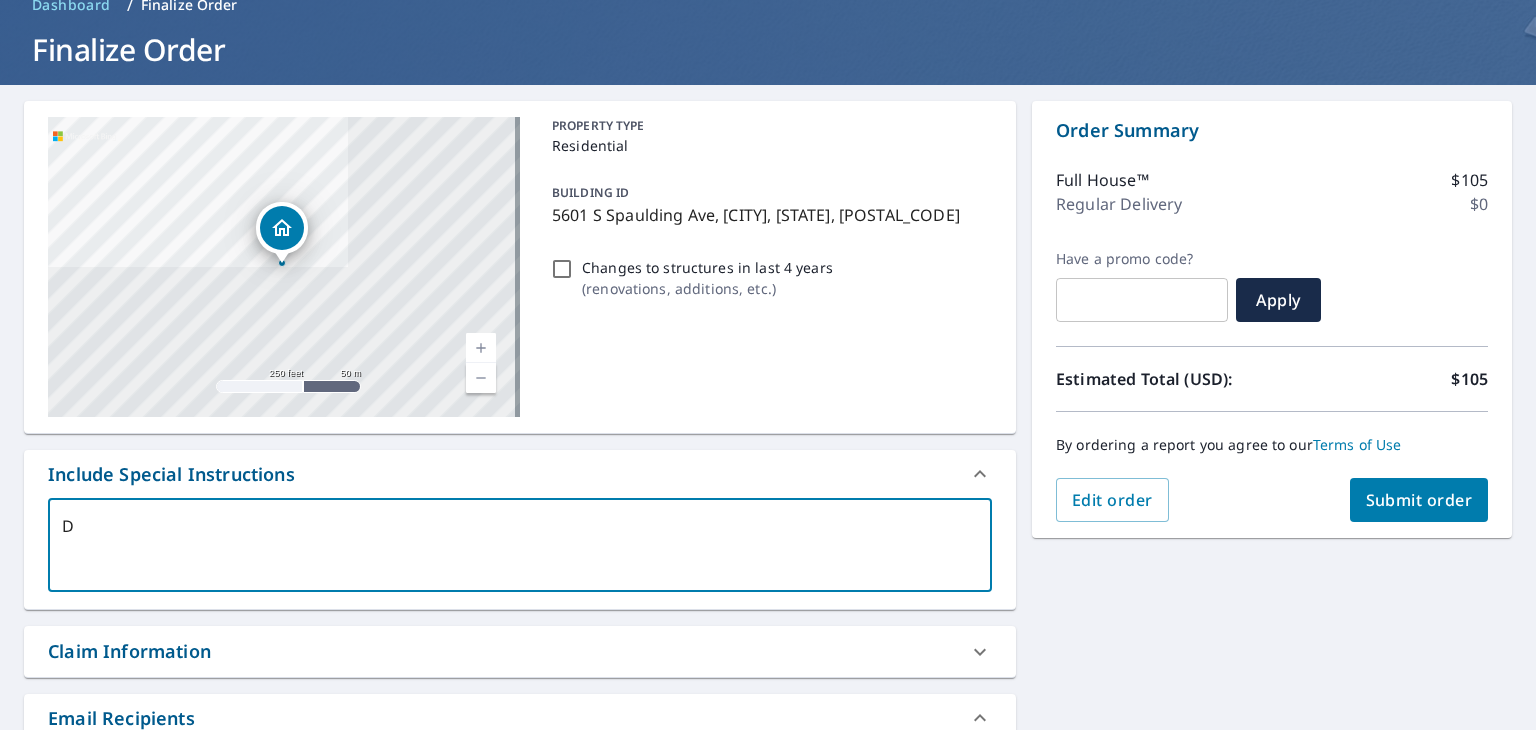 type on "De" 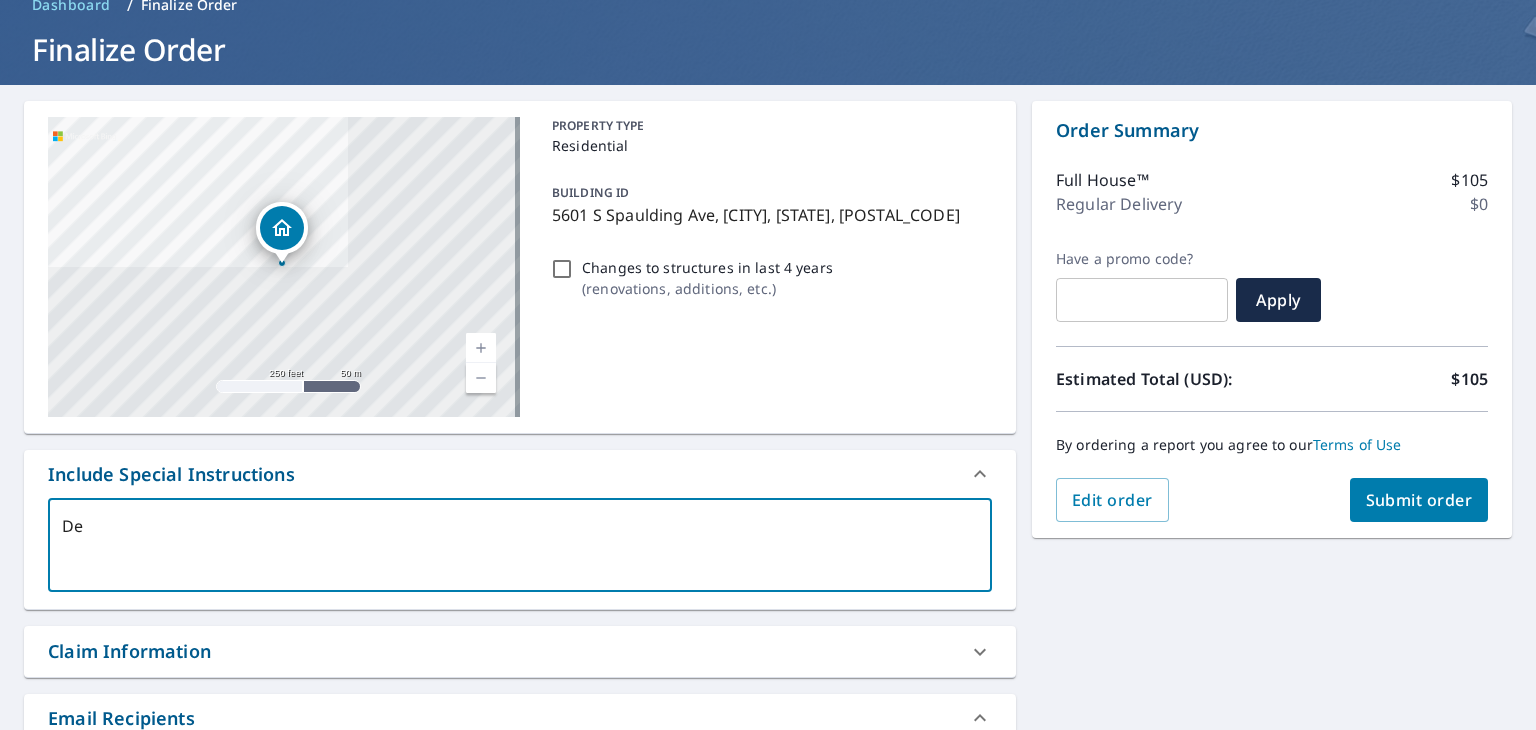 type on "Dea" 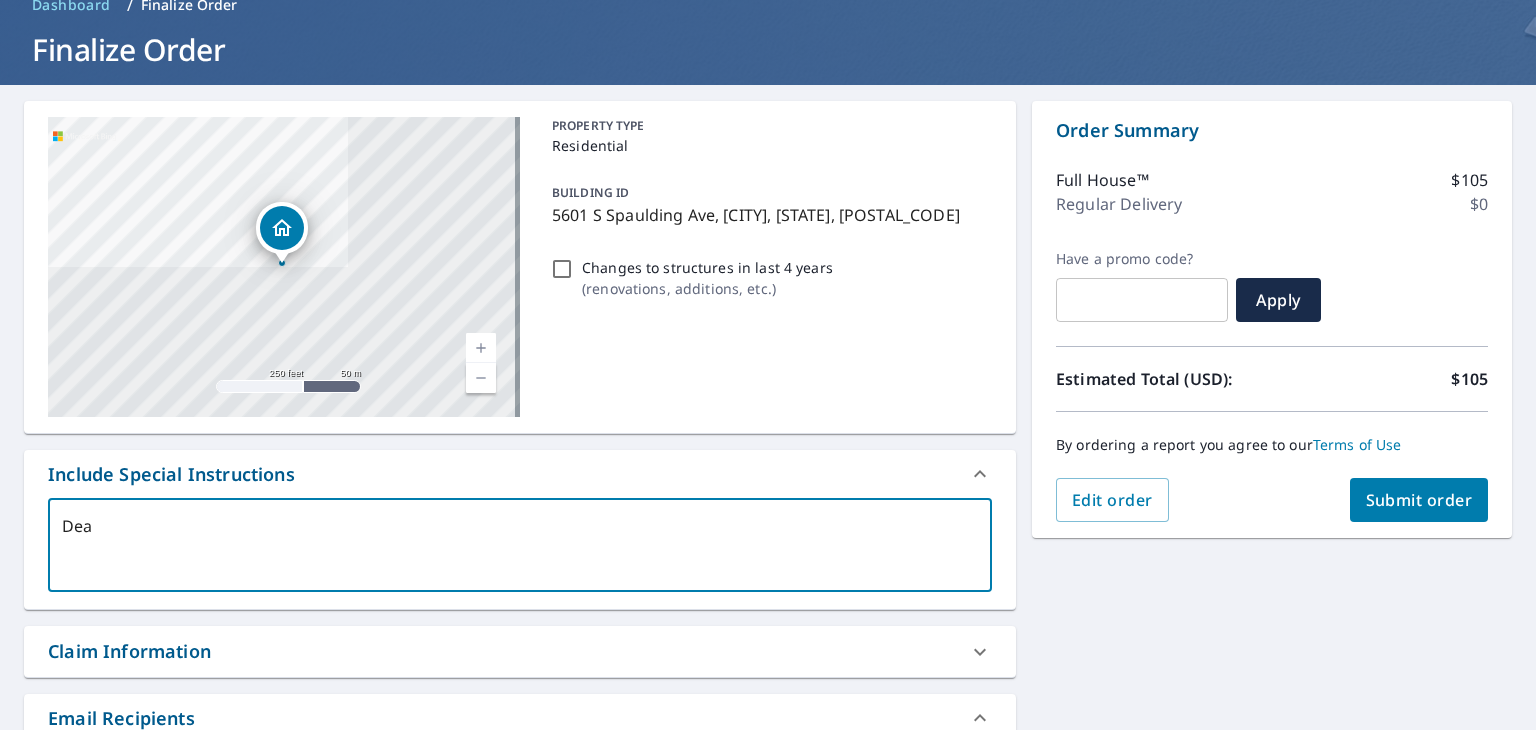 type on "Deat" 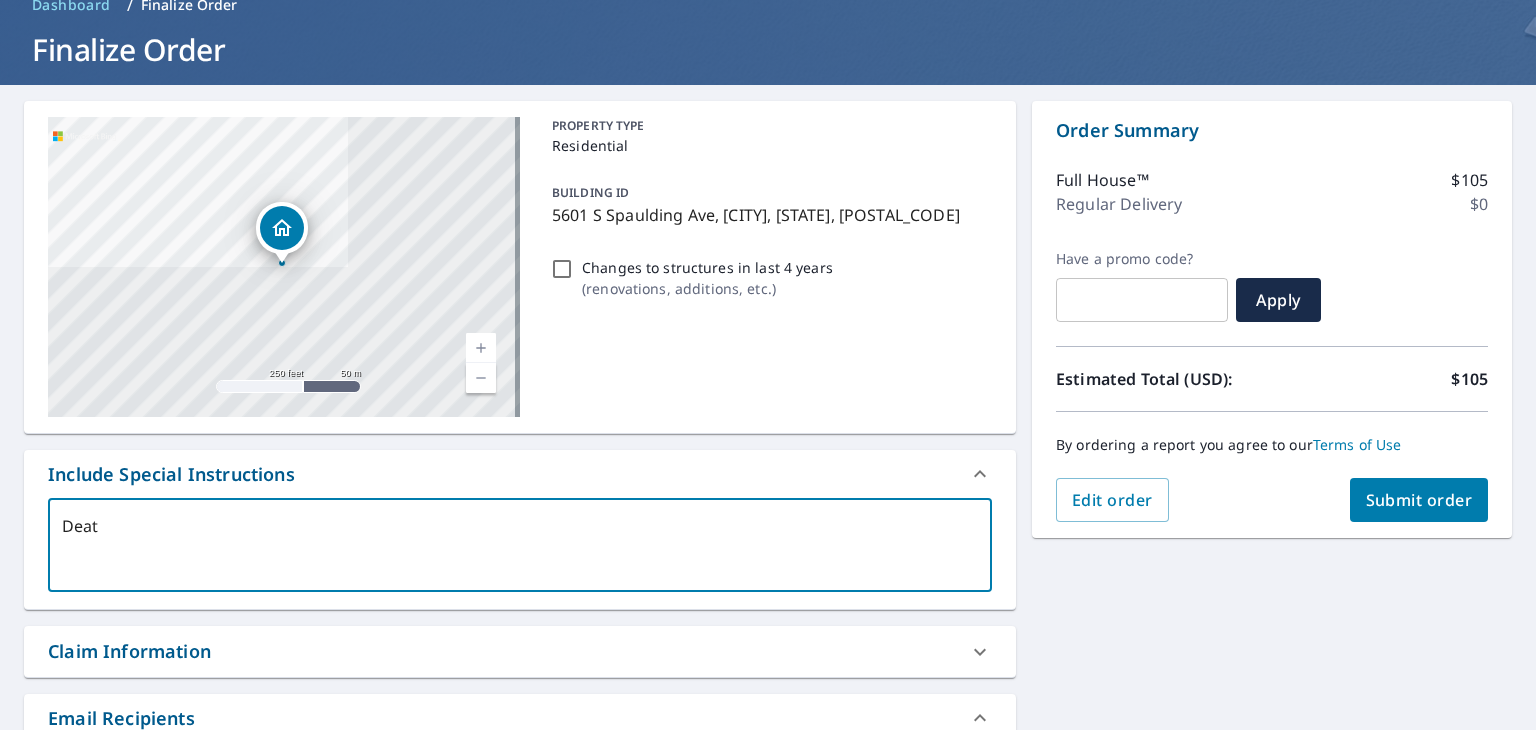 type on "Deata" 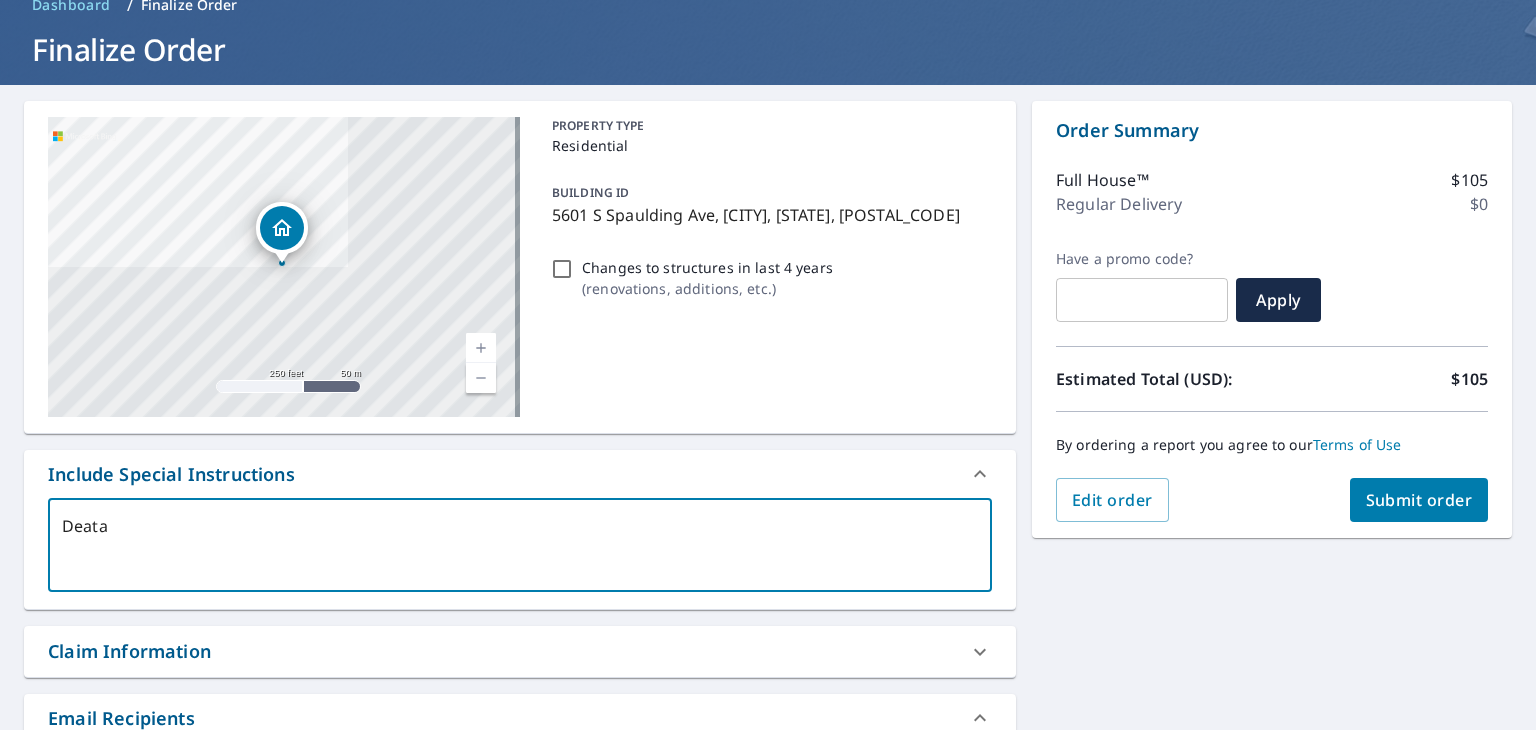 type on "Deatac" 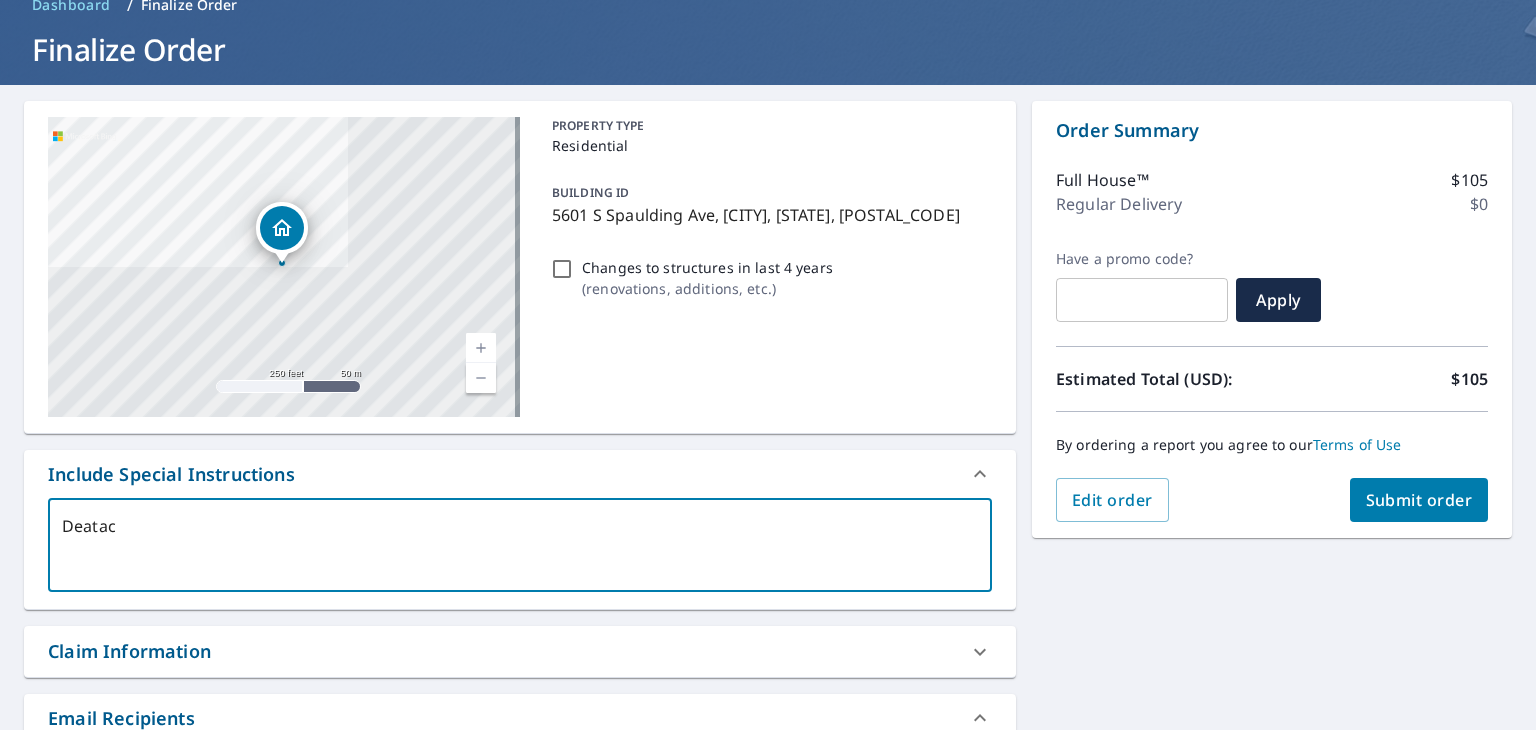 type on "x" 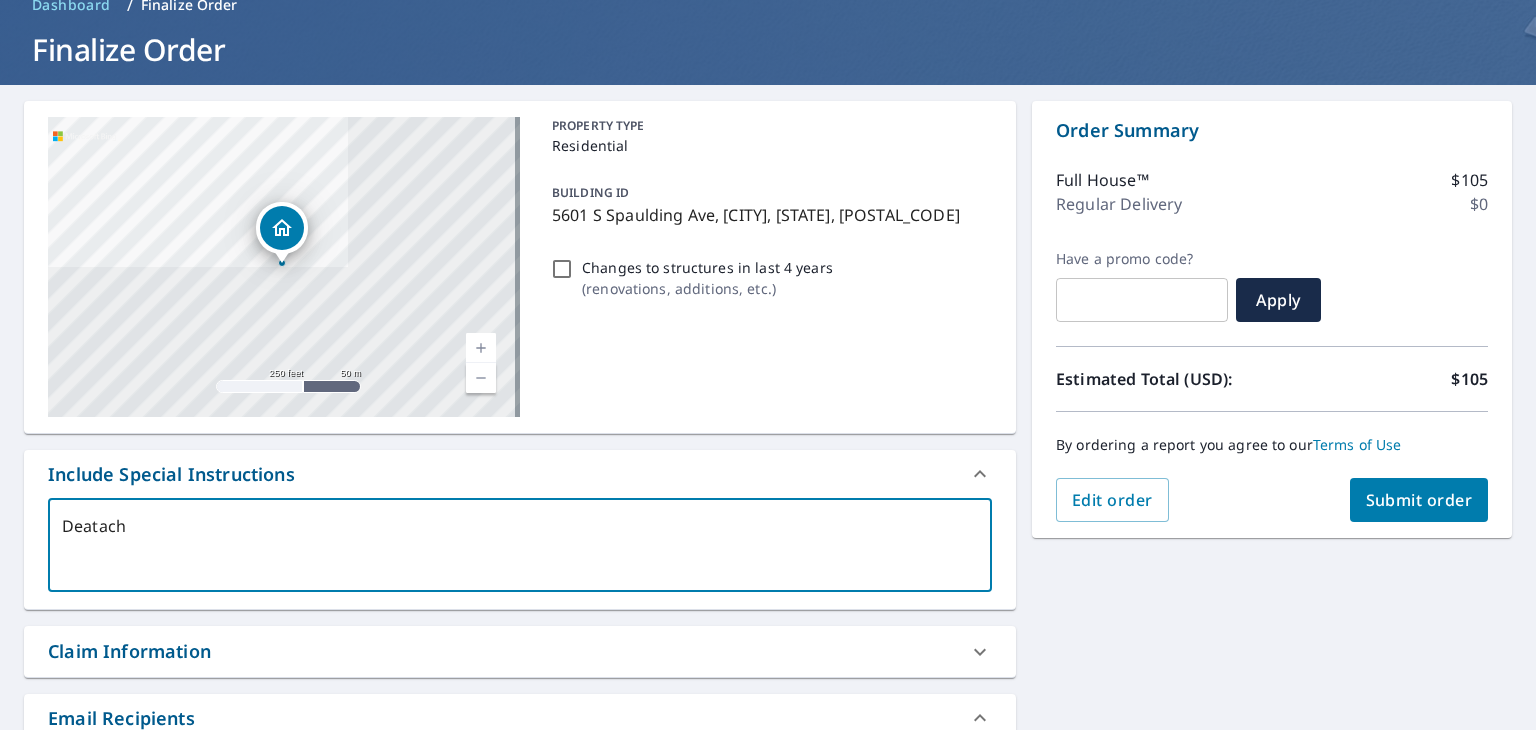 type on "x" 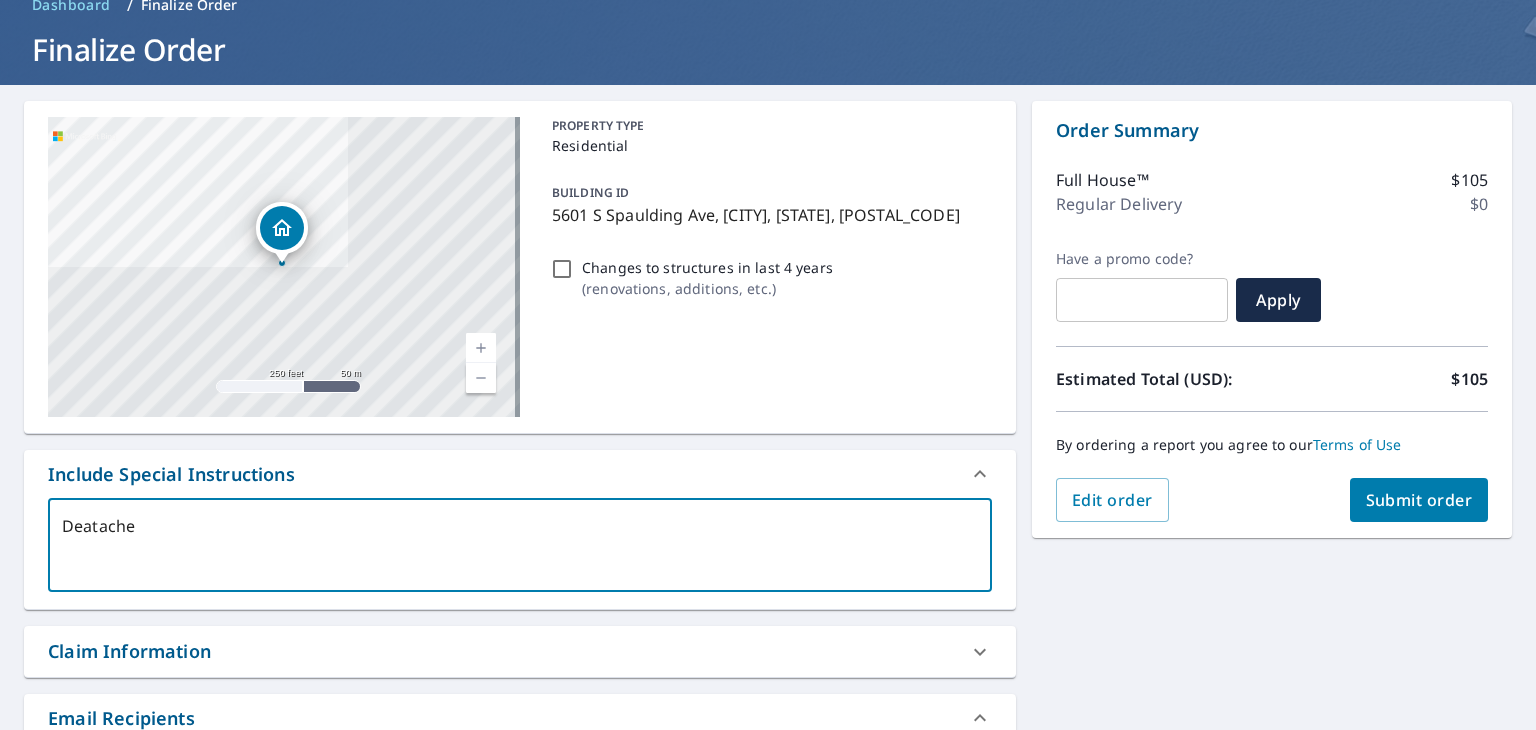 type on "Deatached" 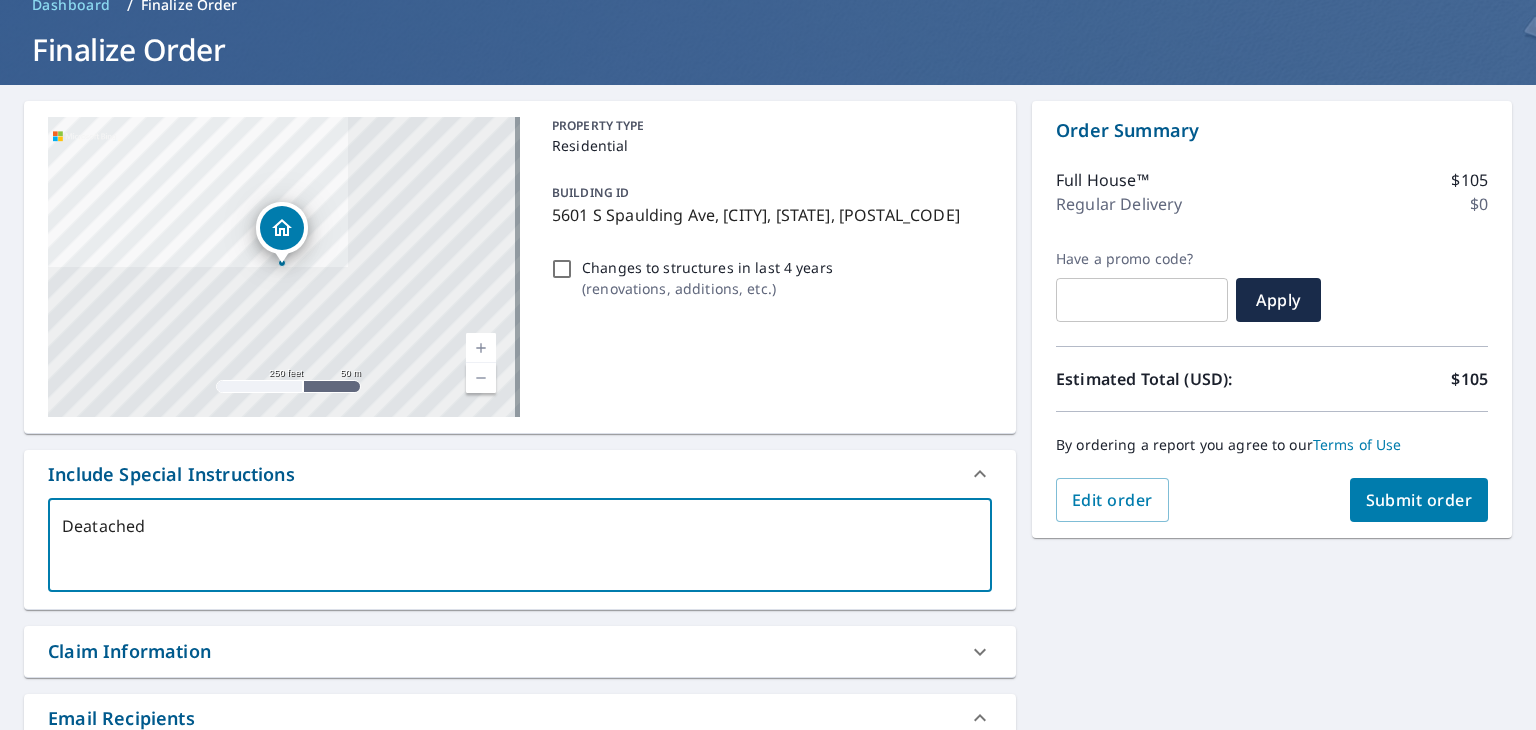 type on "x" 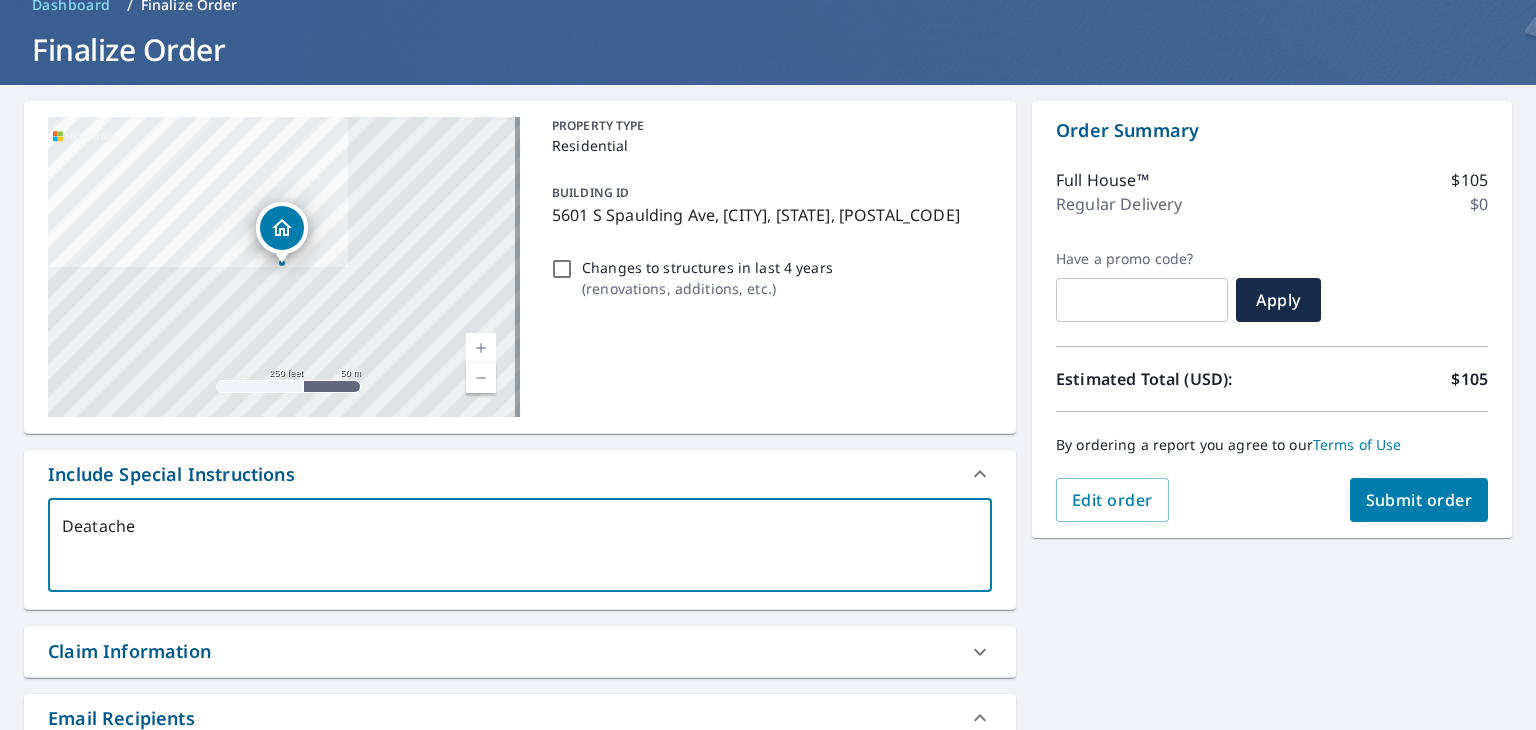 type on "Deatach" 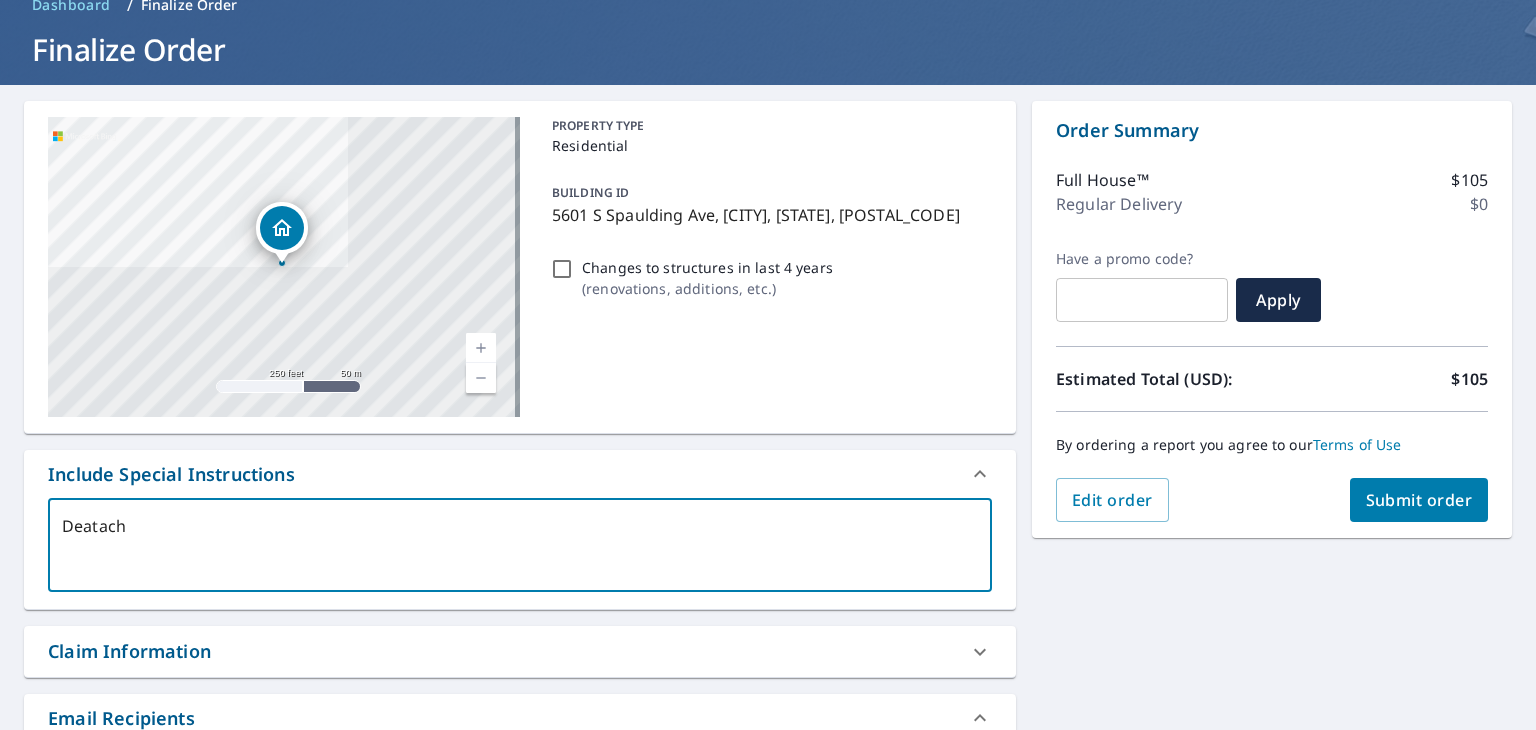 type on "x" 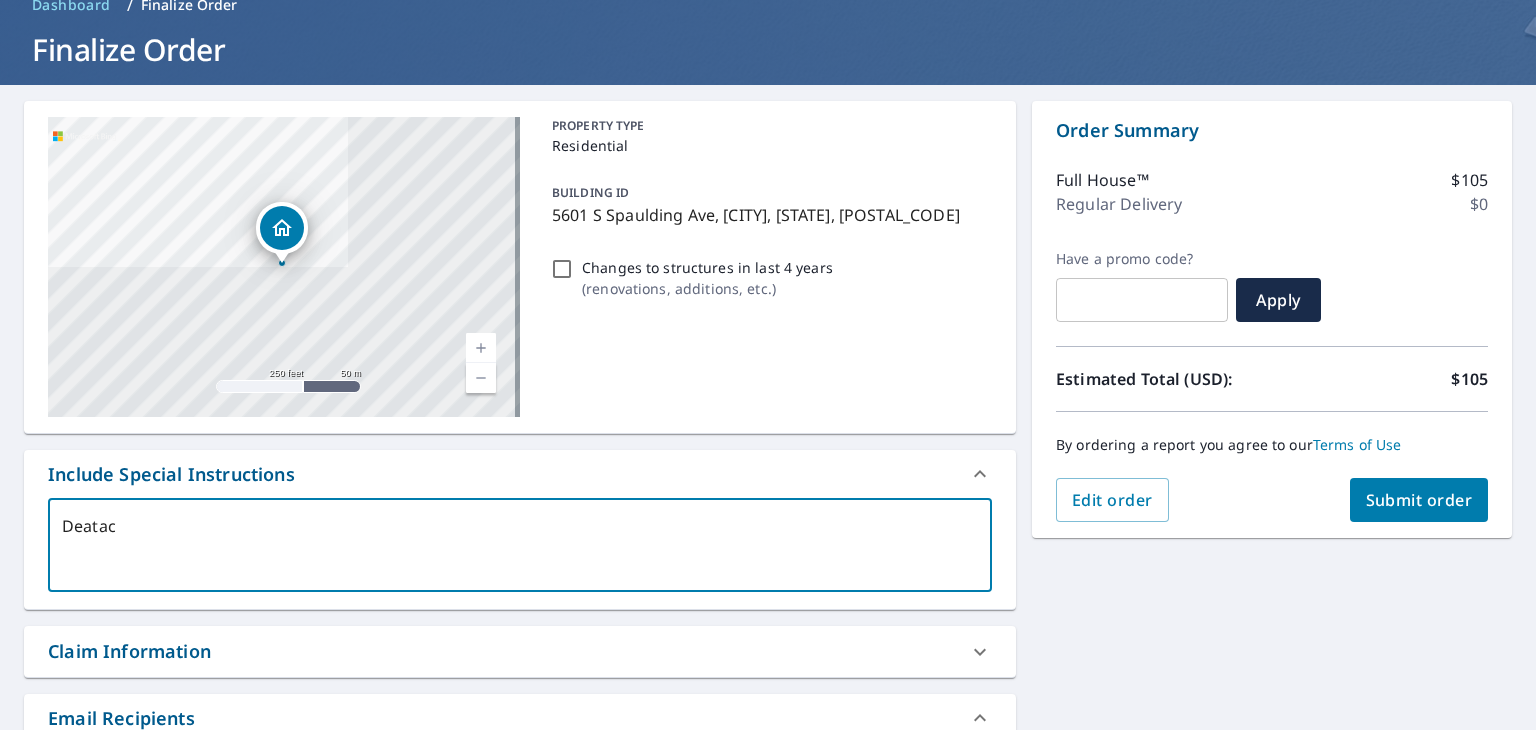 type on "x" 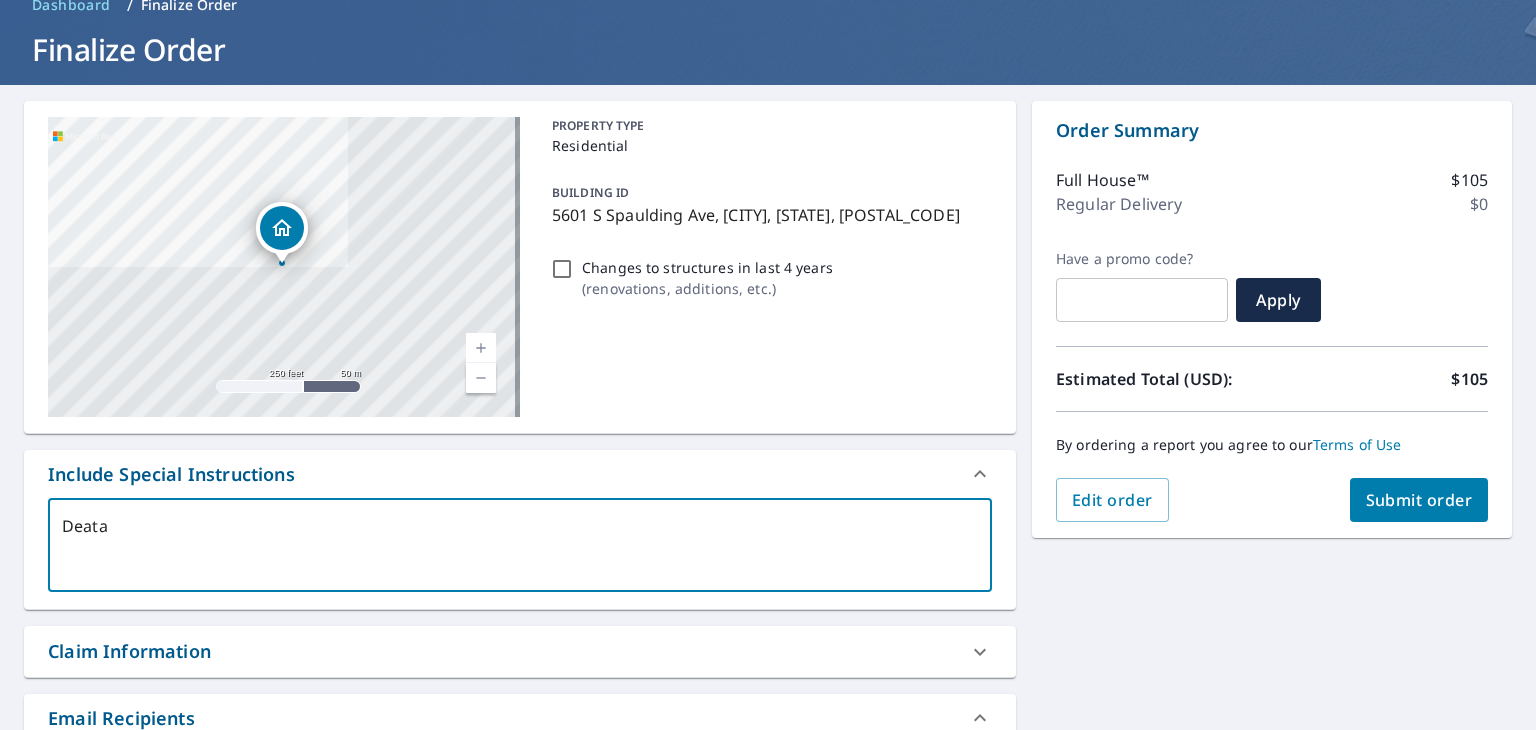 type on "x" 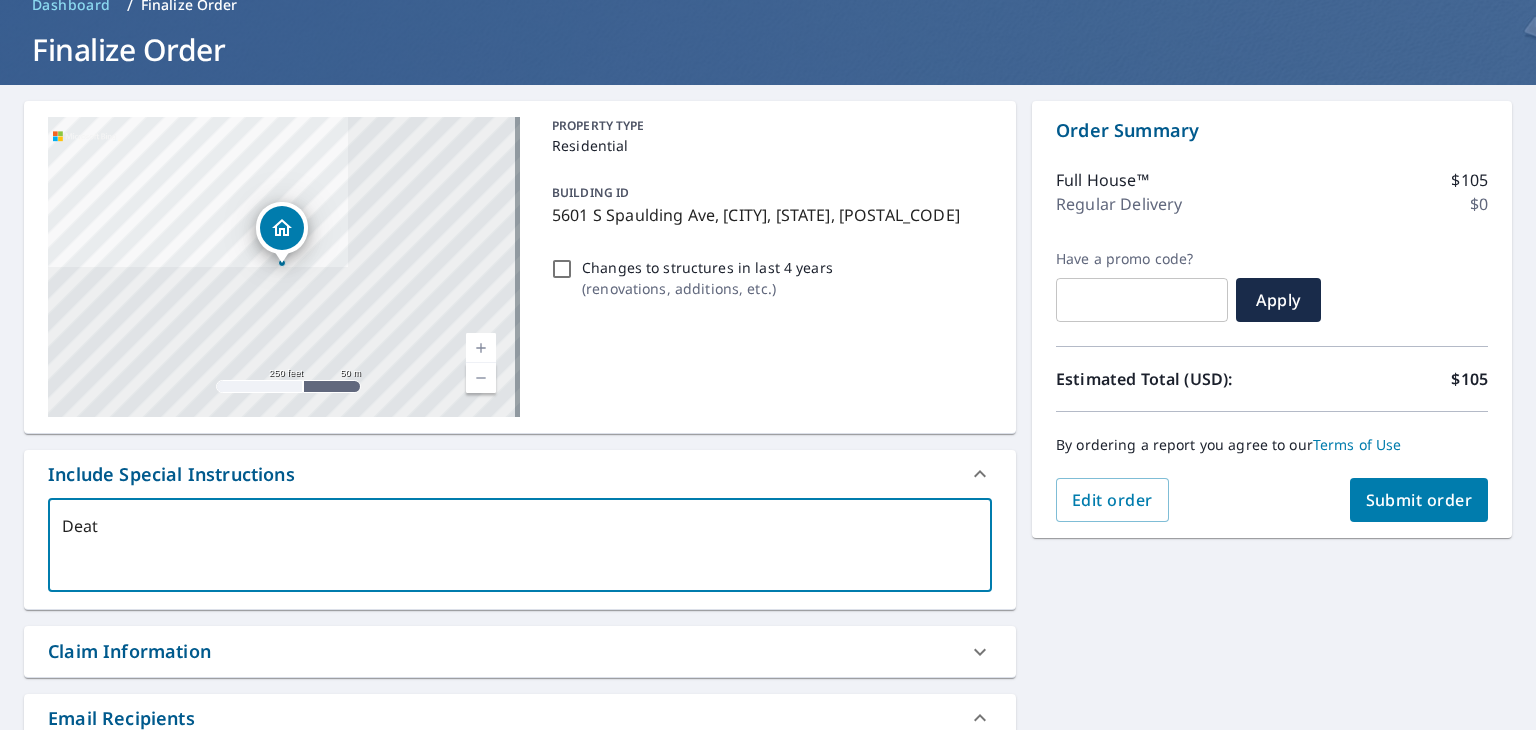 type on "Dea" 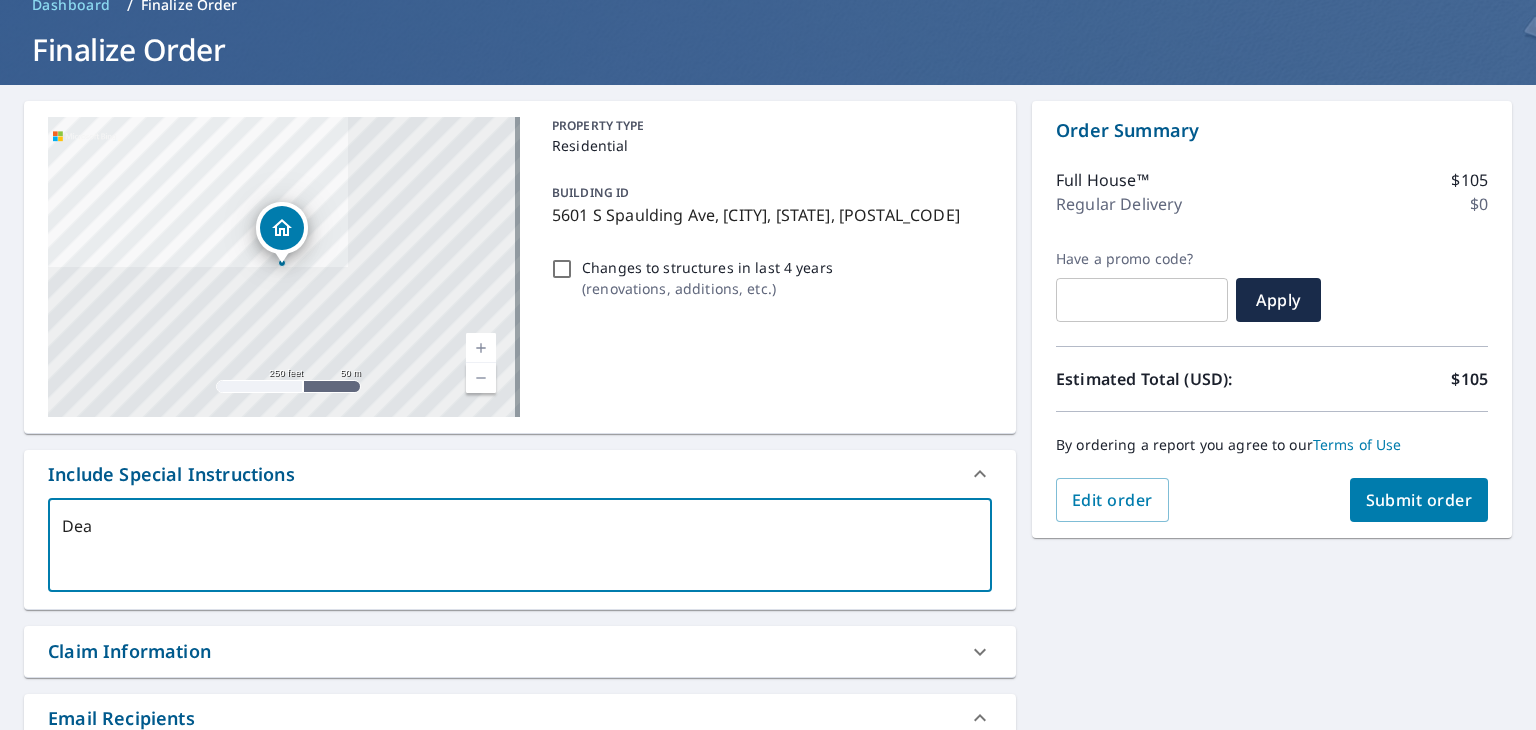 type on "De" 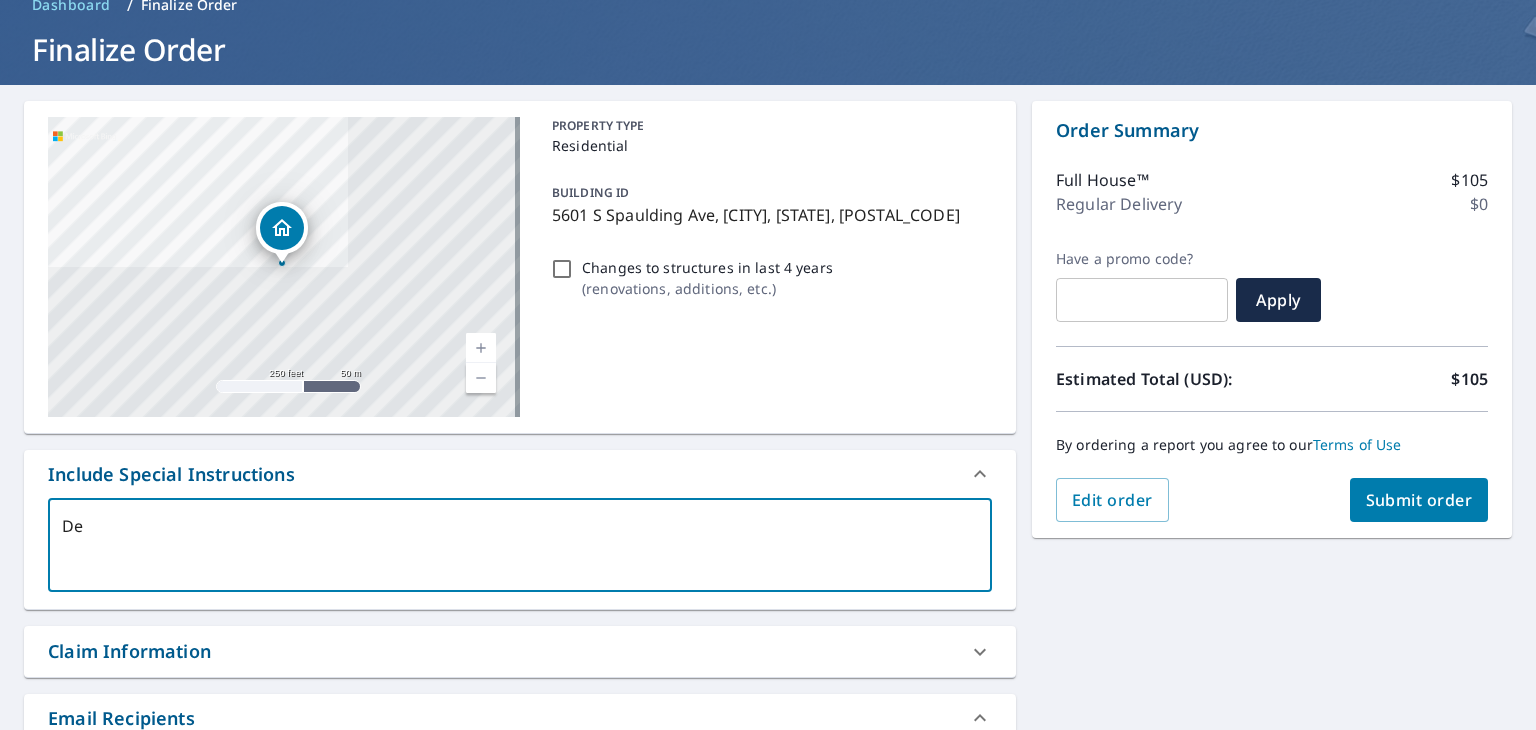 type on "Det" 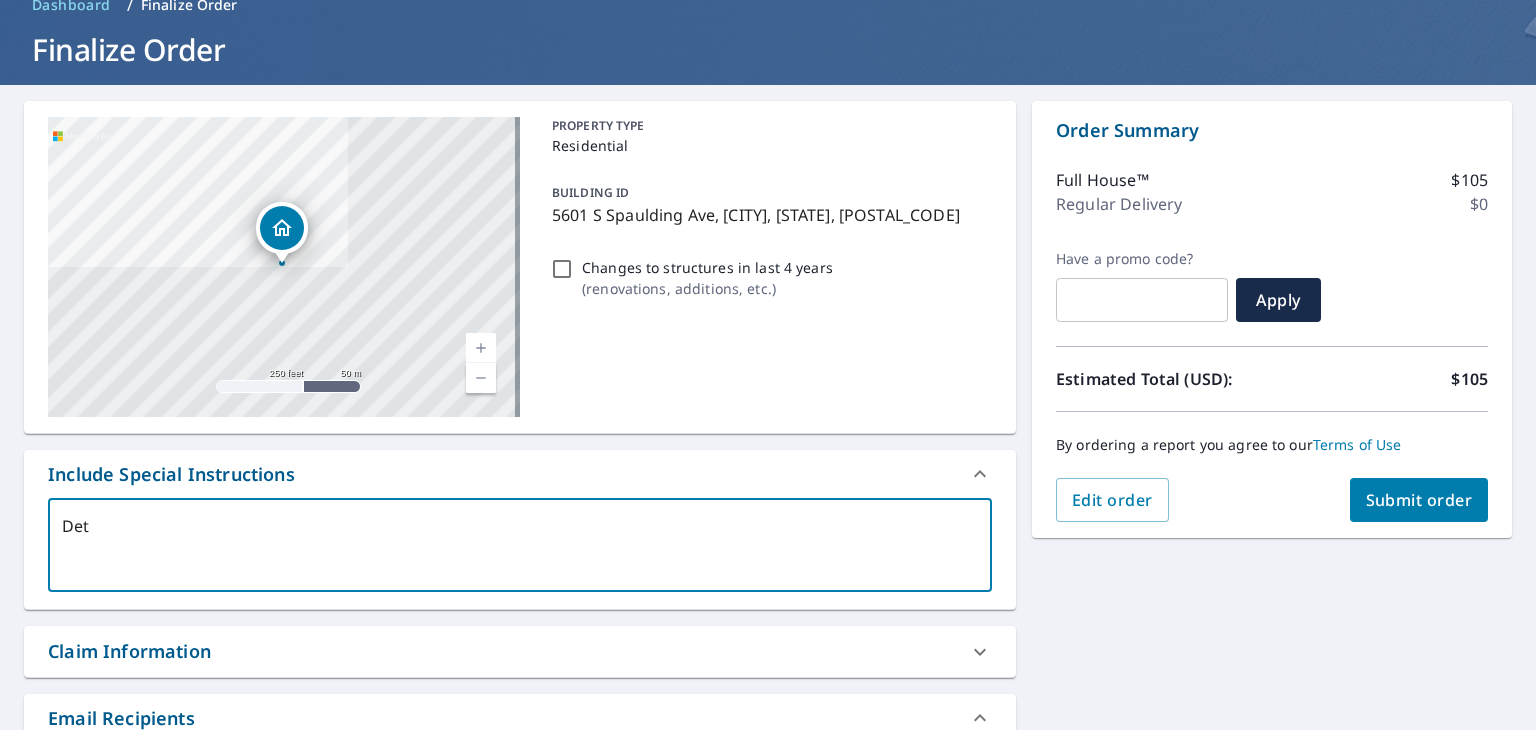 type on "Deta" 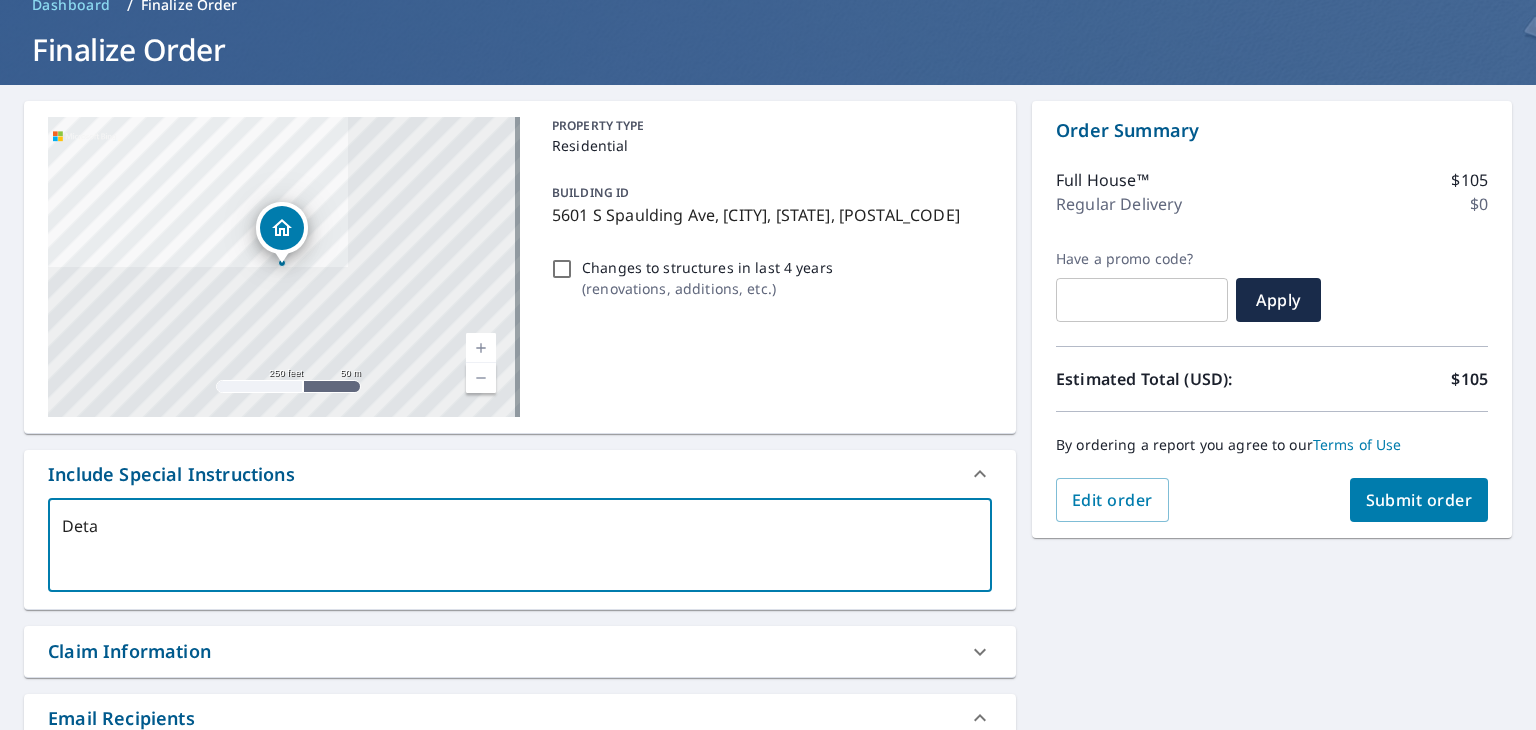 type on "Detac" 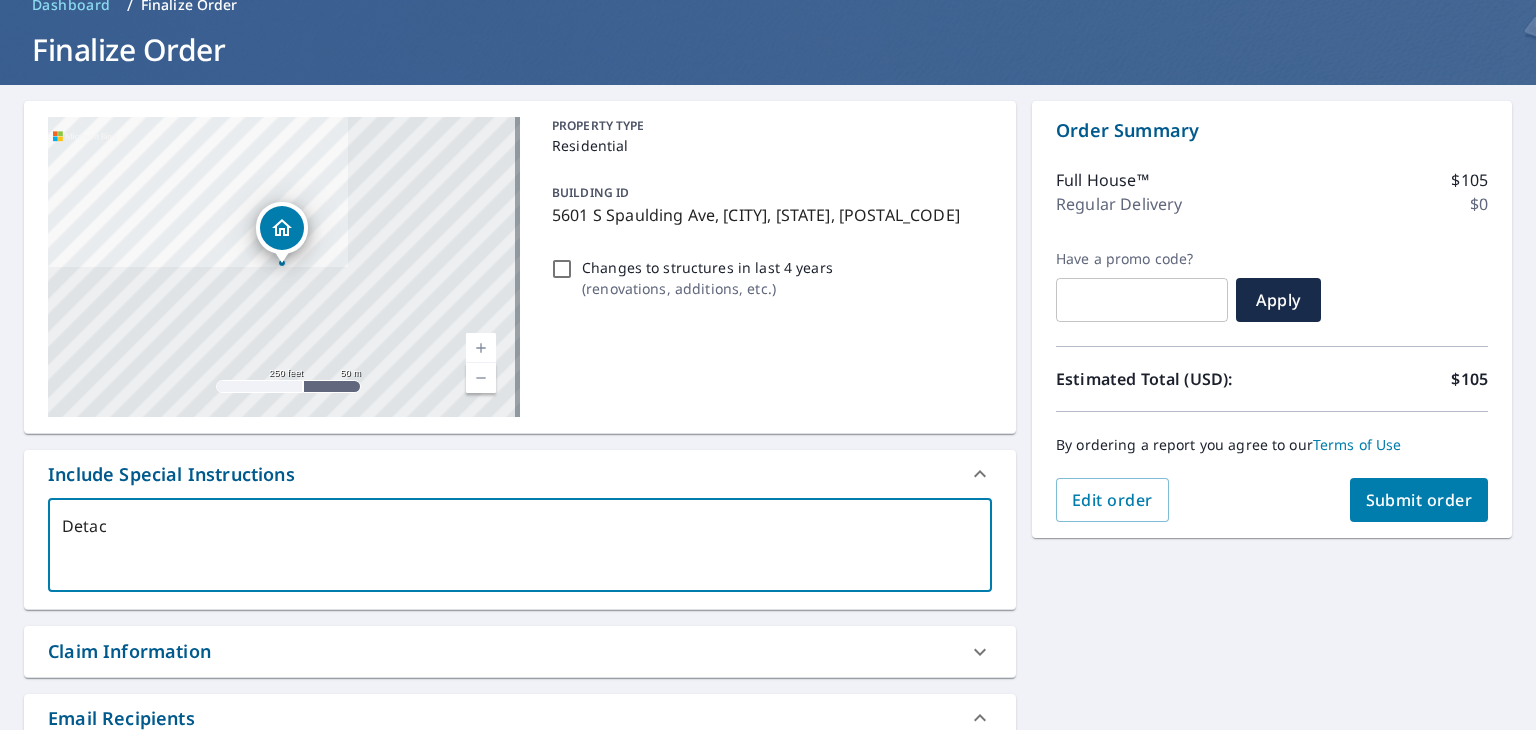 type on "Detach" 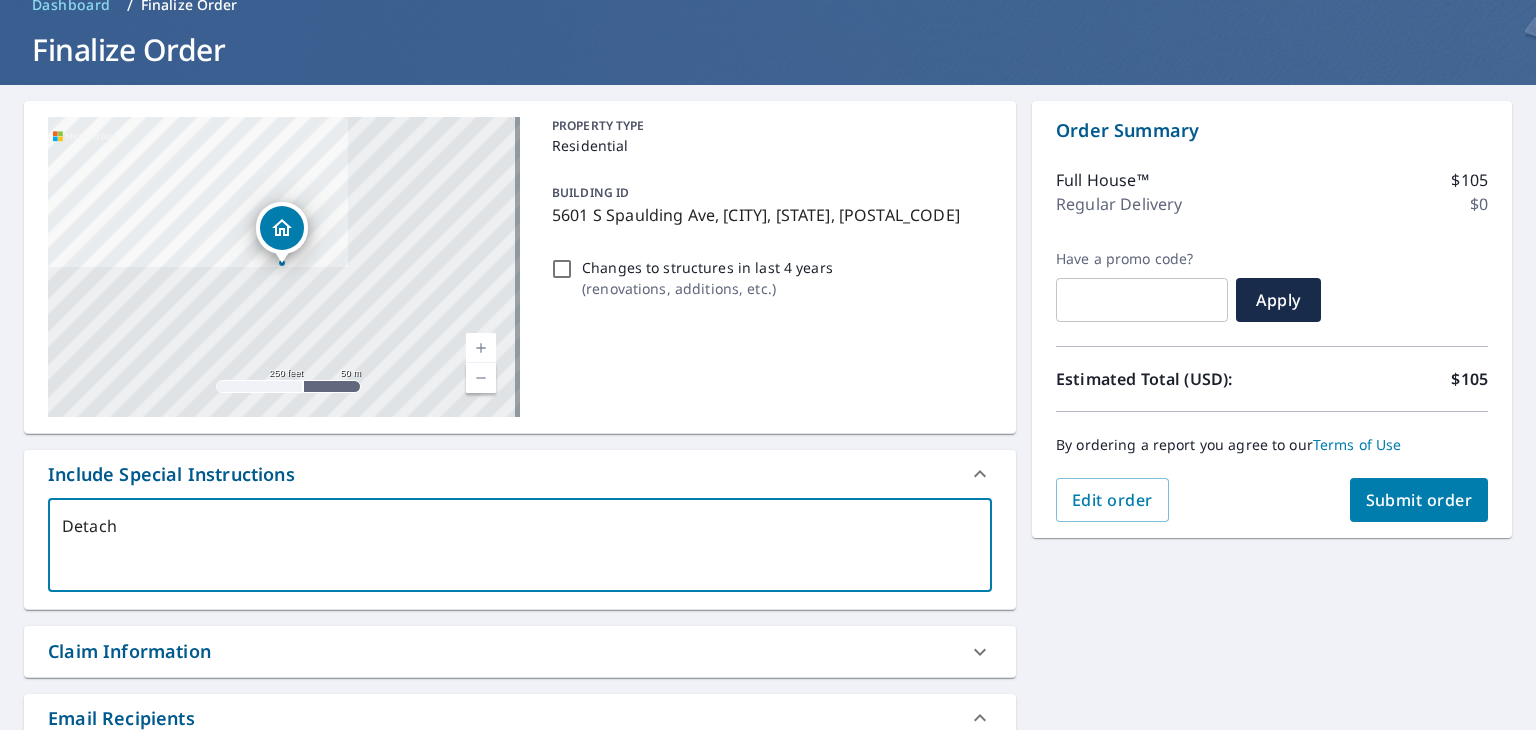type on "Detache" 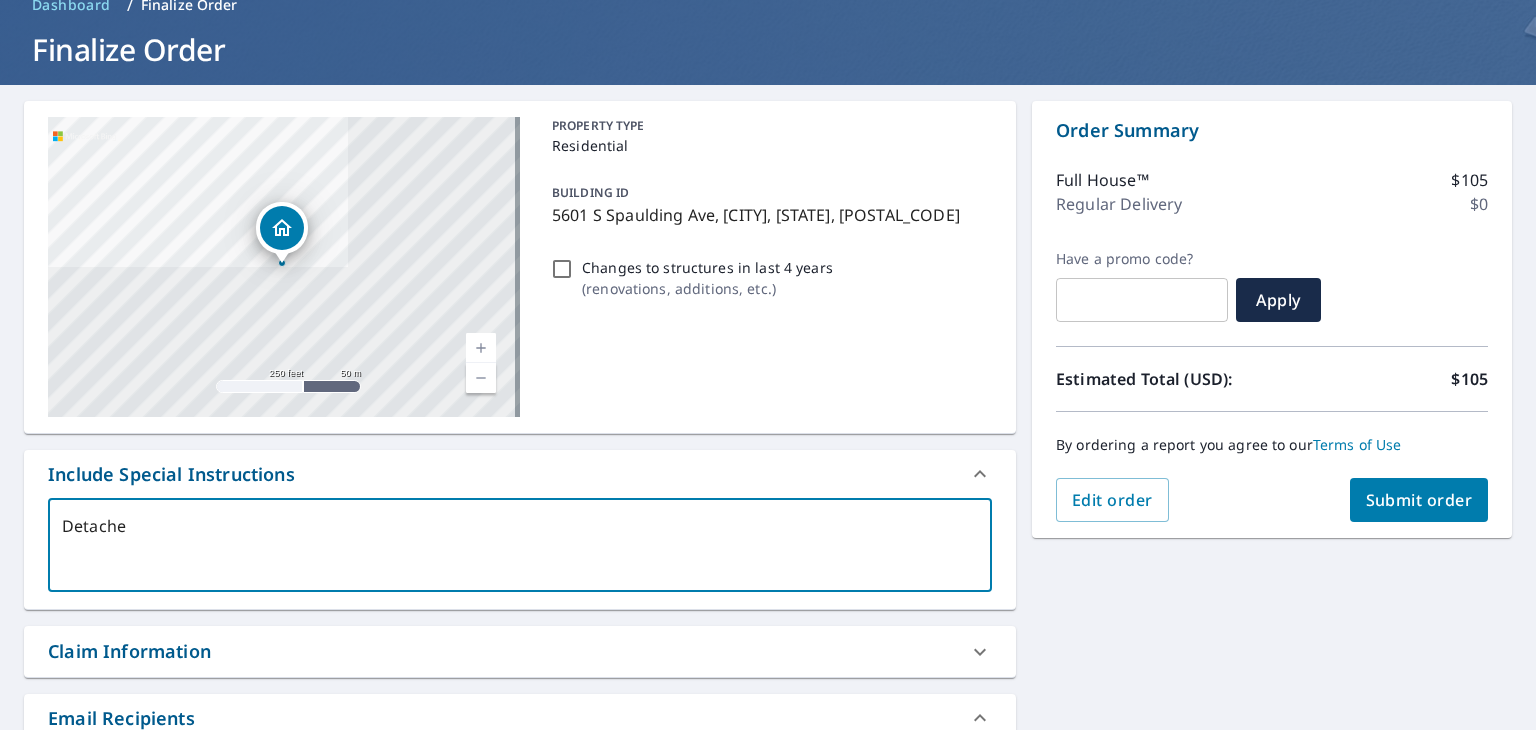 type on "Detached" 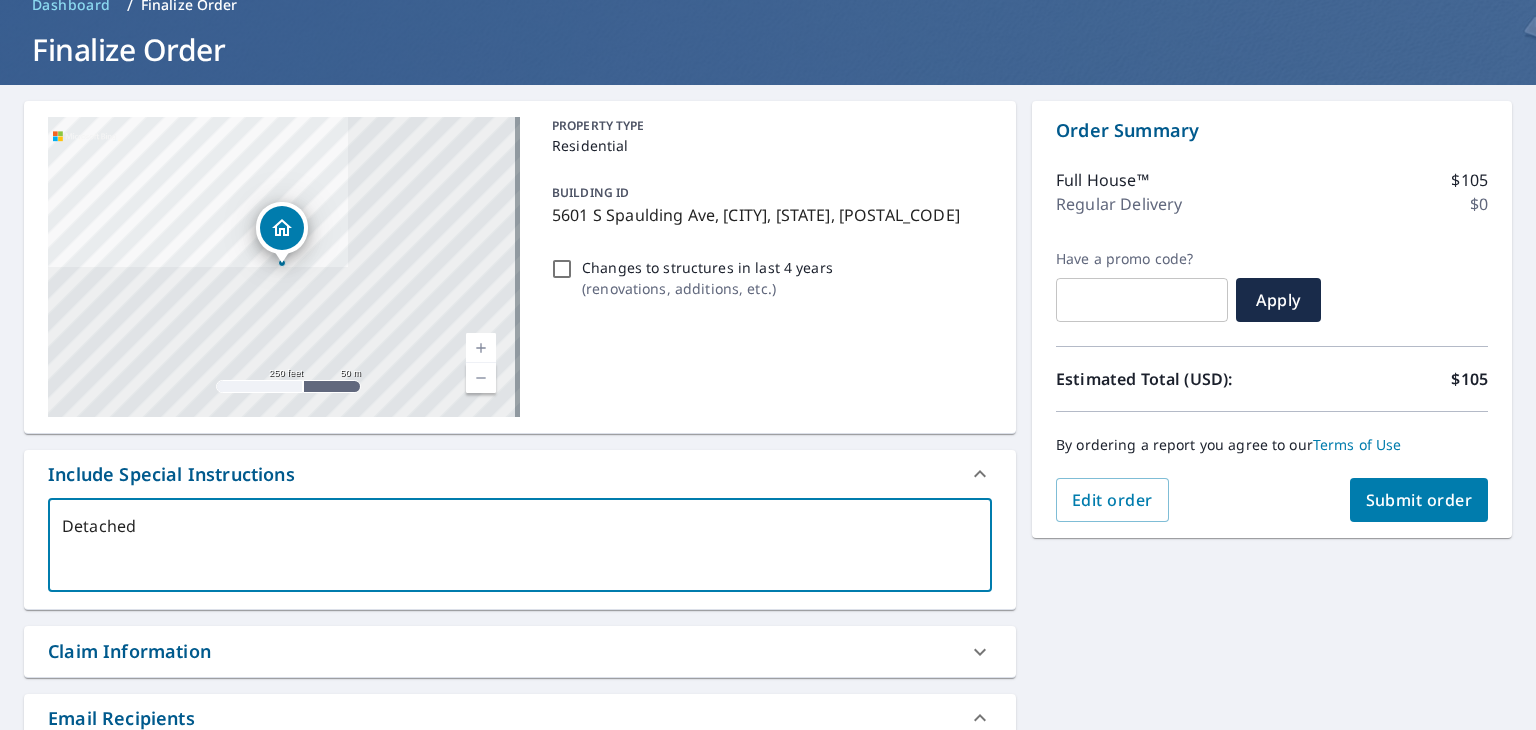 type on "Detached" 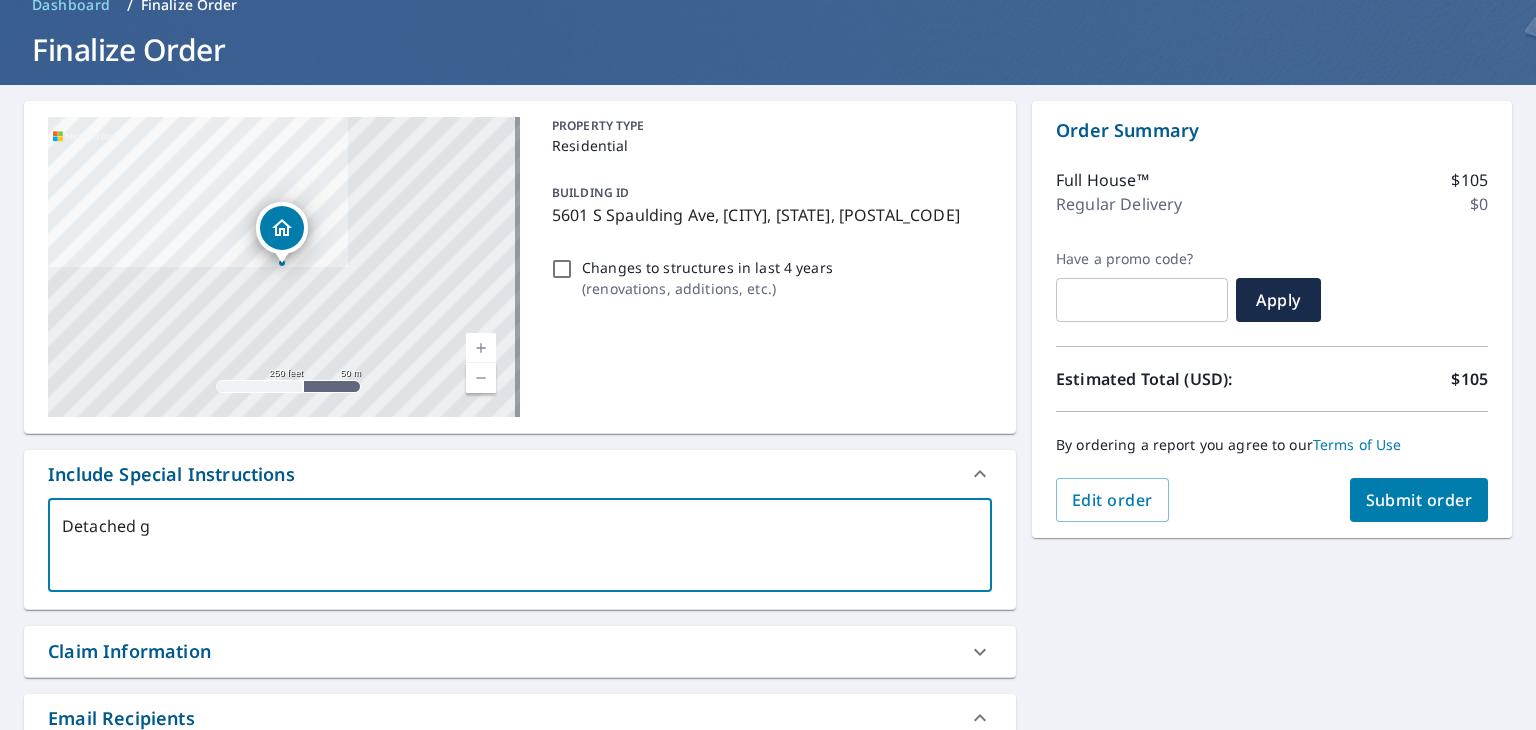 type on "Detached ga" 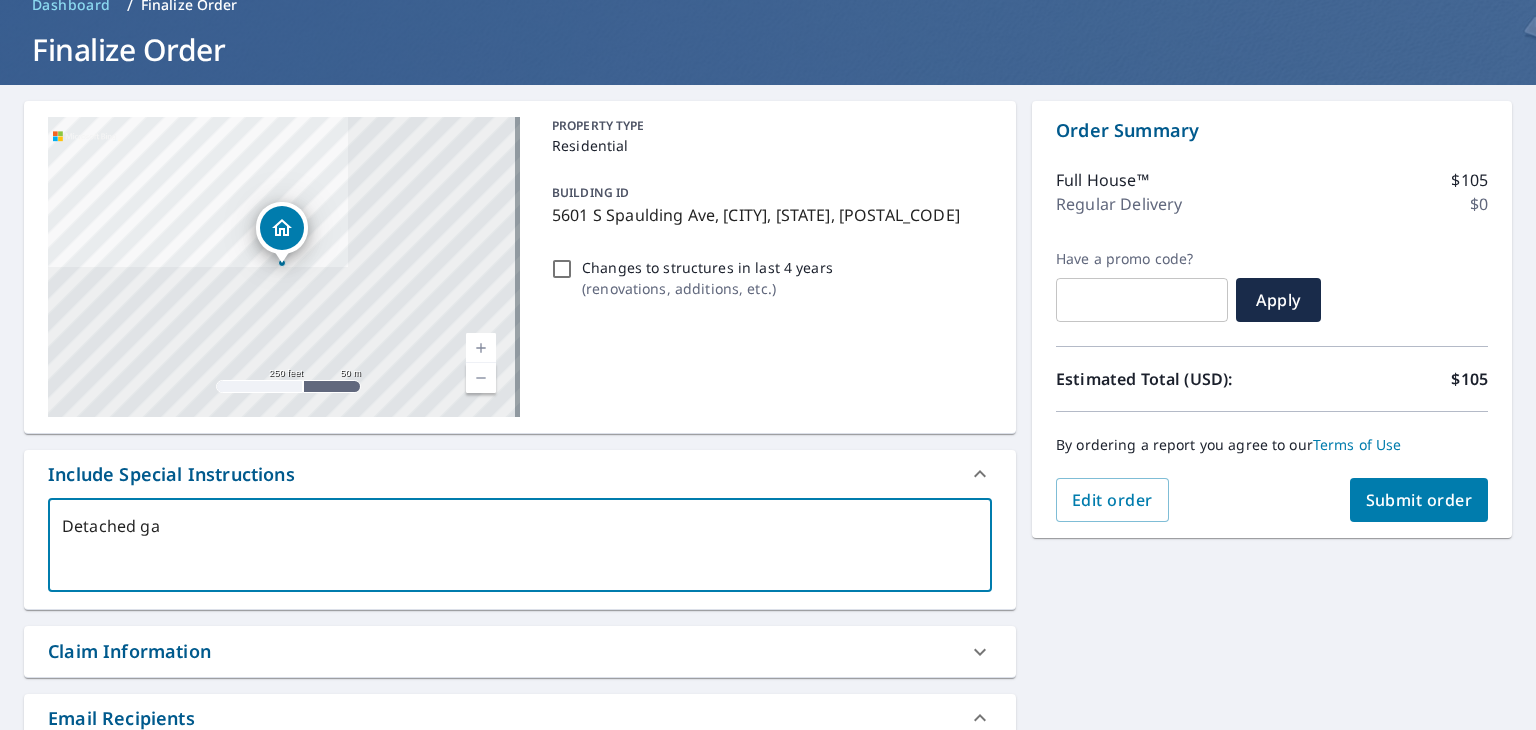 type on "Detached gar" 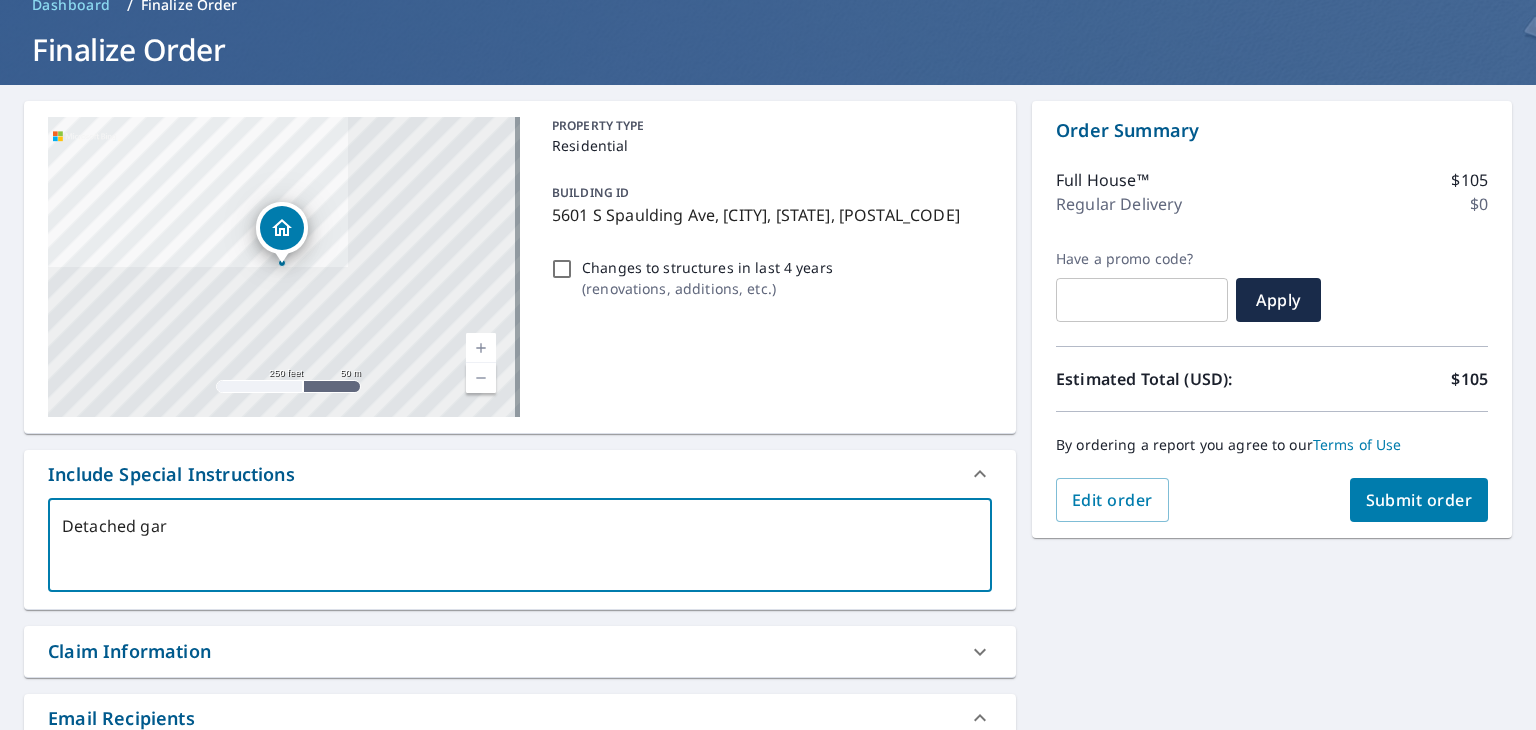 type on "Detached gara" 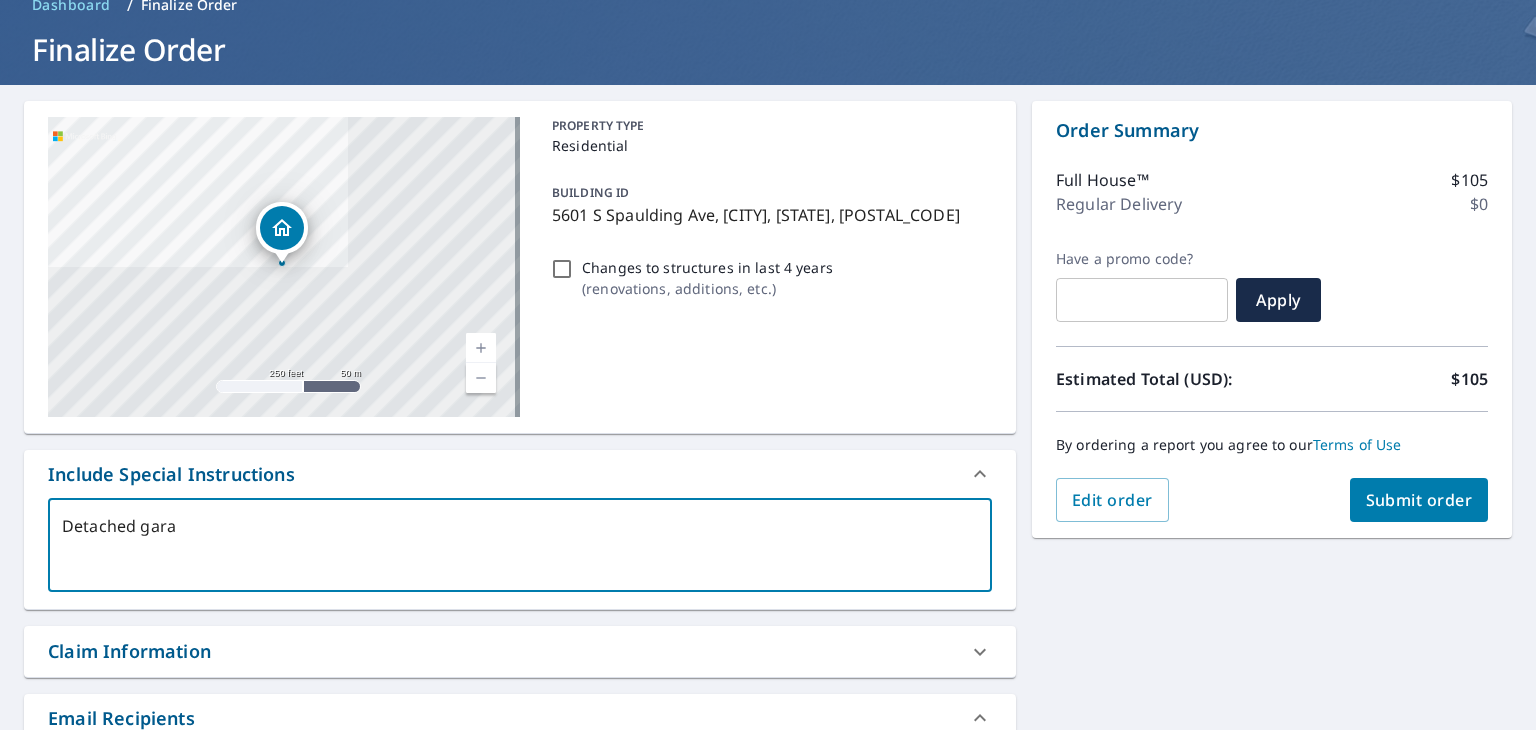 type on "Detached garag" 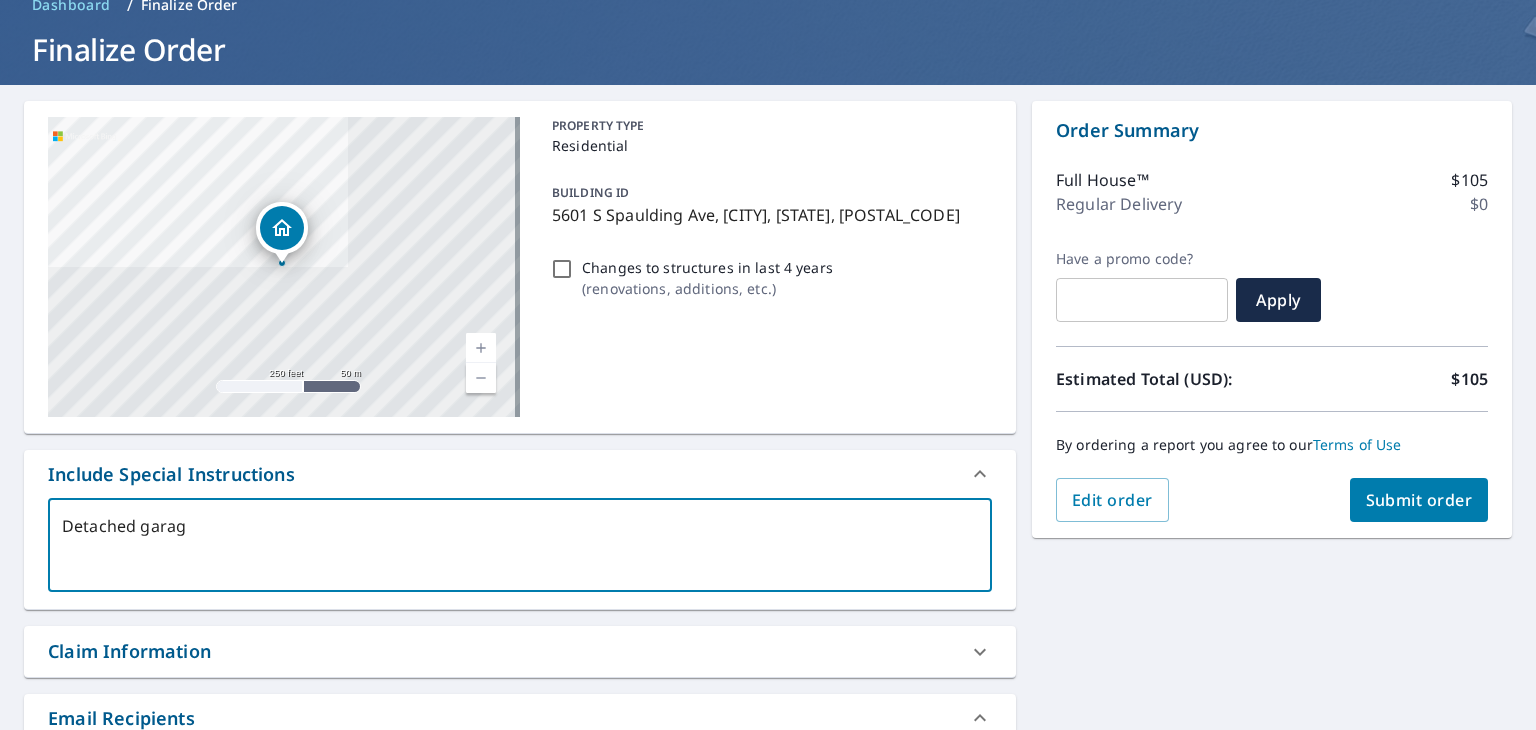 type on "Detached garage" 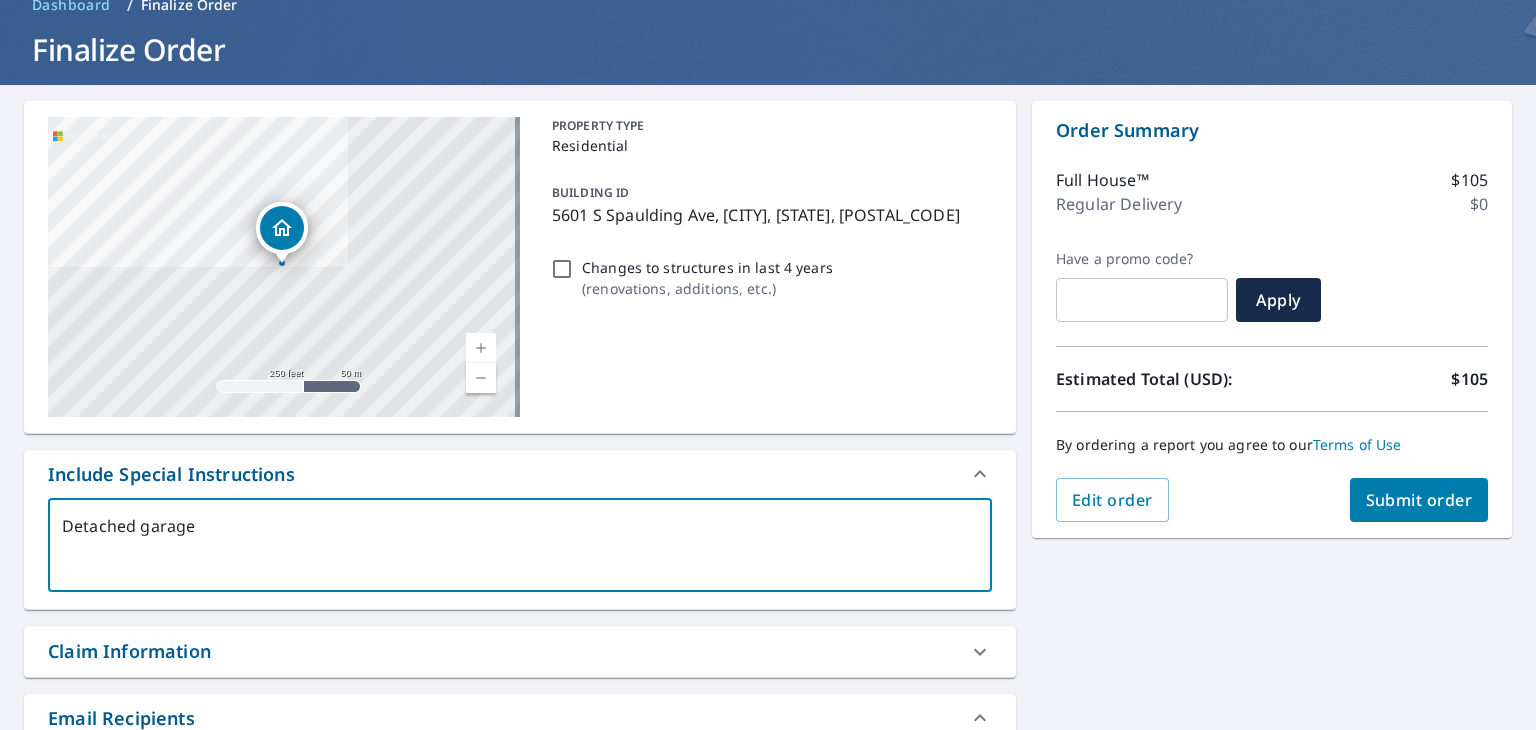 type on "Detached garage" 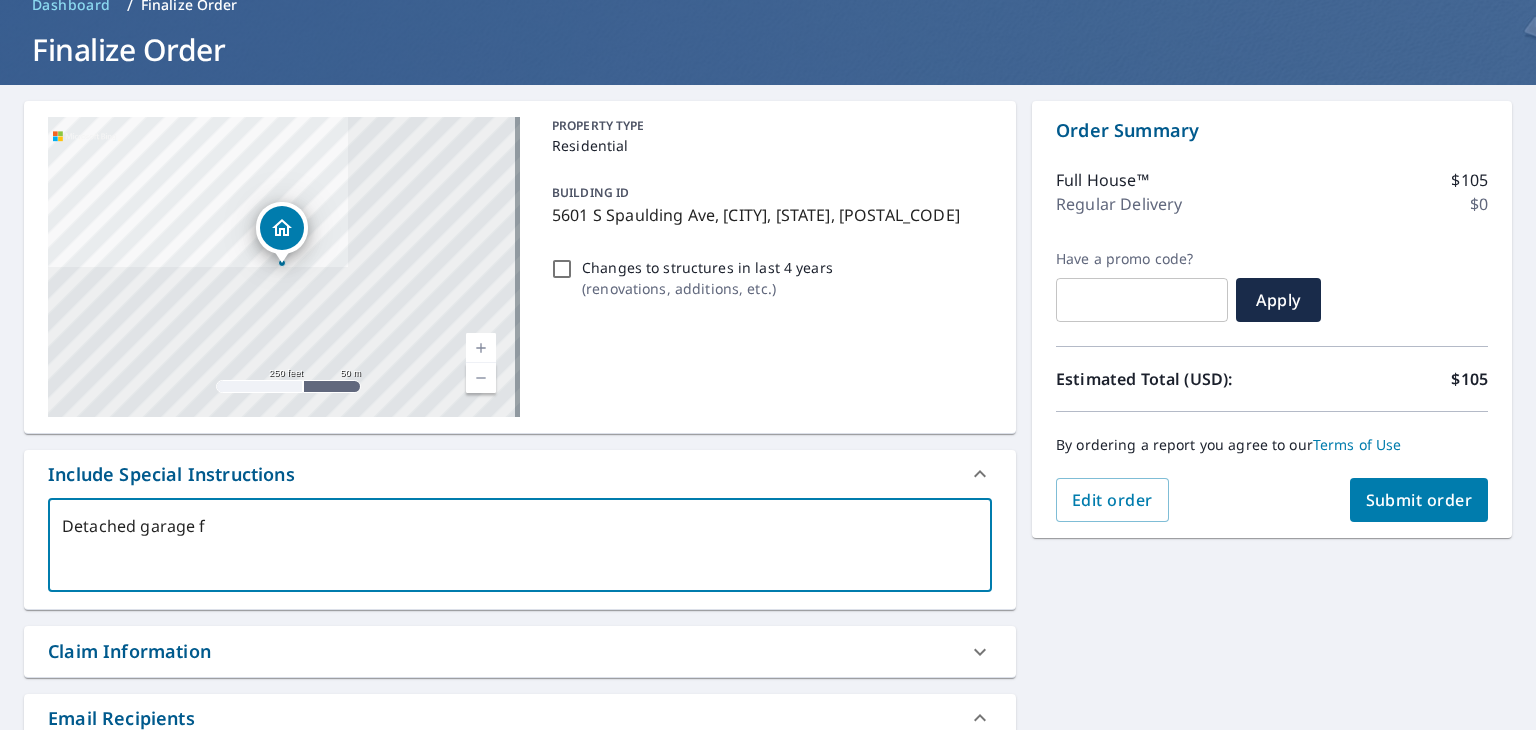 type on "Detached garage fu" 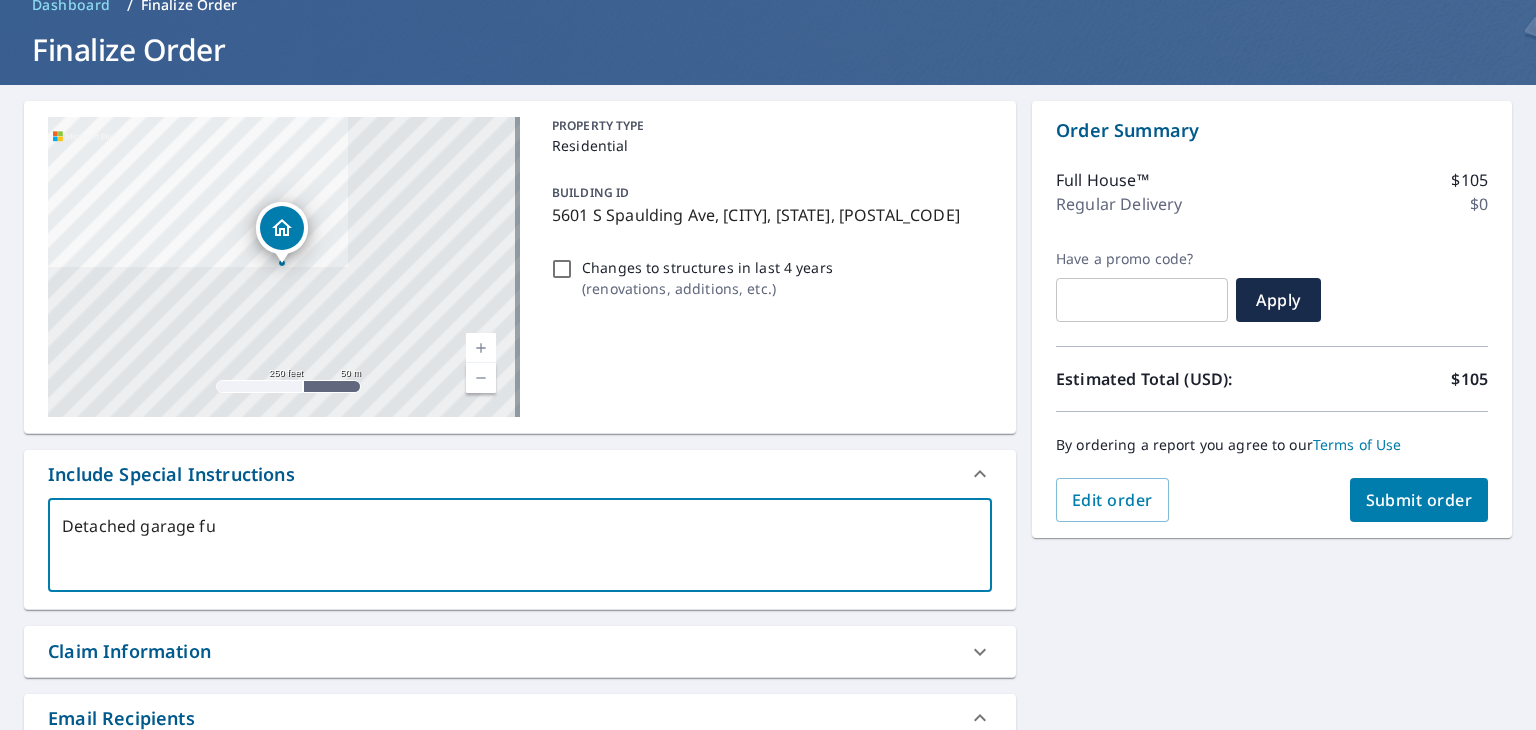 type on "x" 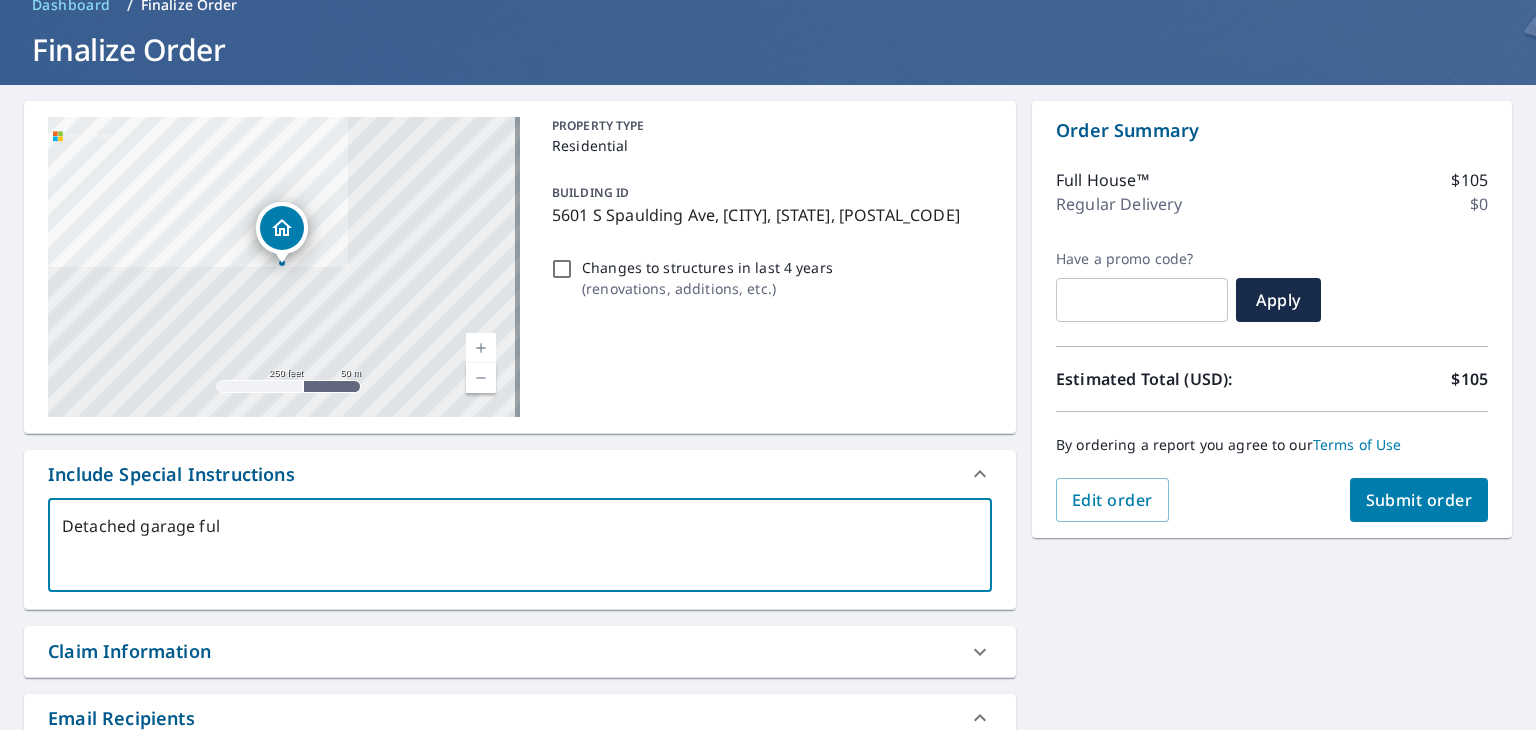 type on "Detached garage full" 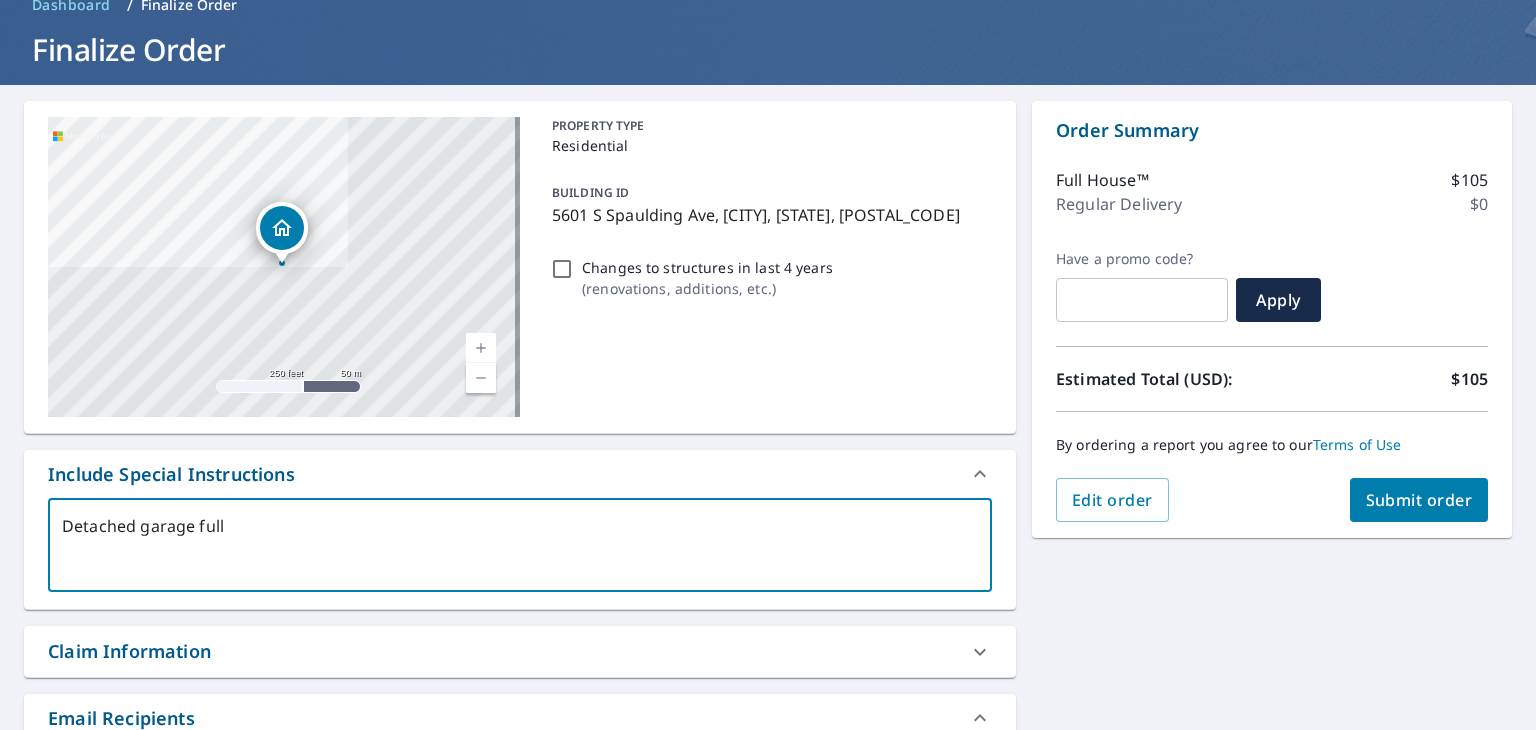 type on "Detached garage full" 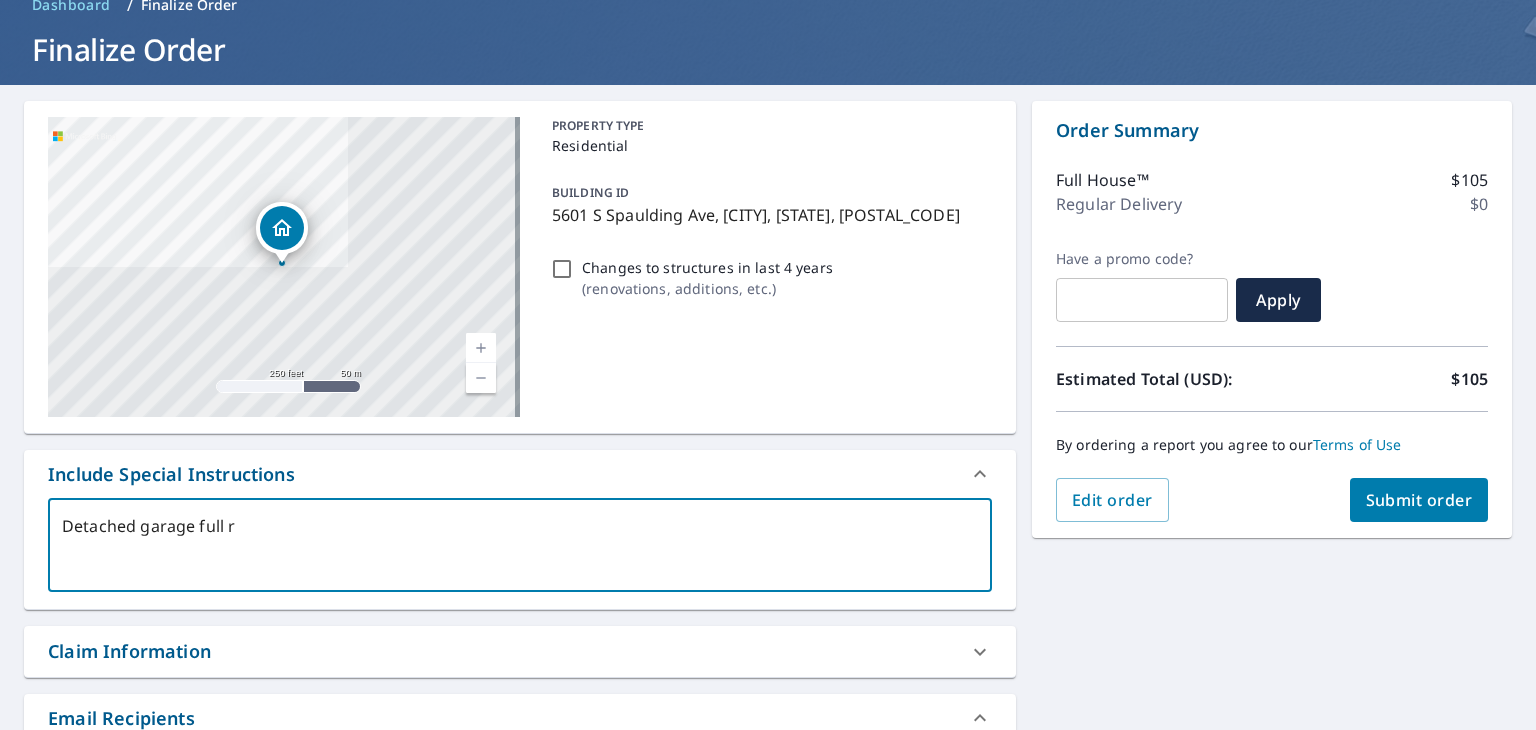 type on "Detached garage full ro" 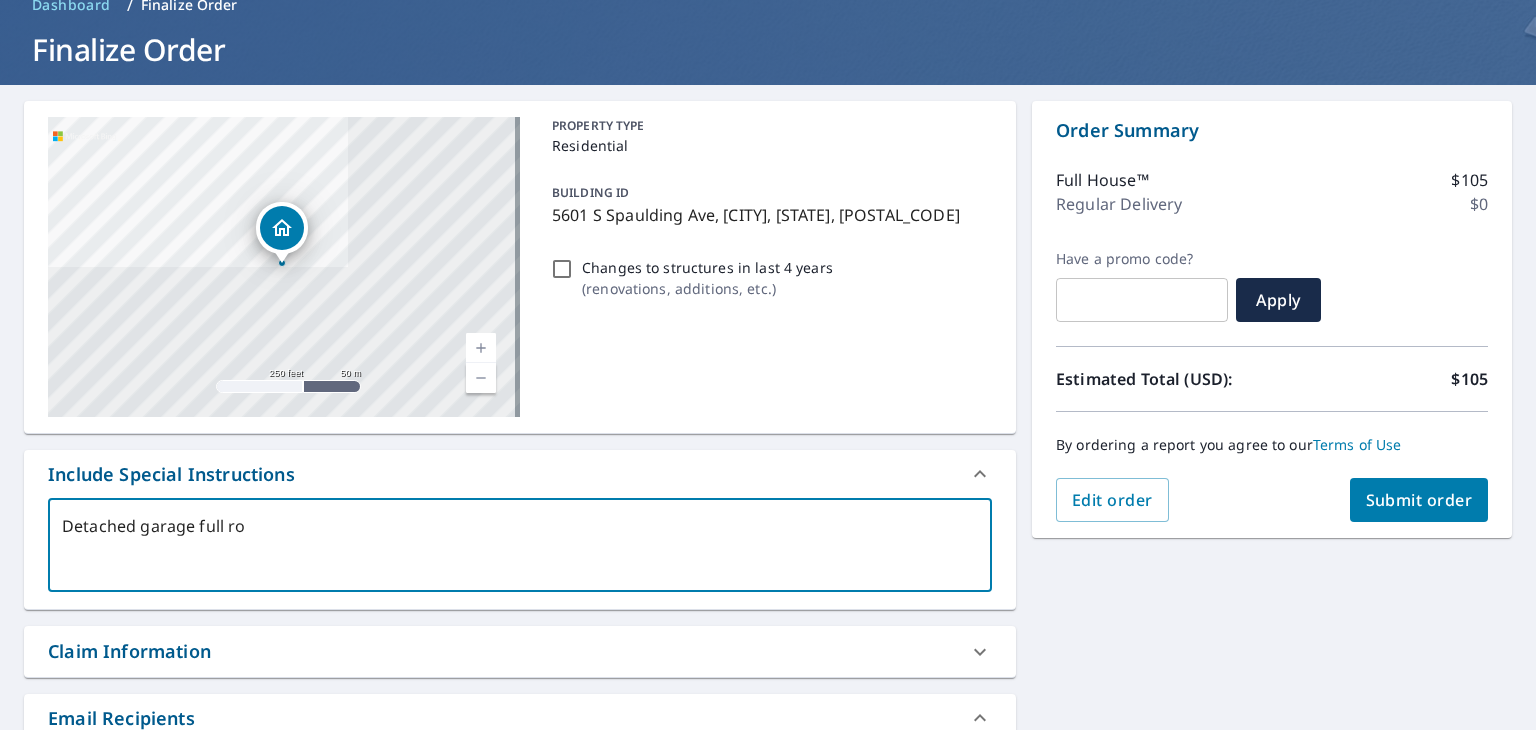 type on "Detached garage full roo" 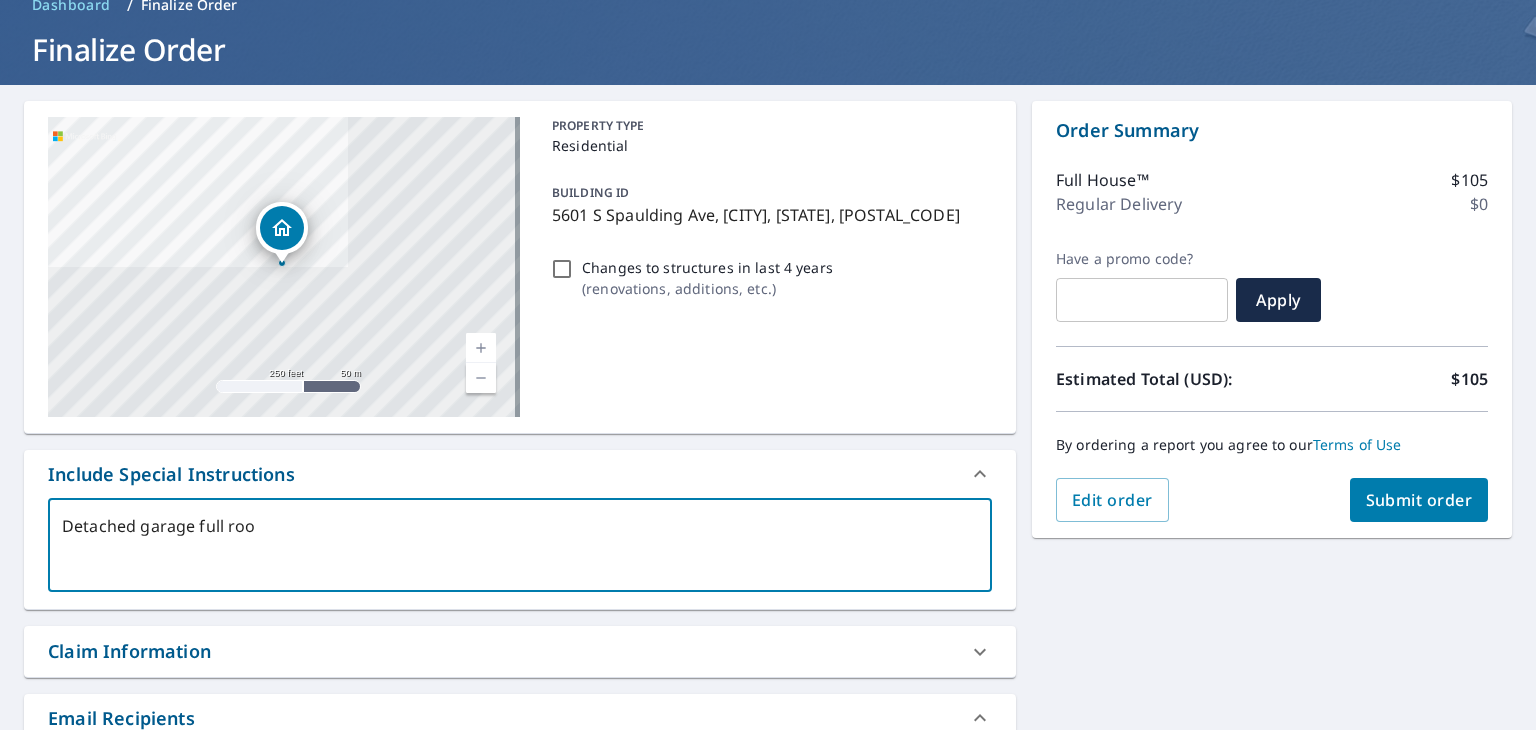 type on "Detached garage full roof" 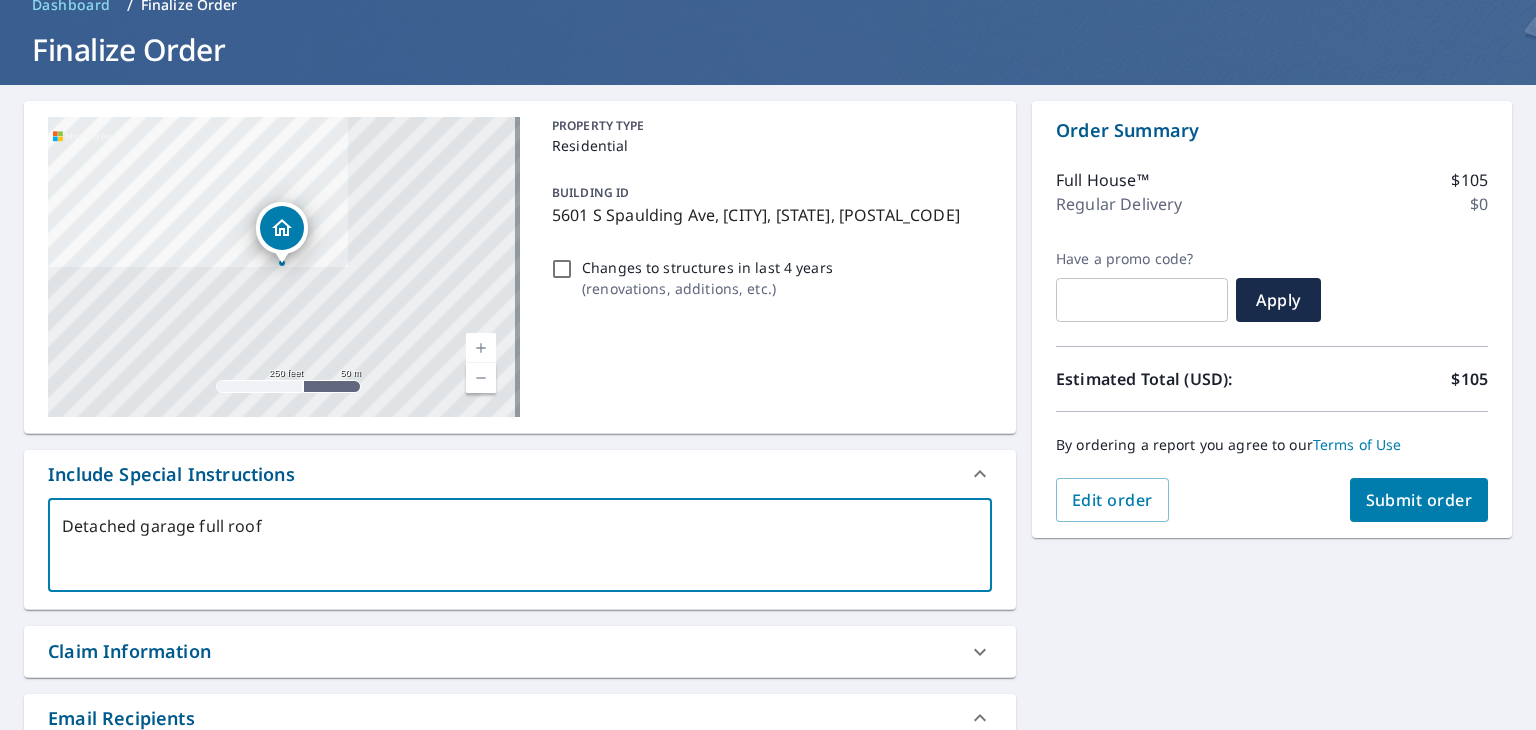 type on "x" 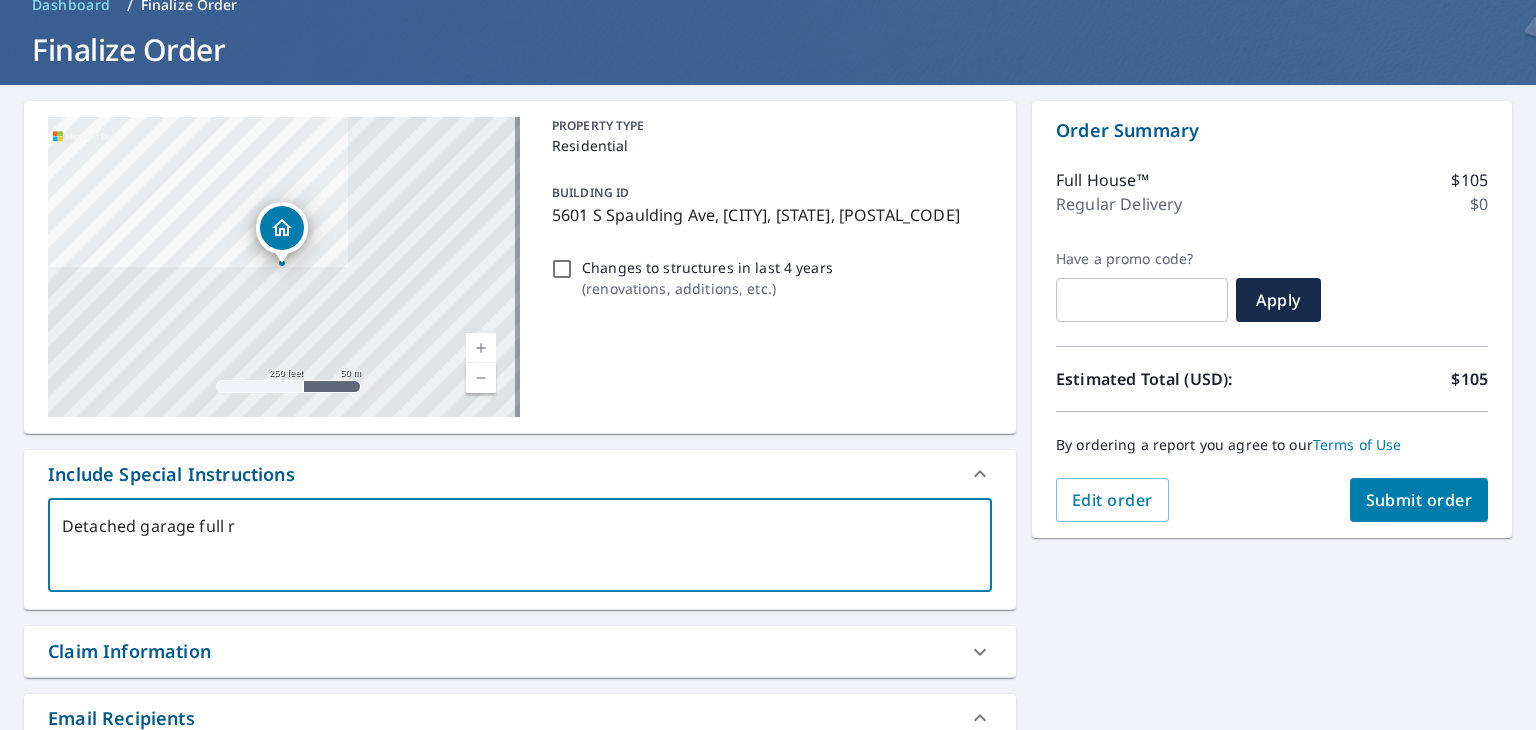 type on "Detached garage full" 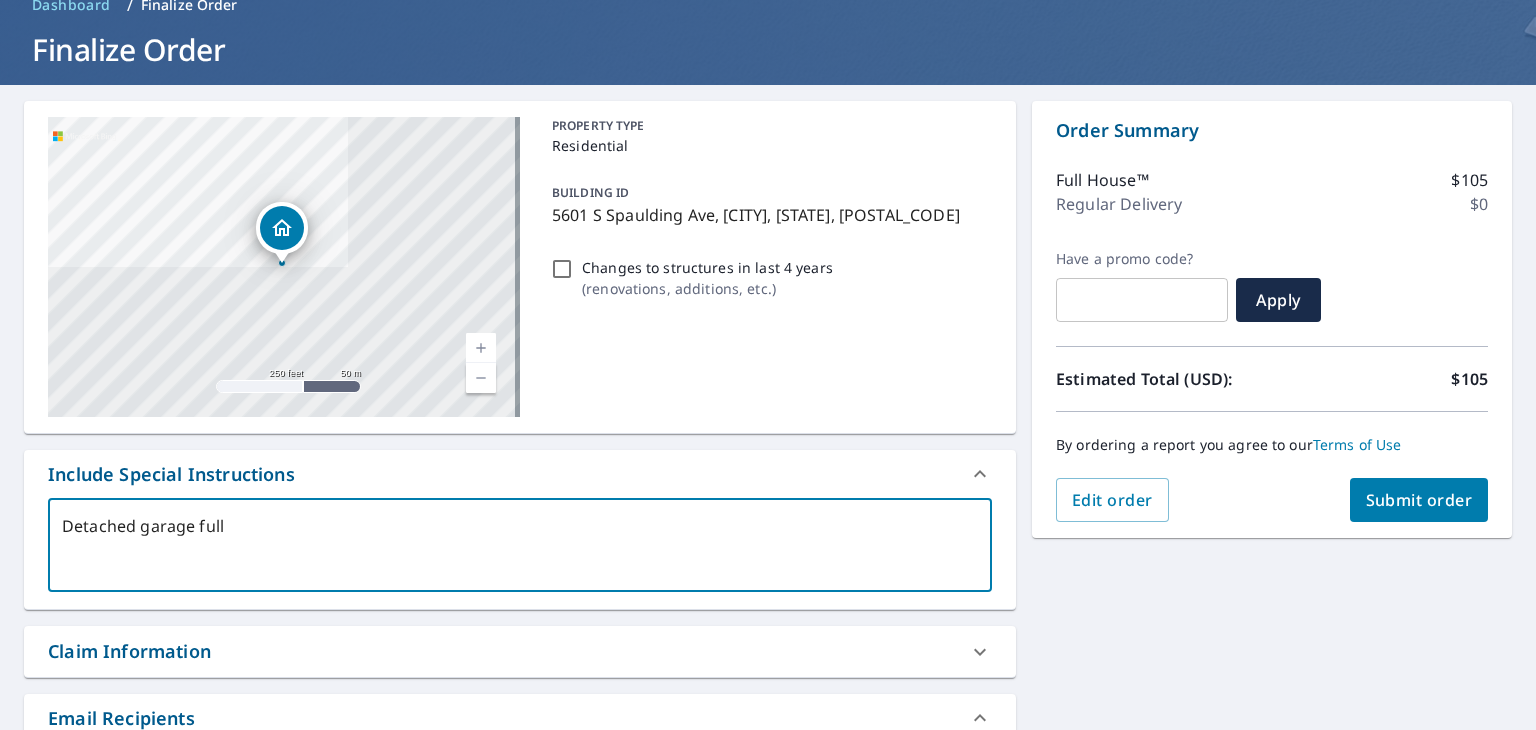 type on "x" 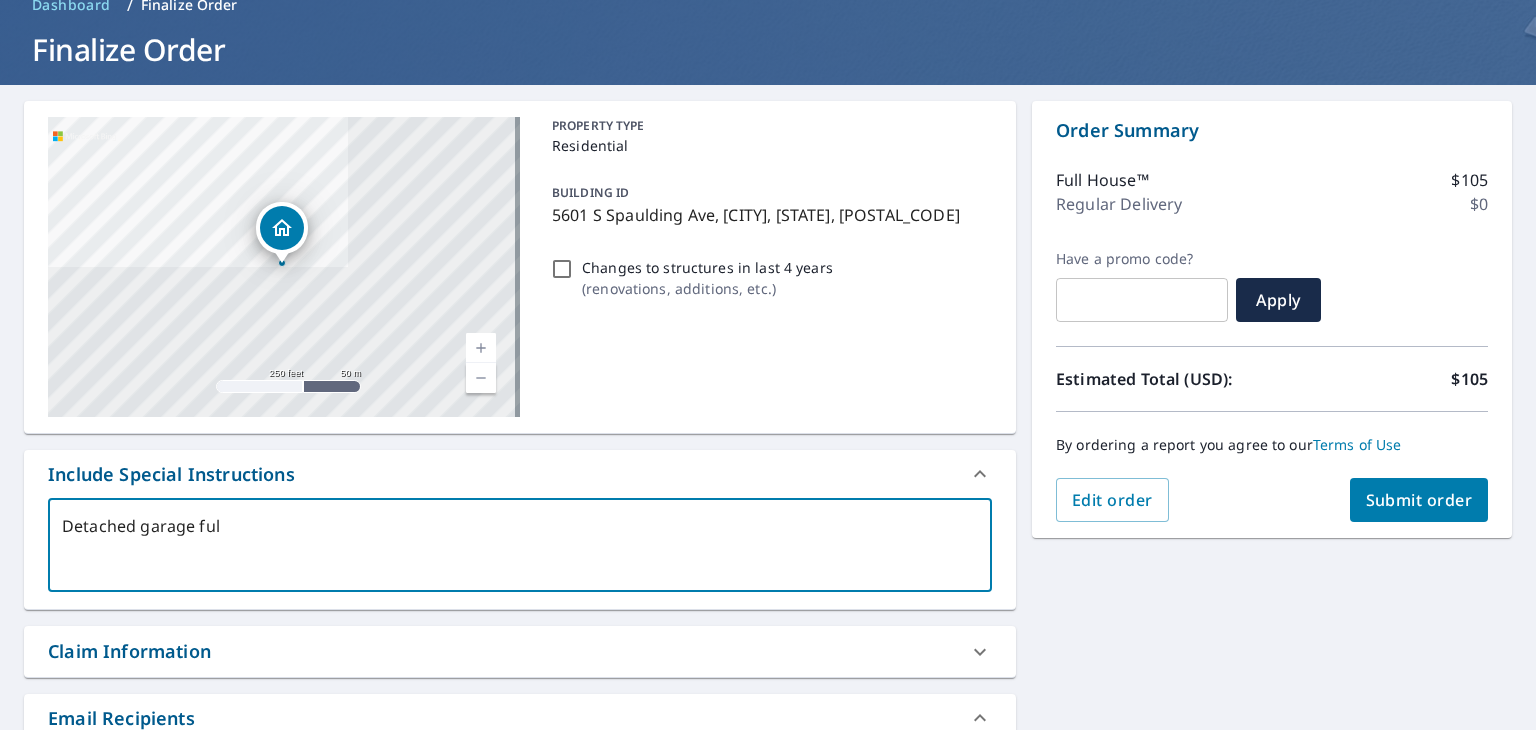 type on "Detached garage fu" 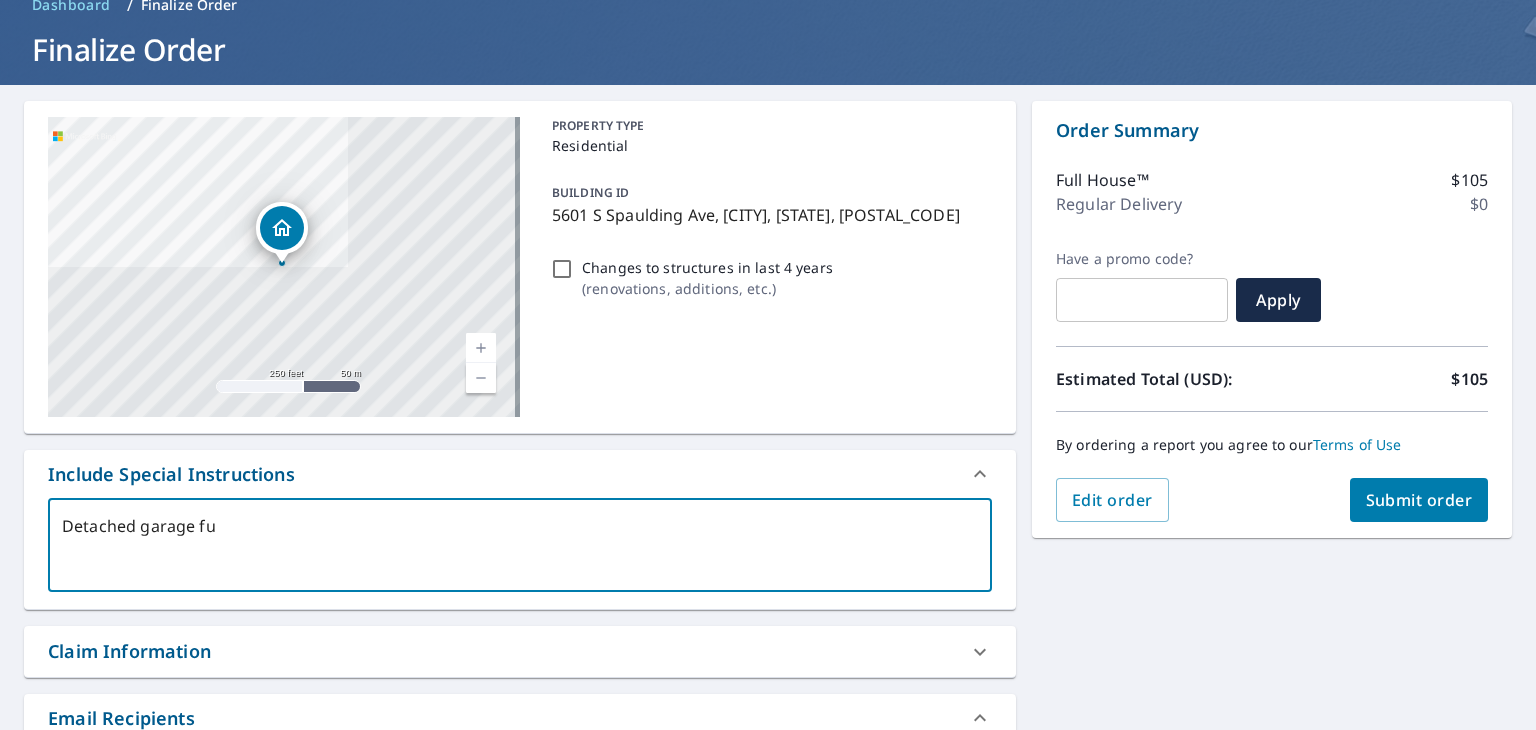 type on "Detached garage f" 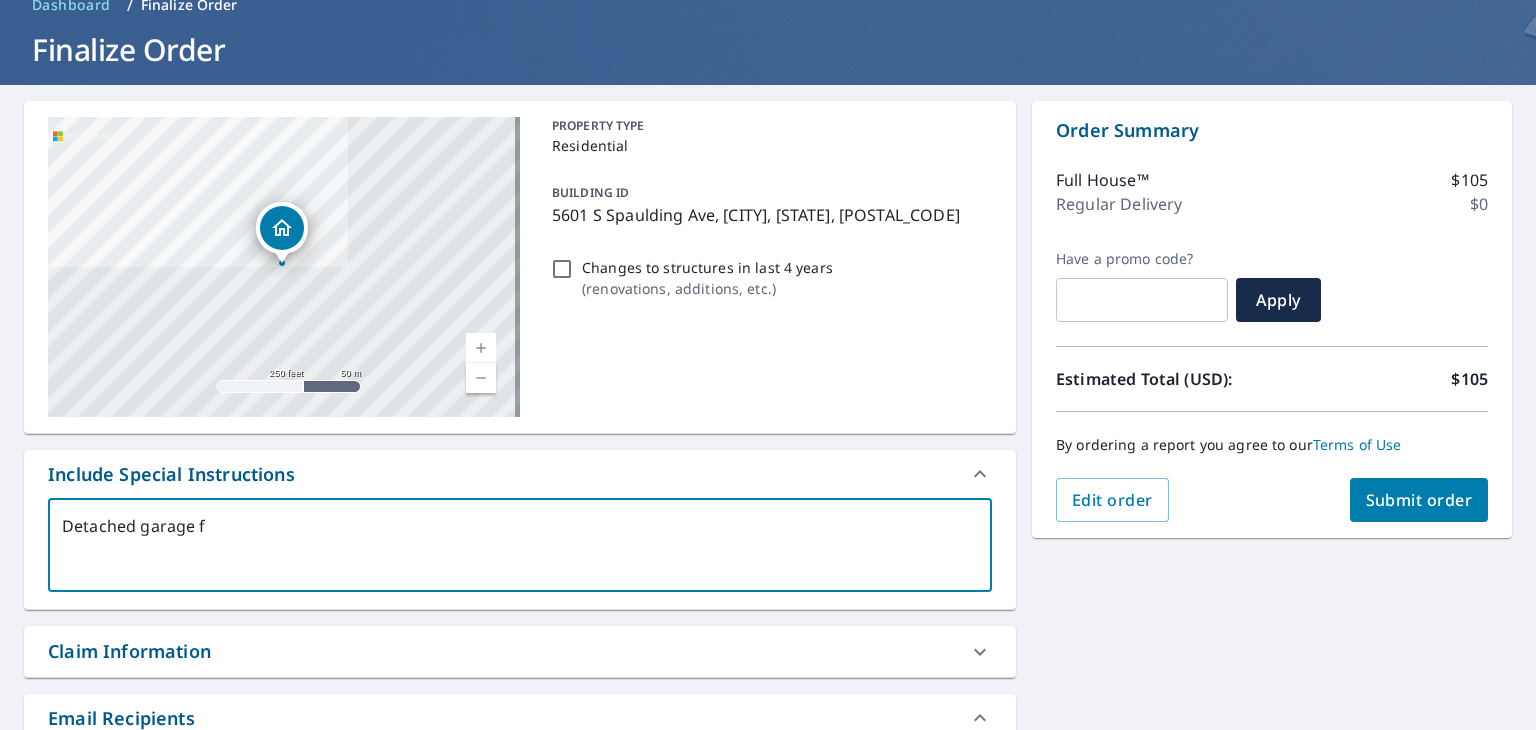 type on "Detached garage" 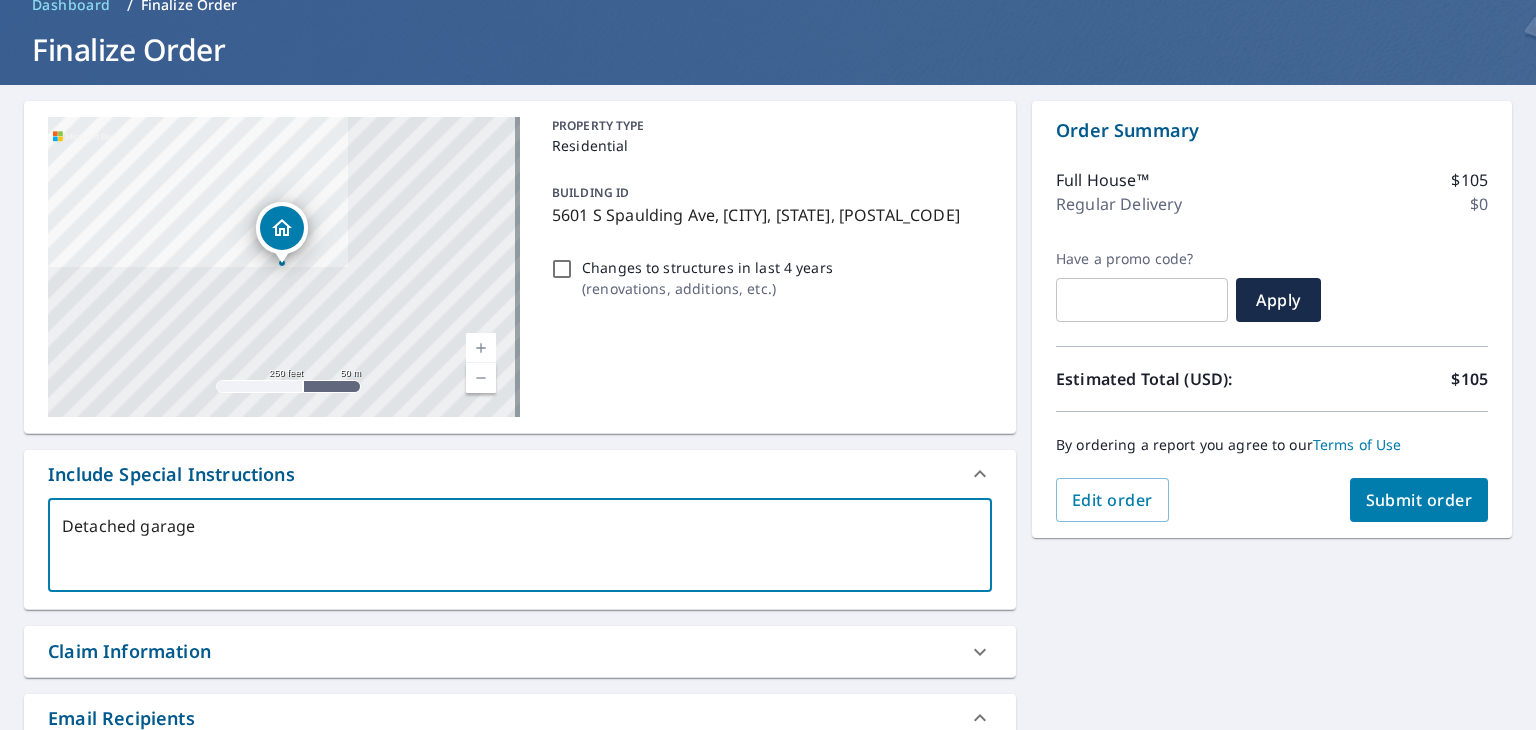 type on "Detached garage o" 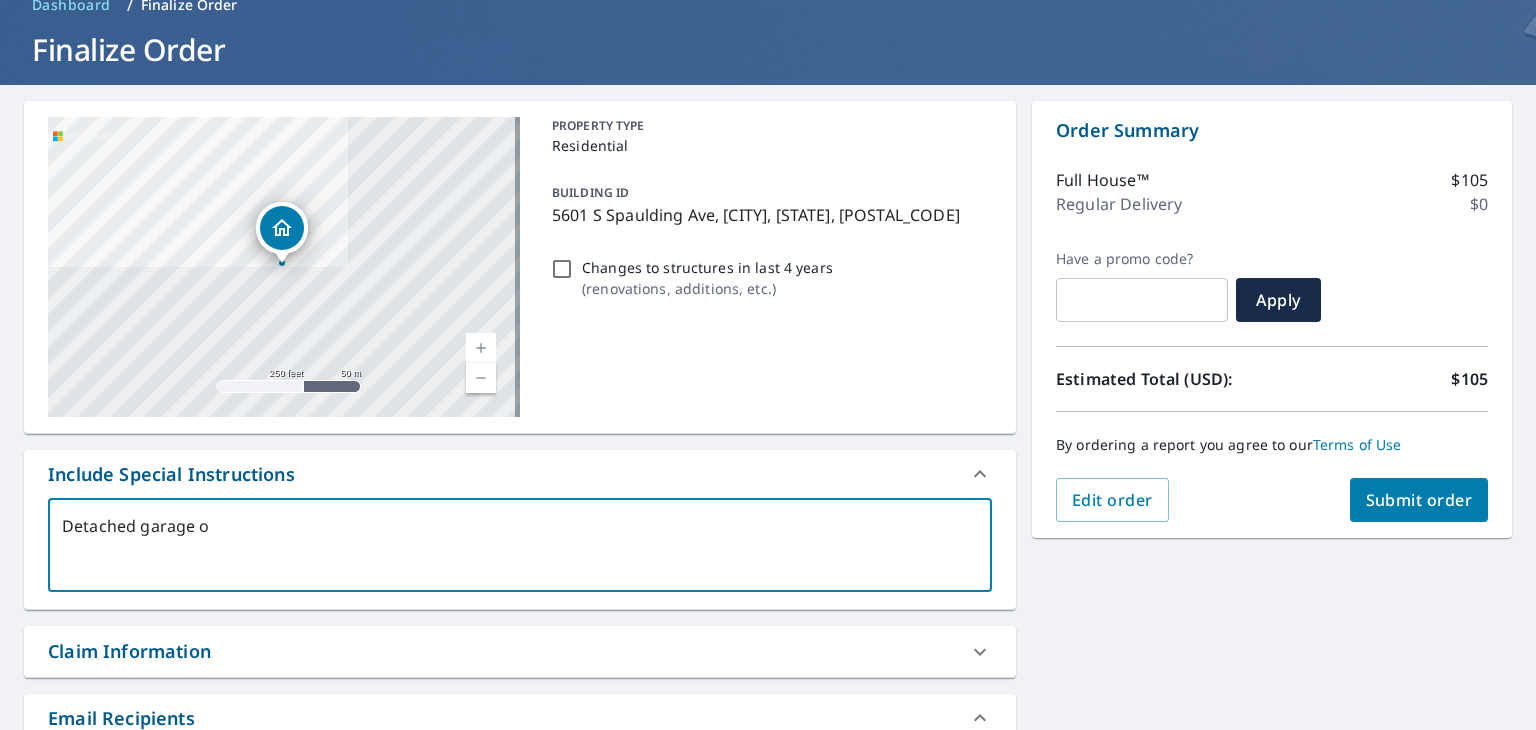 type on "Detached garage on" 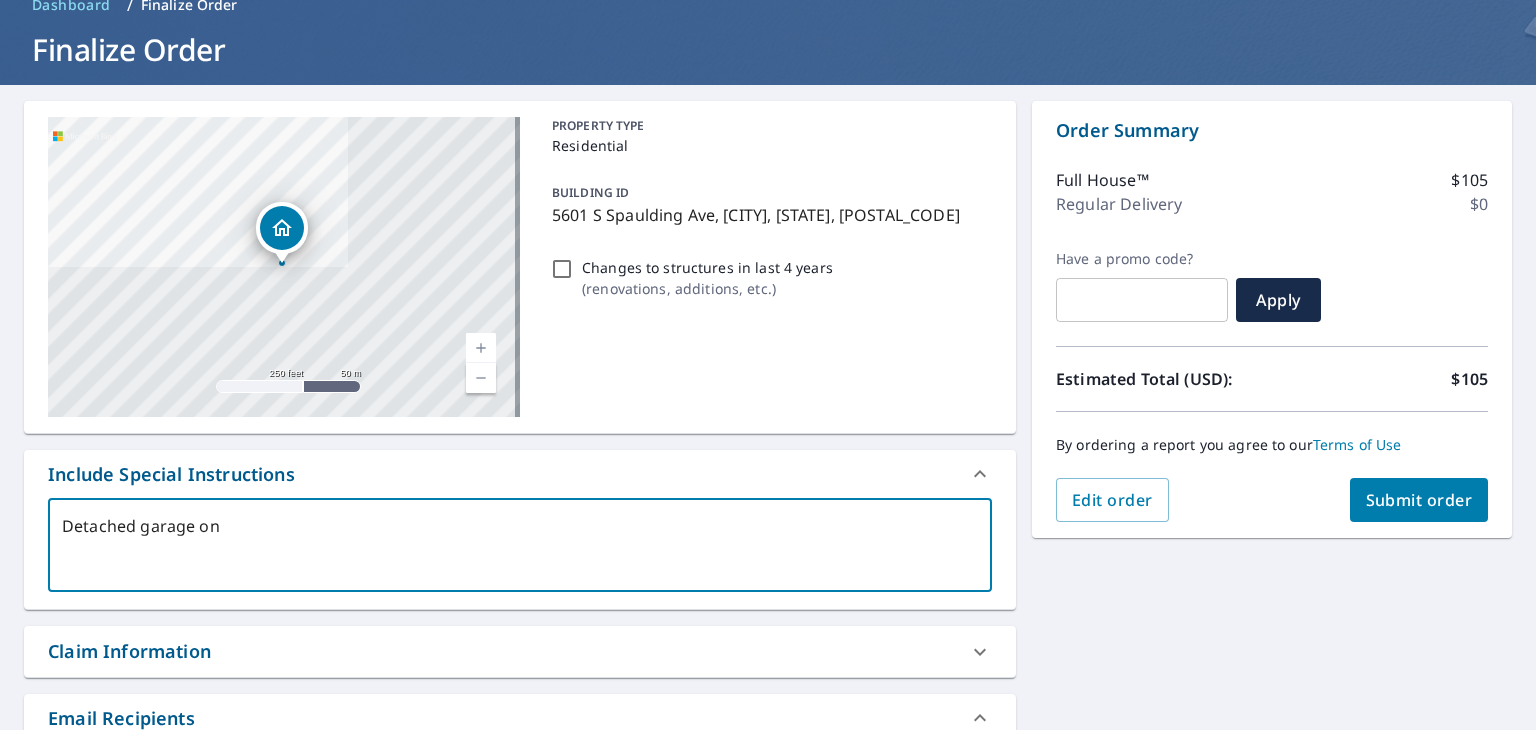 type on "Detached garage onl" 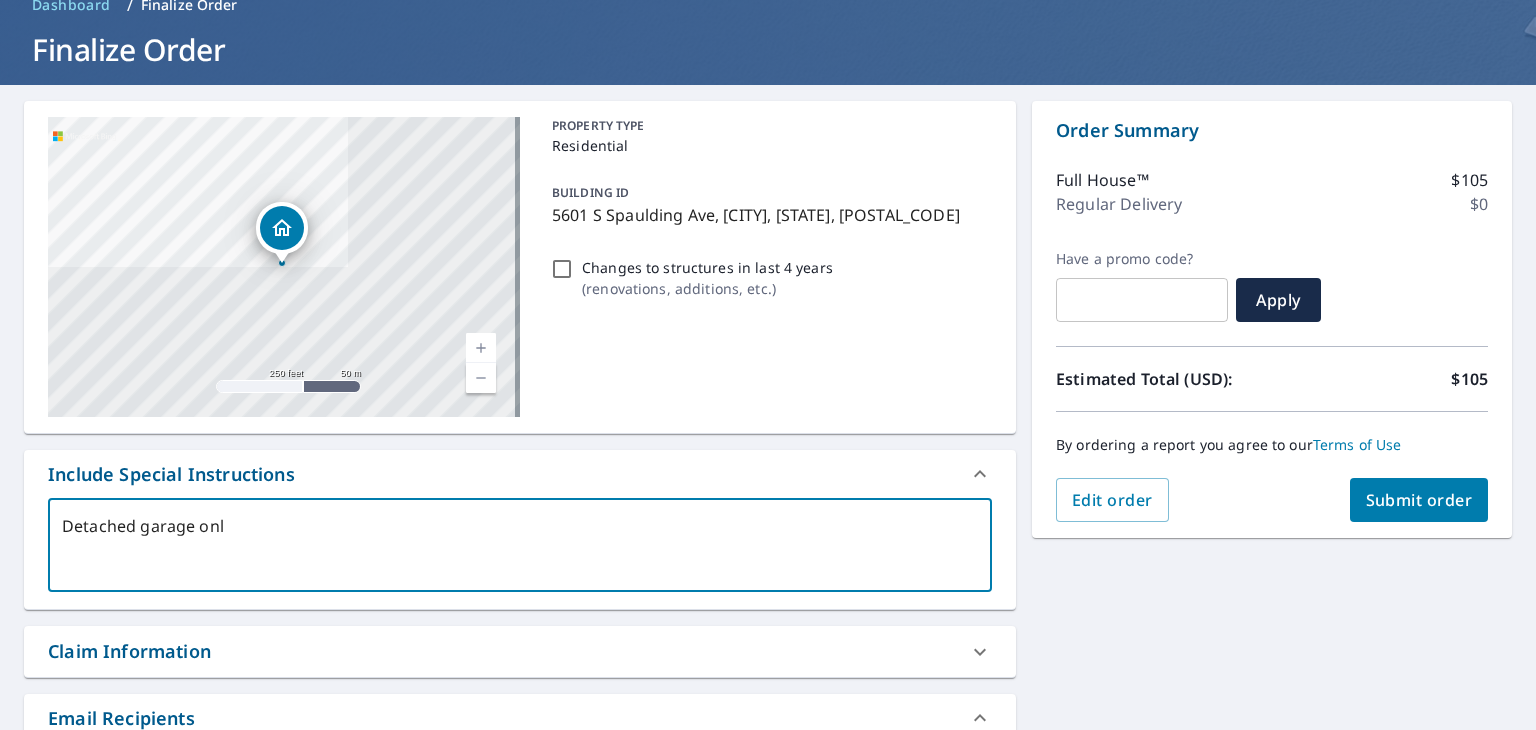 type on "Detached garage only" 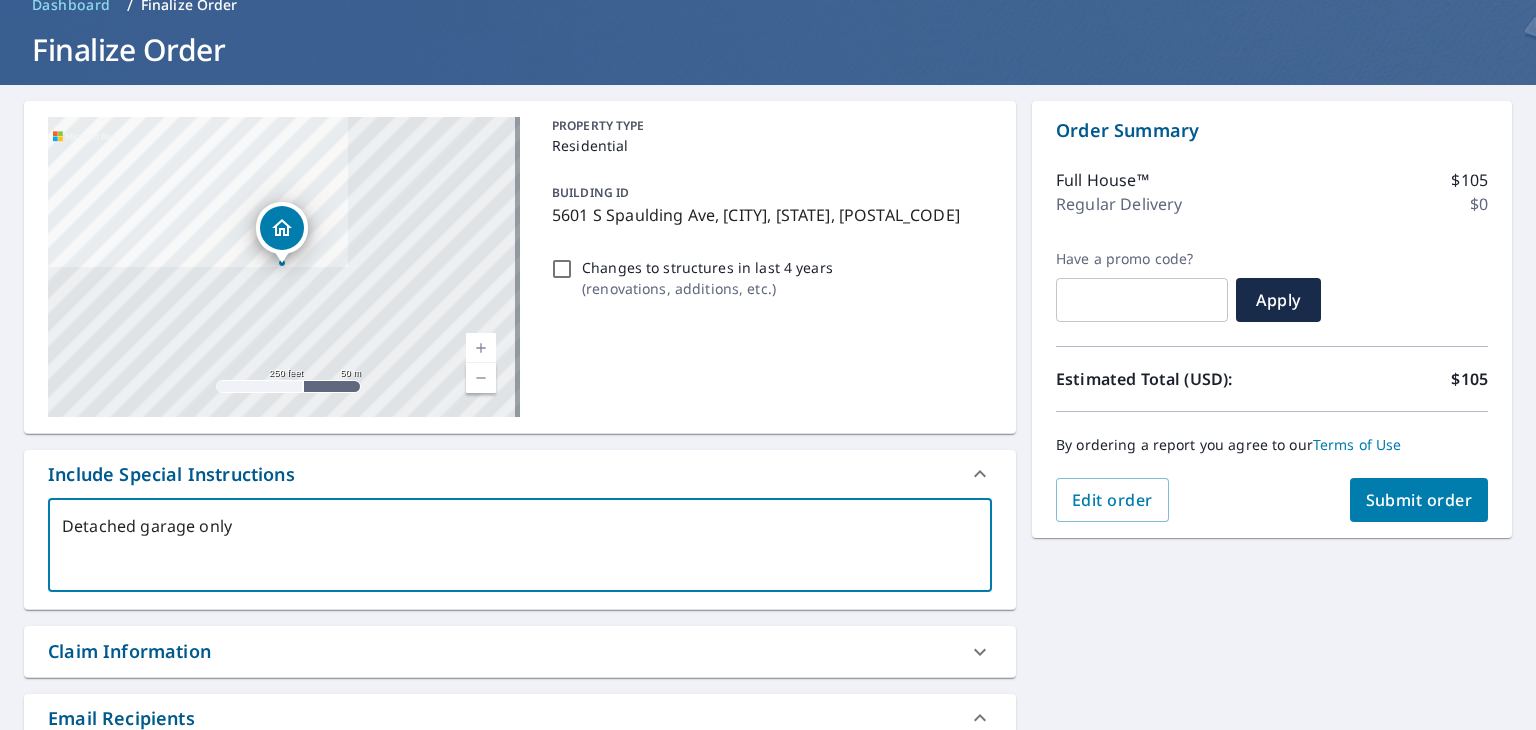 type on "Detached garage onl" 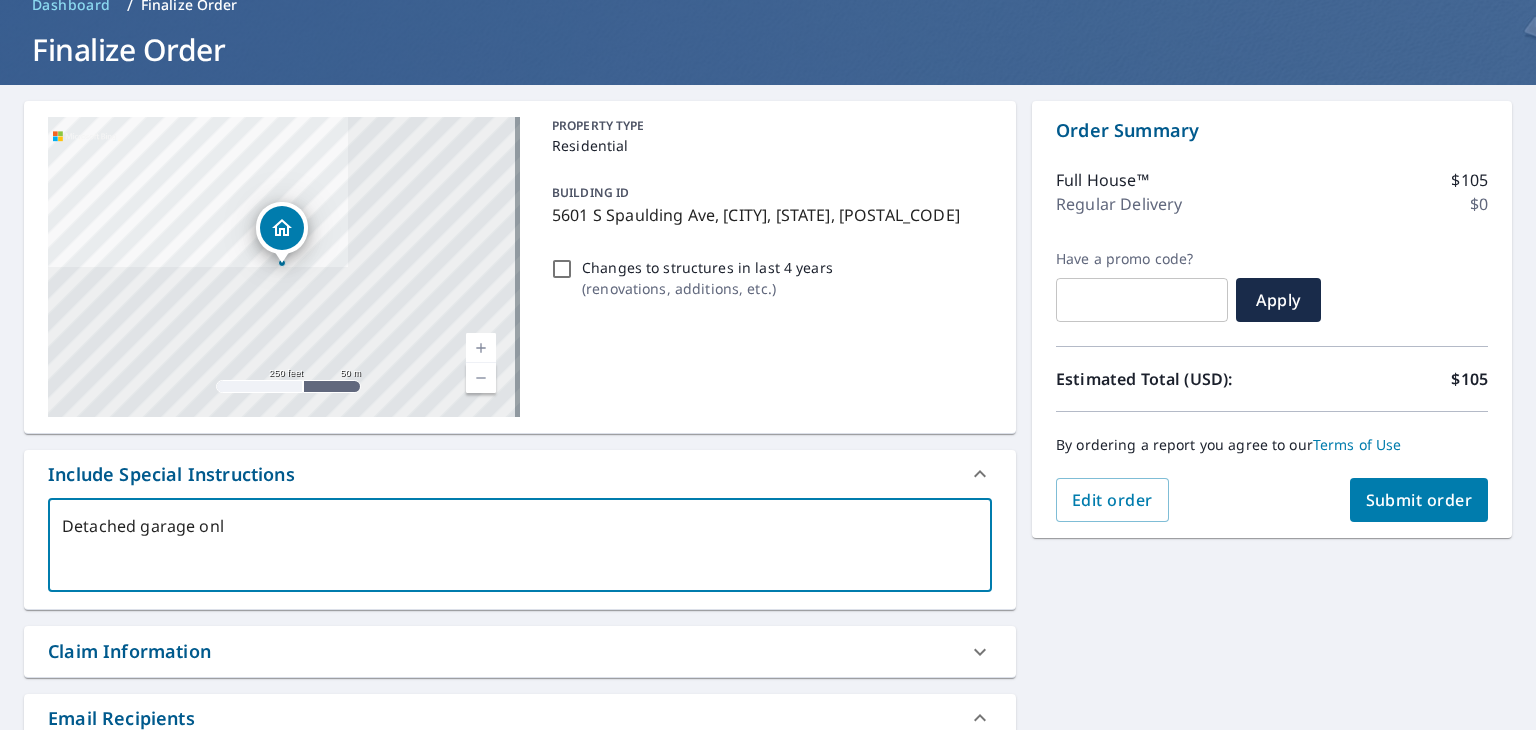 type on "Detached garage on" 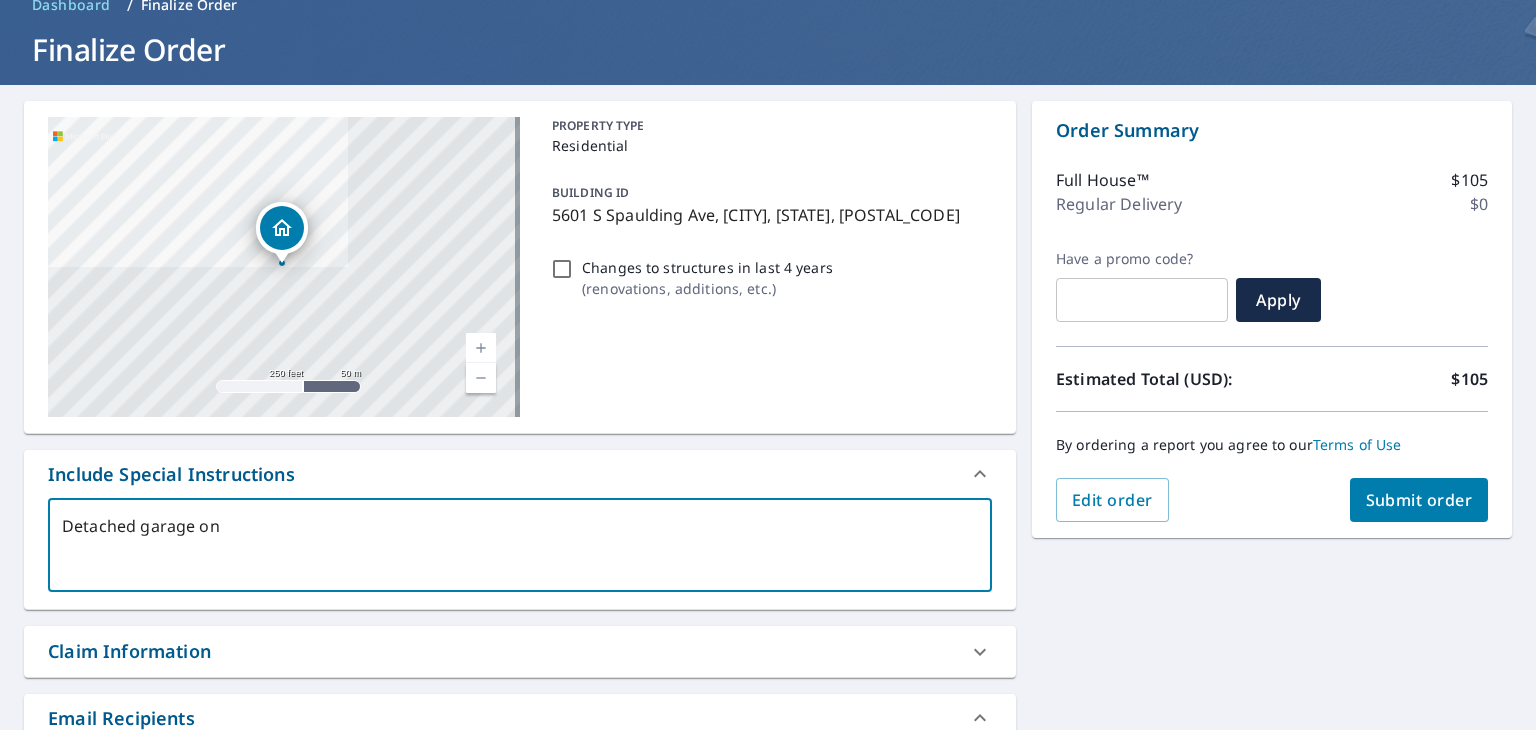 type on "Detached garage o" 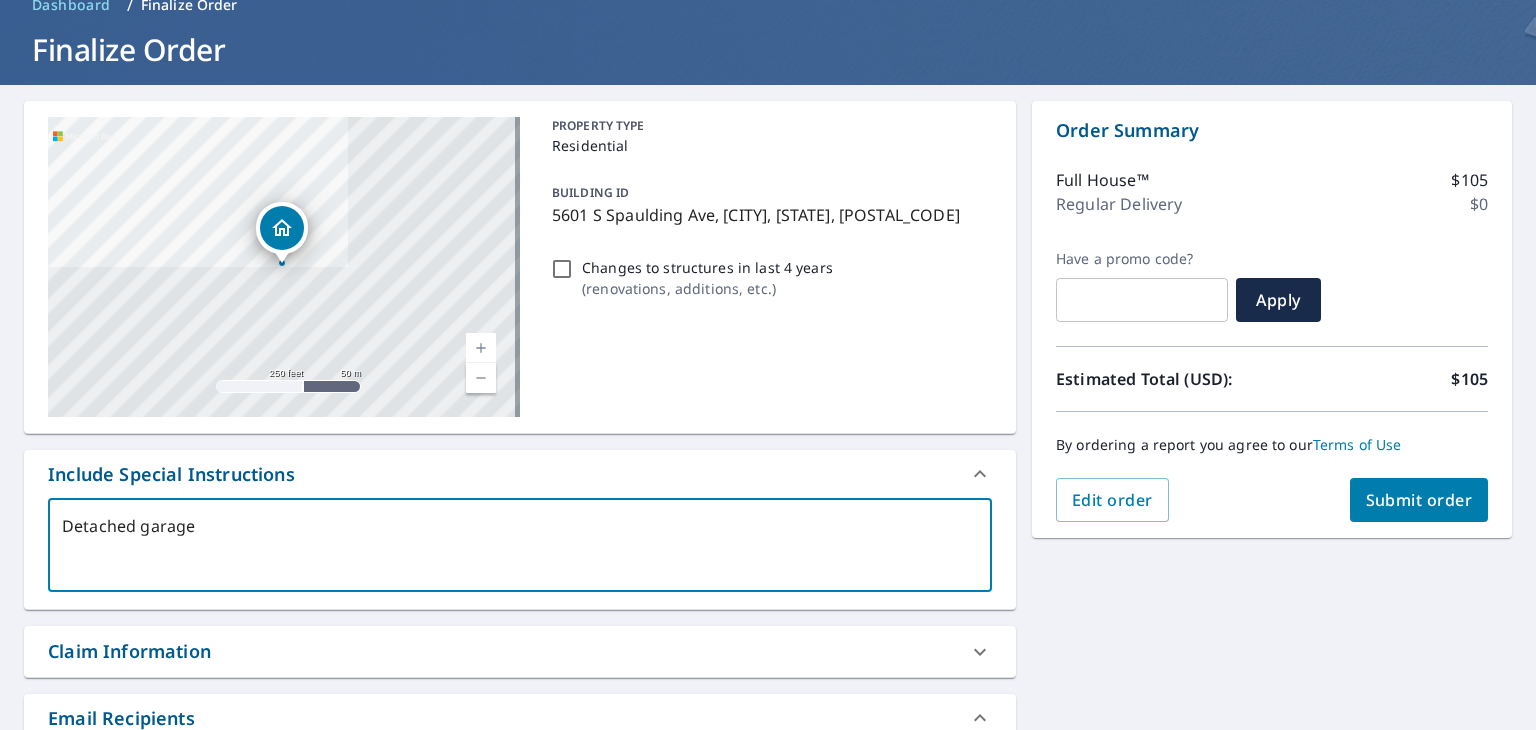 type on "Detached garage" 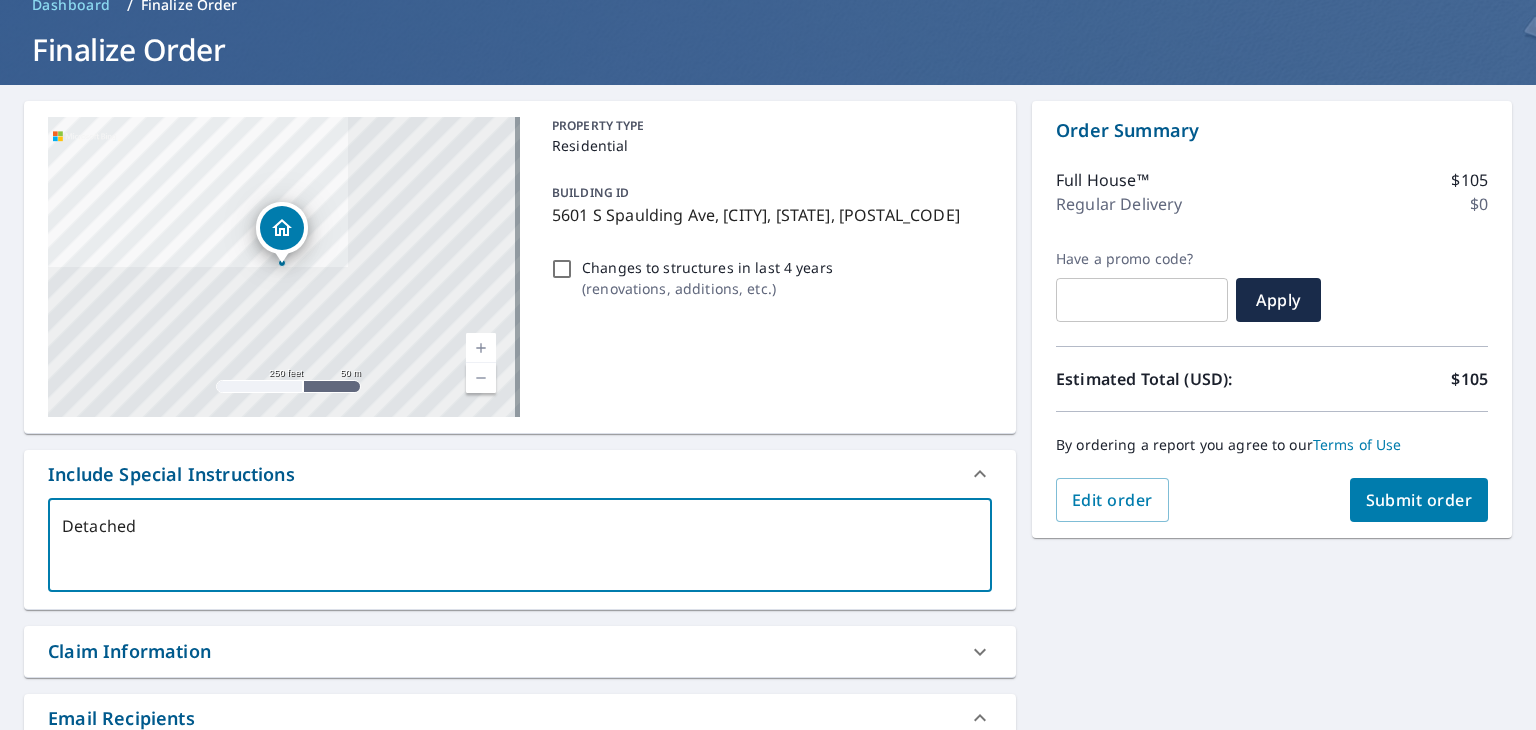 type on "Detache" 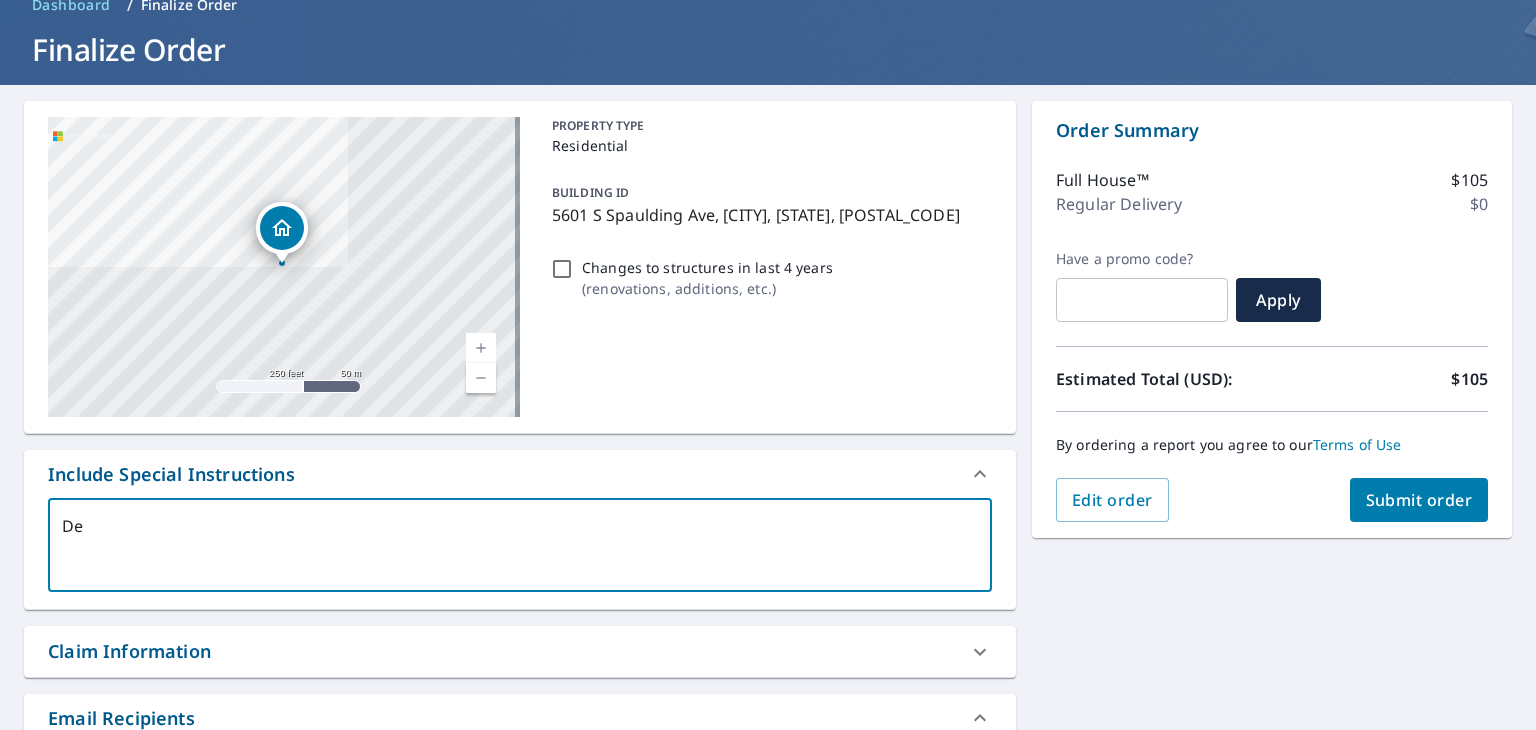 type on "D" 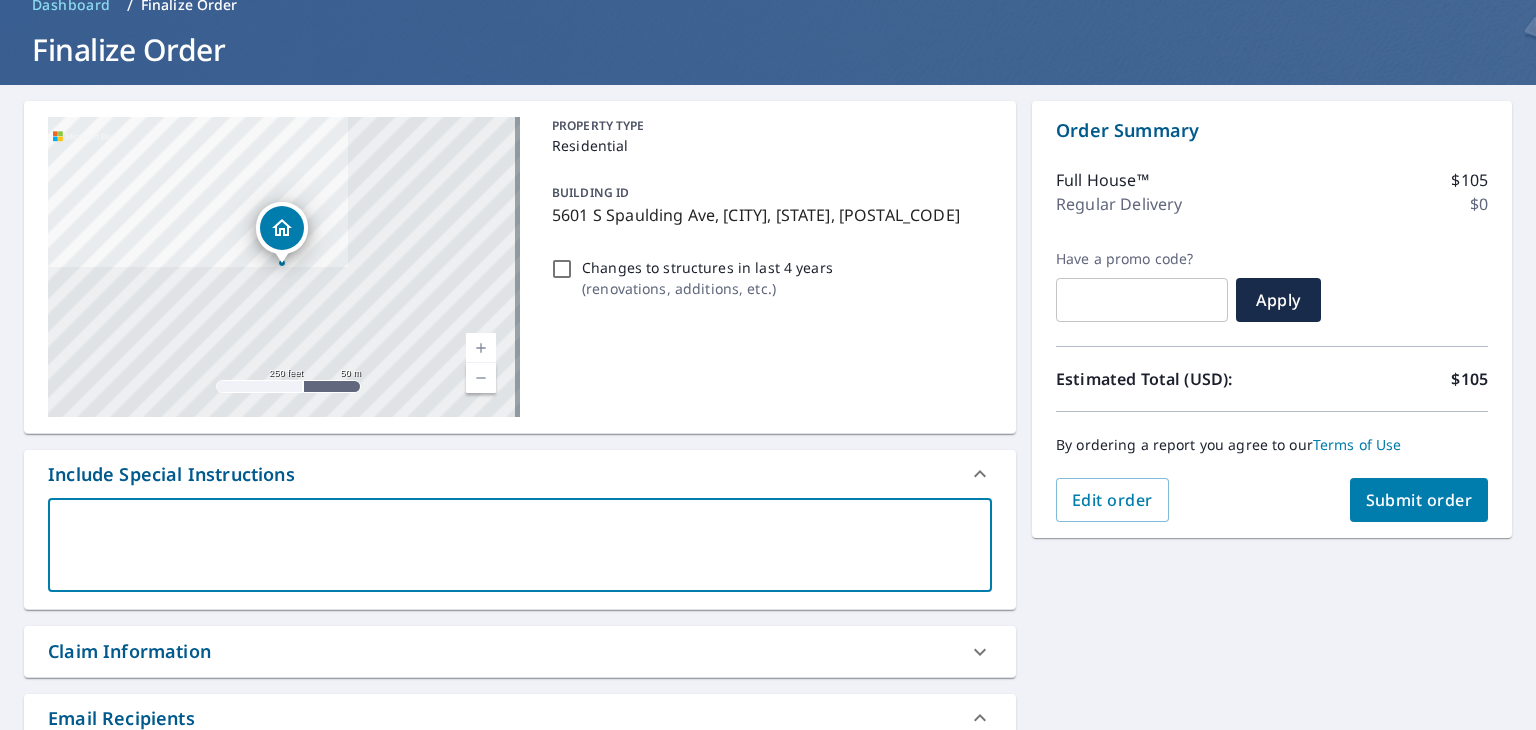 type on "f" 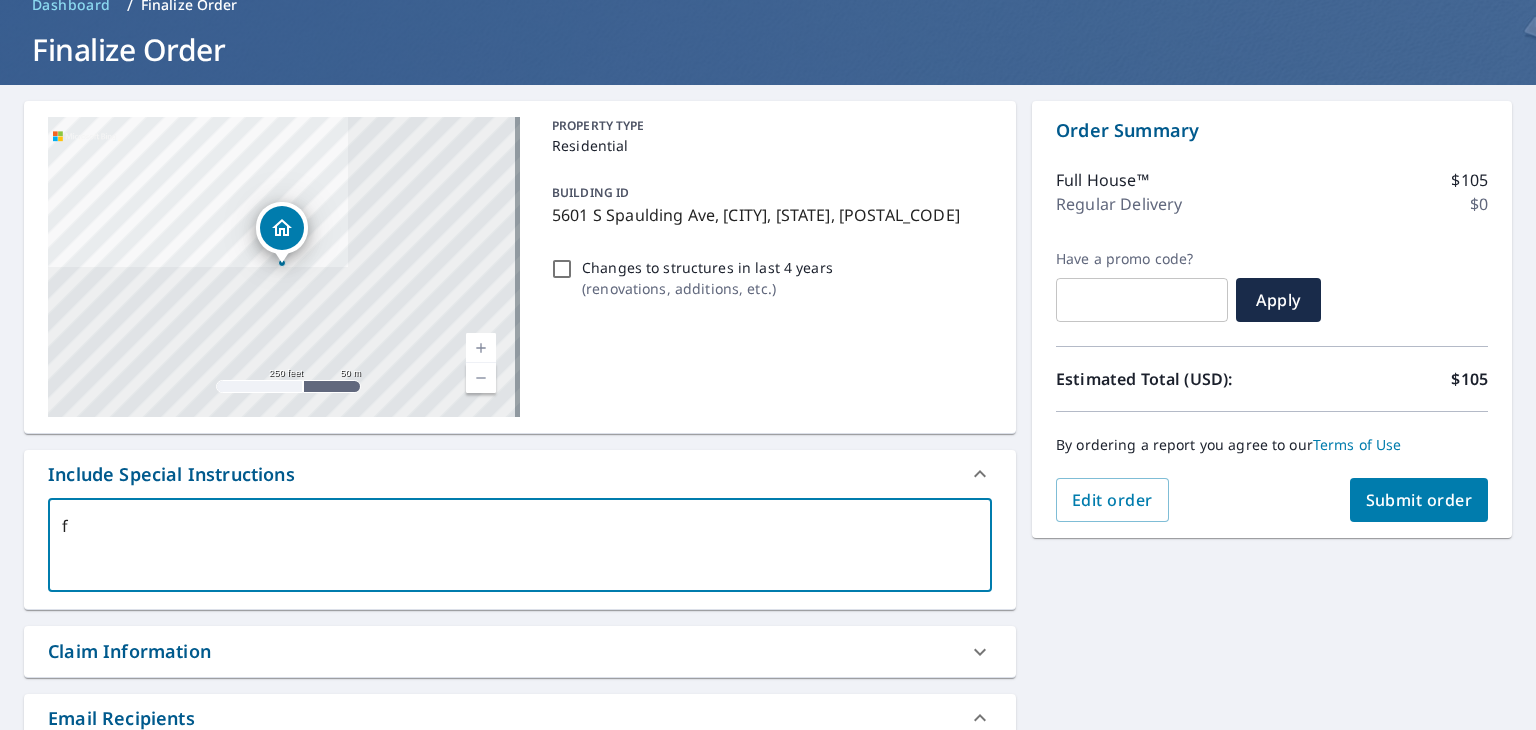 type on "fu" 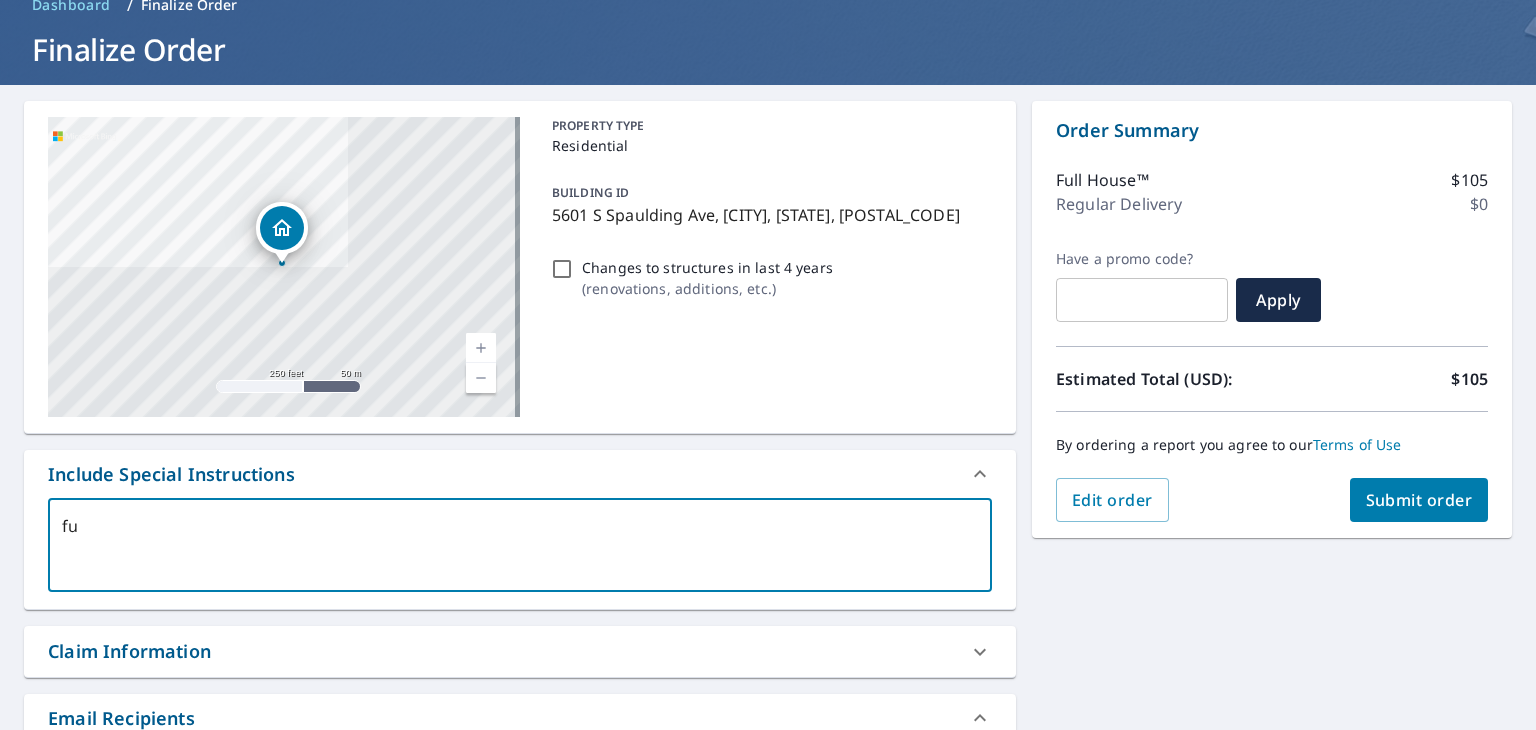 type on "x" 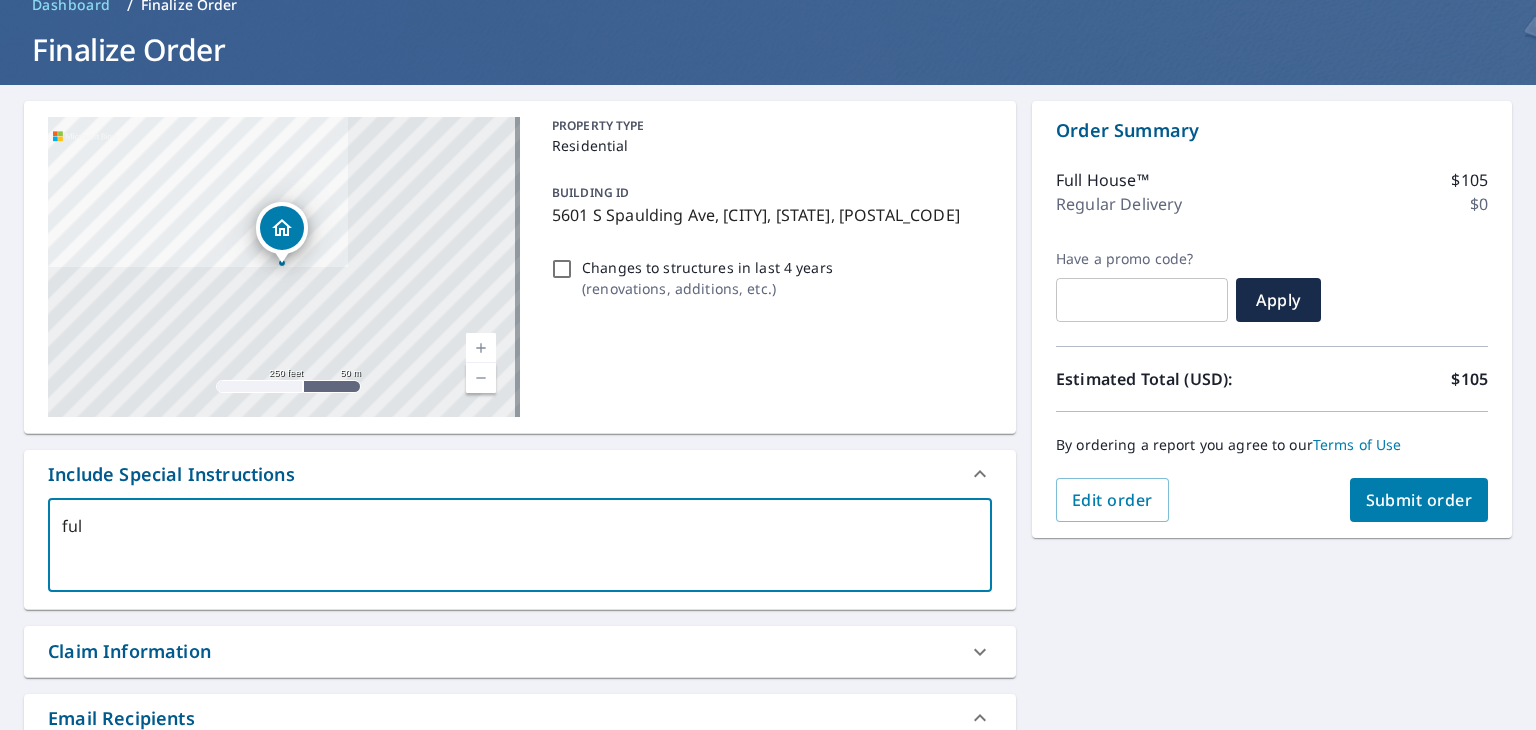 type on "fu" 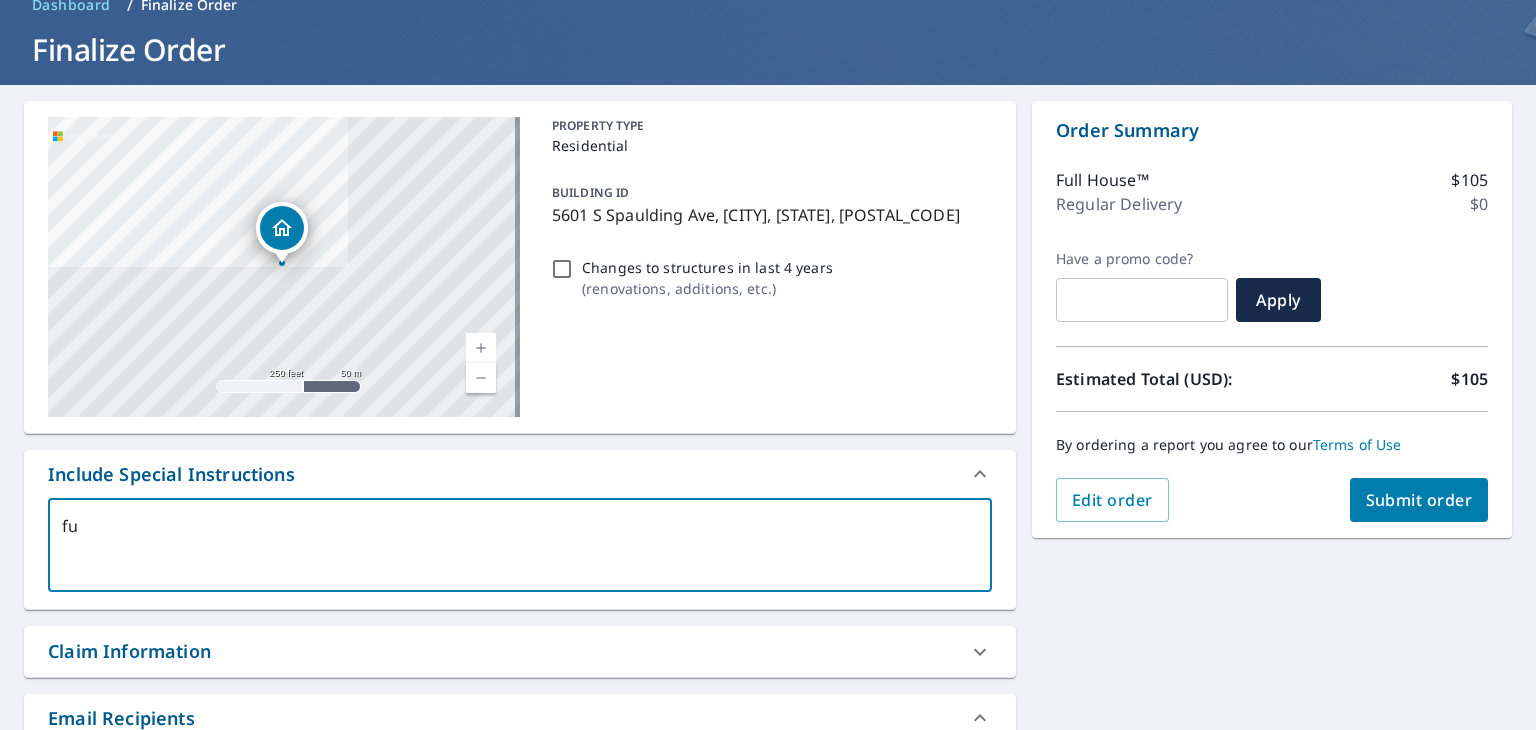 type on "f" 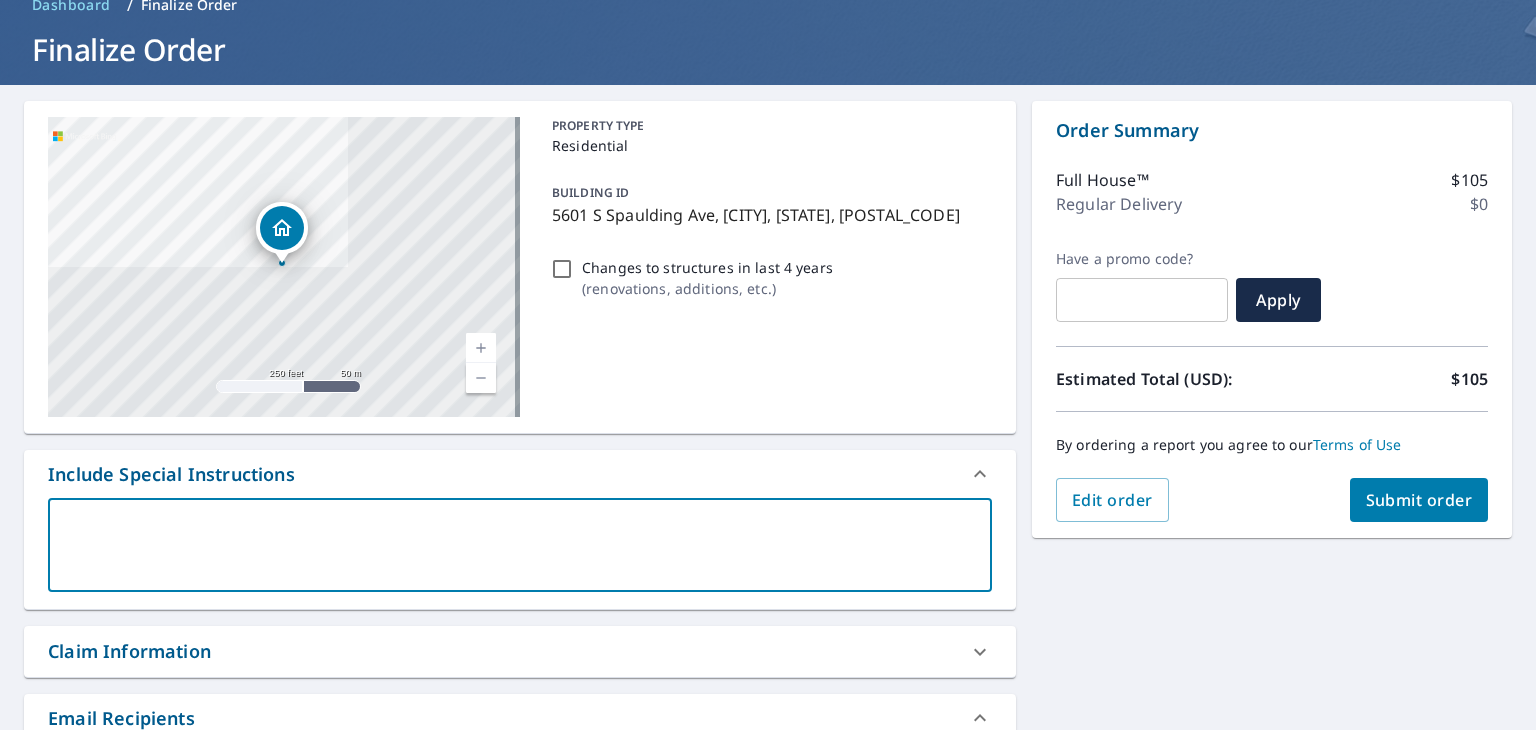 type on "F" 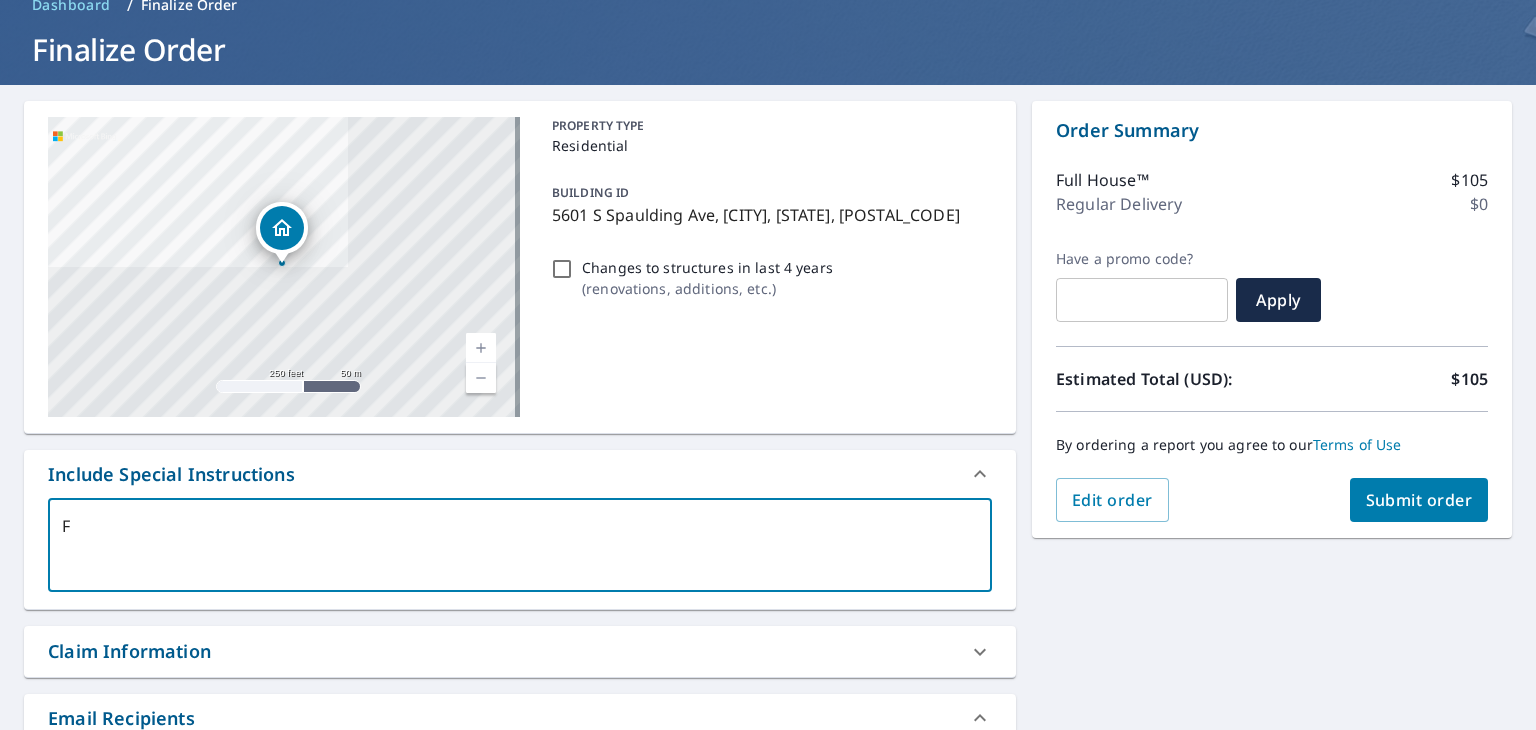 type on "Fu" 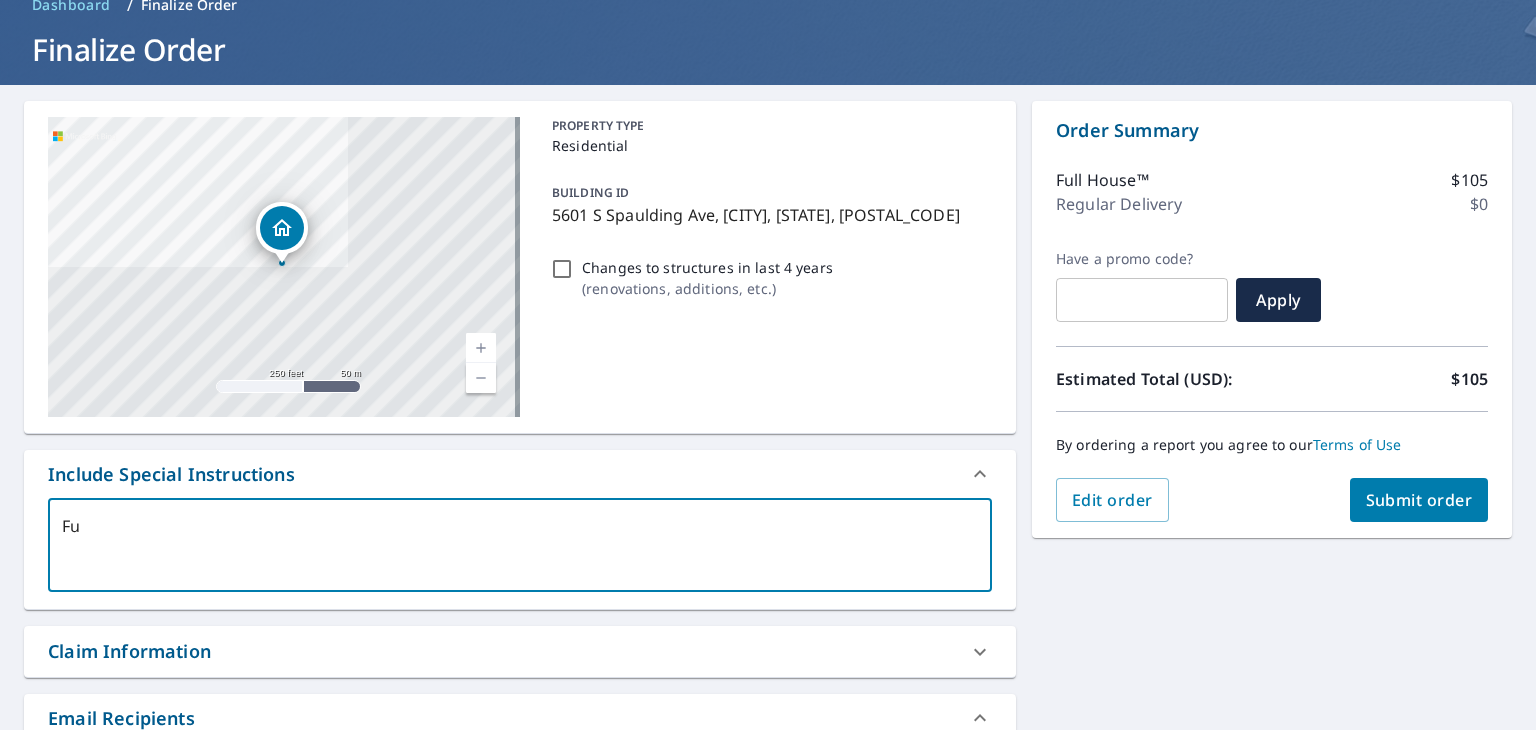 type on "Ful" 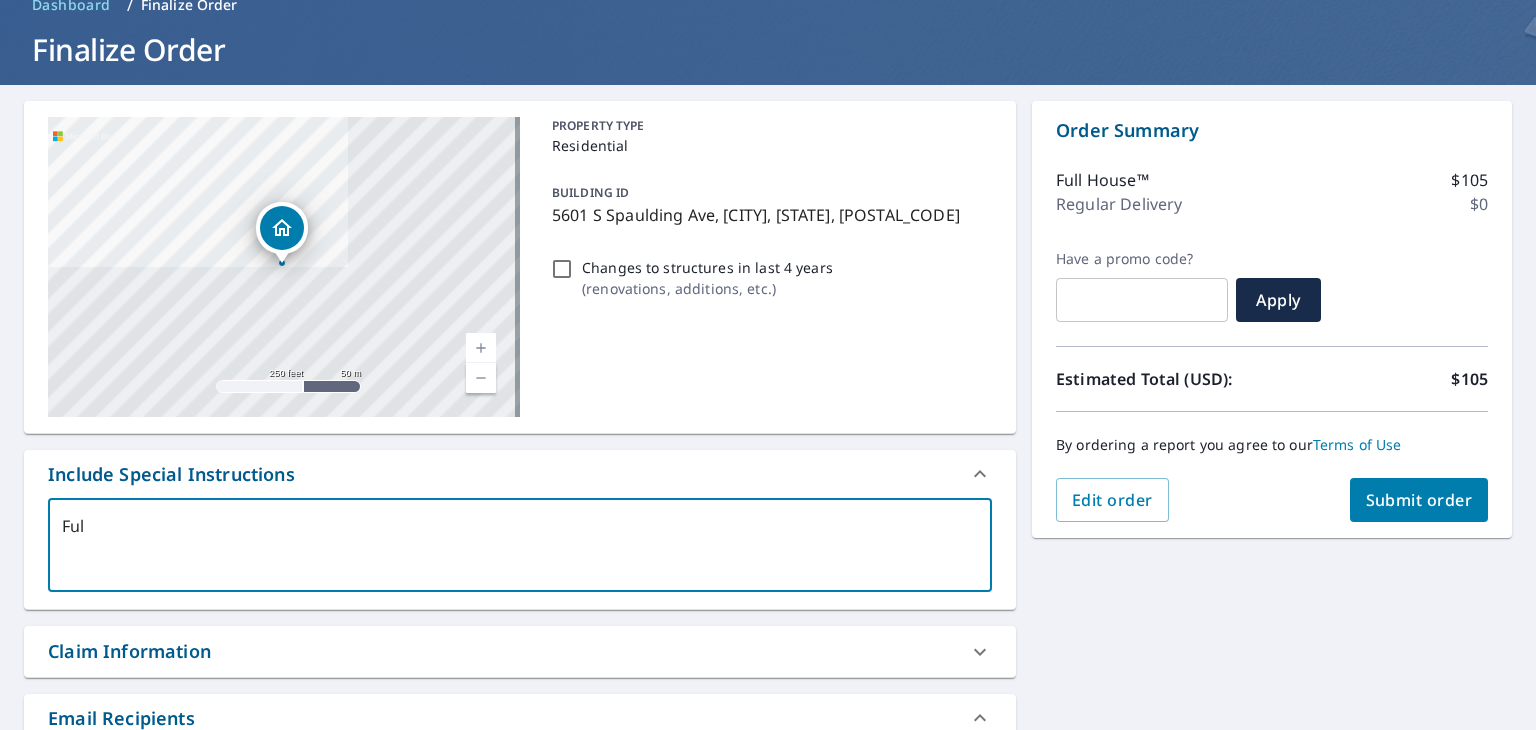 type on "Full" 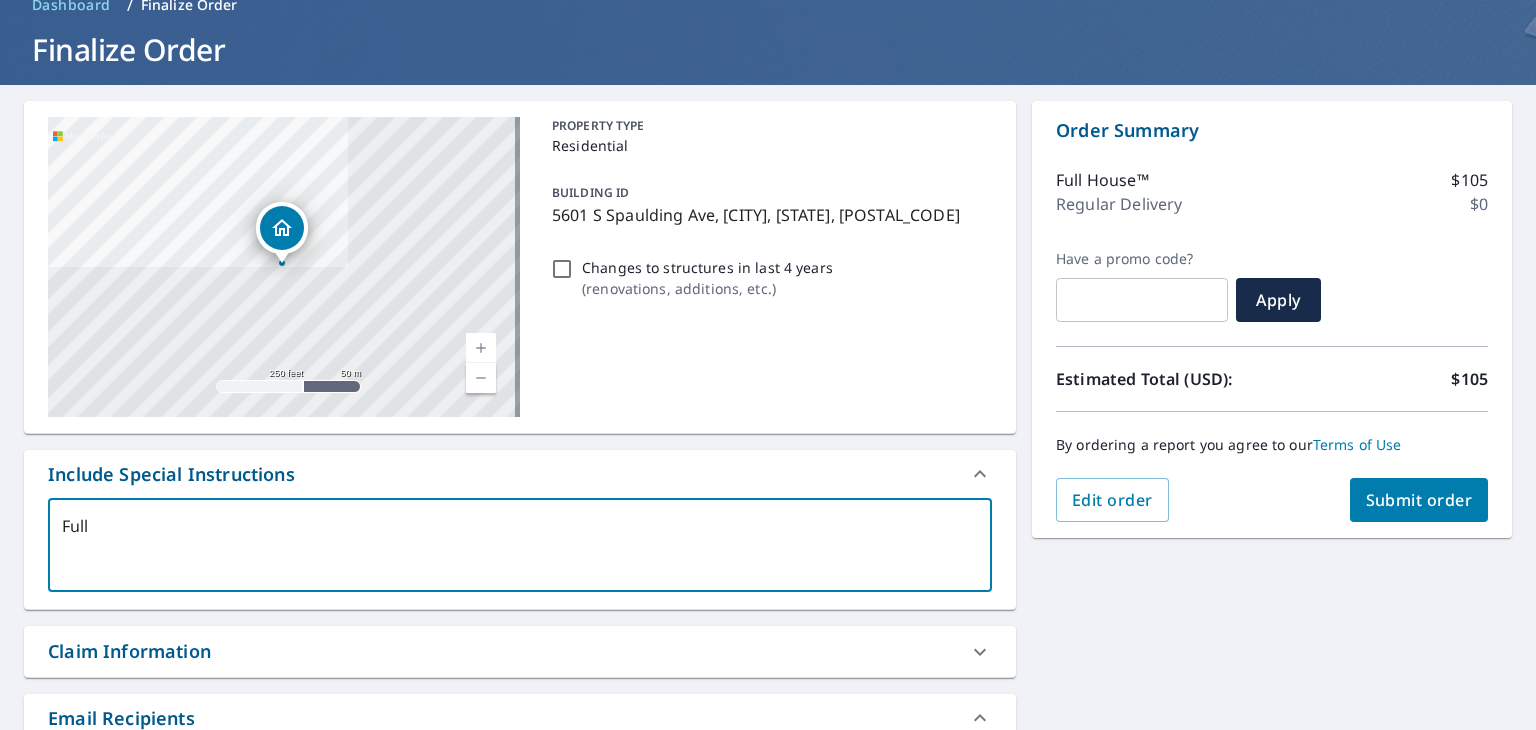 type on "x" 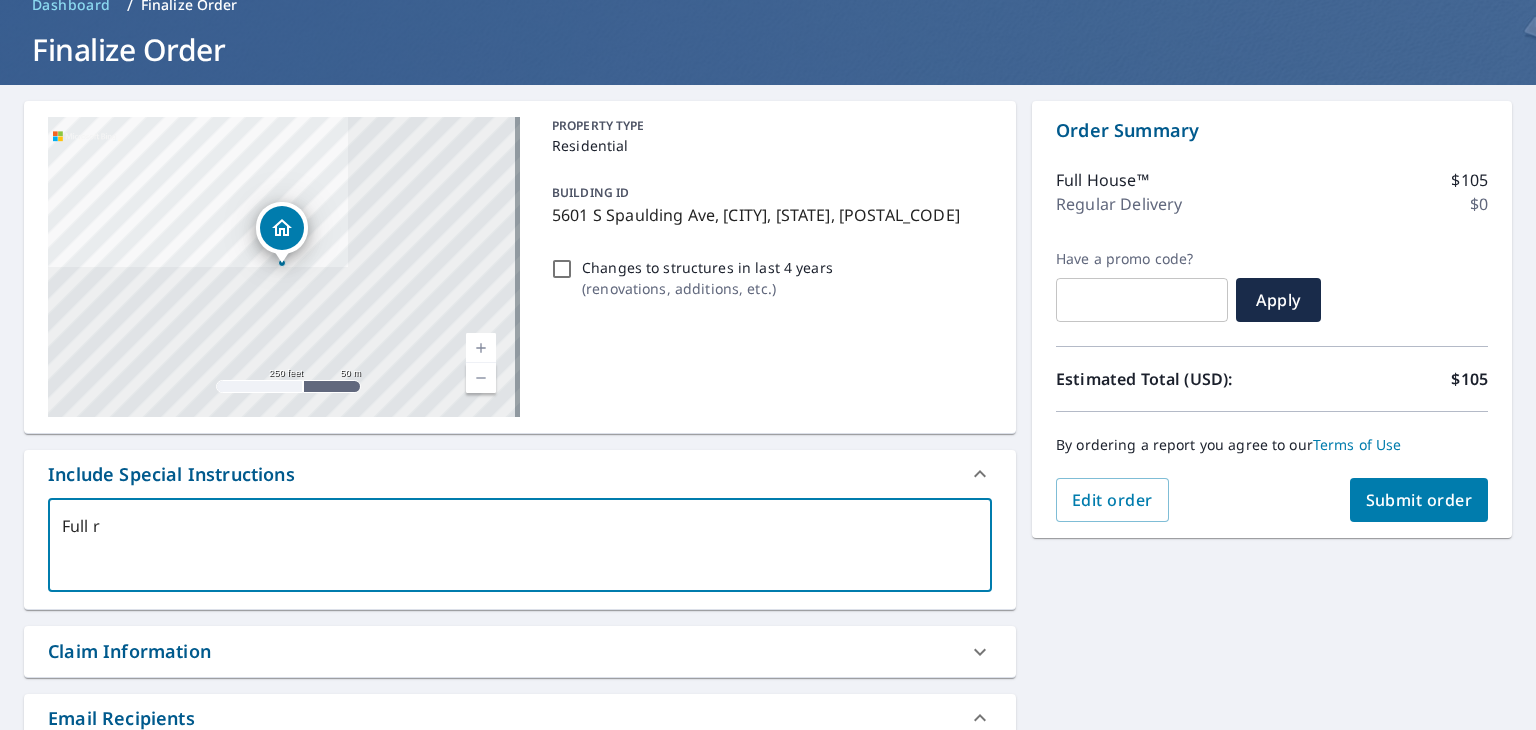 type on "Full ro" 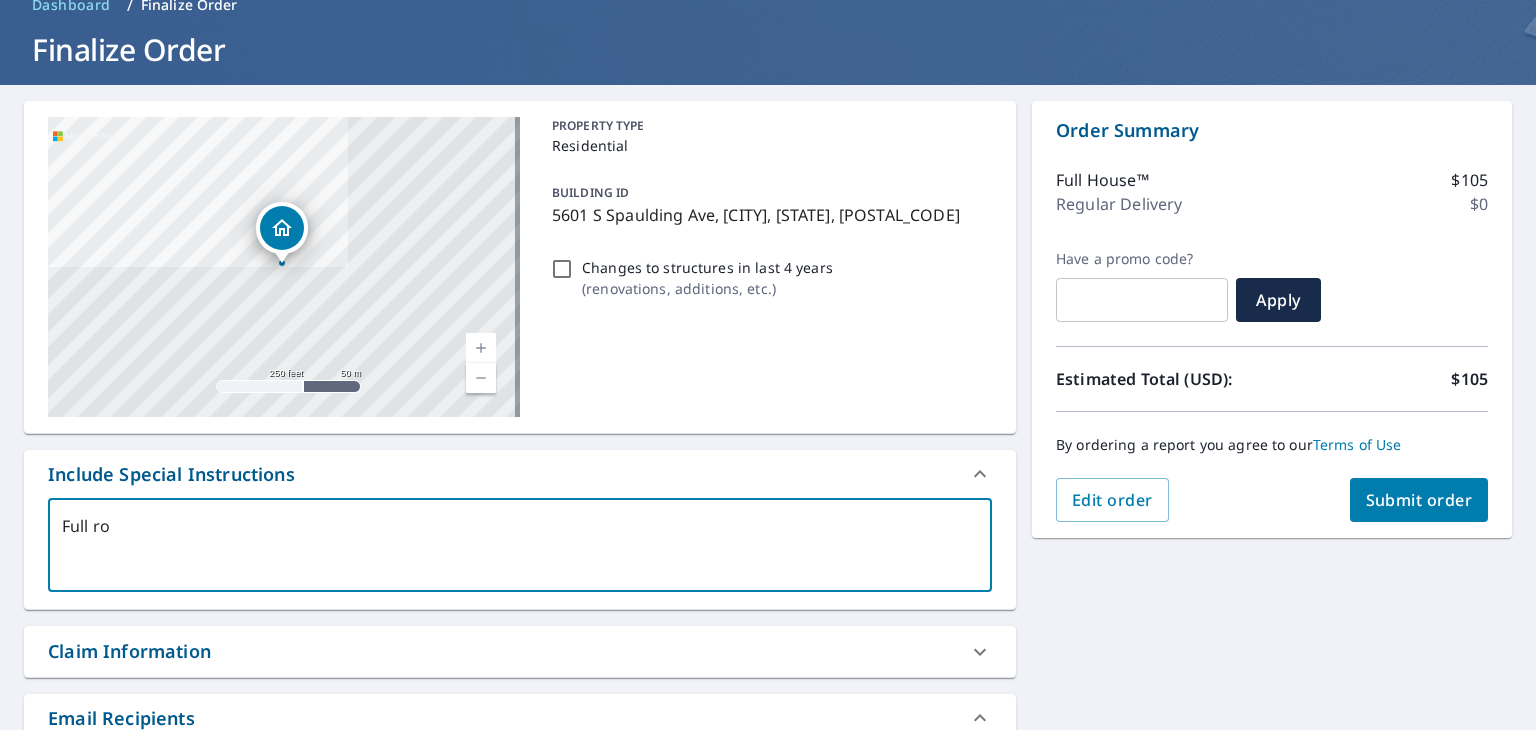 type on "Full roo" 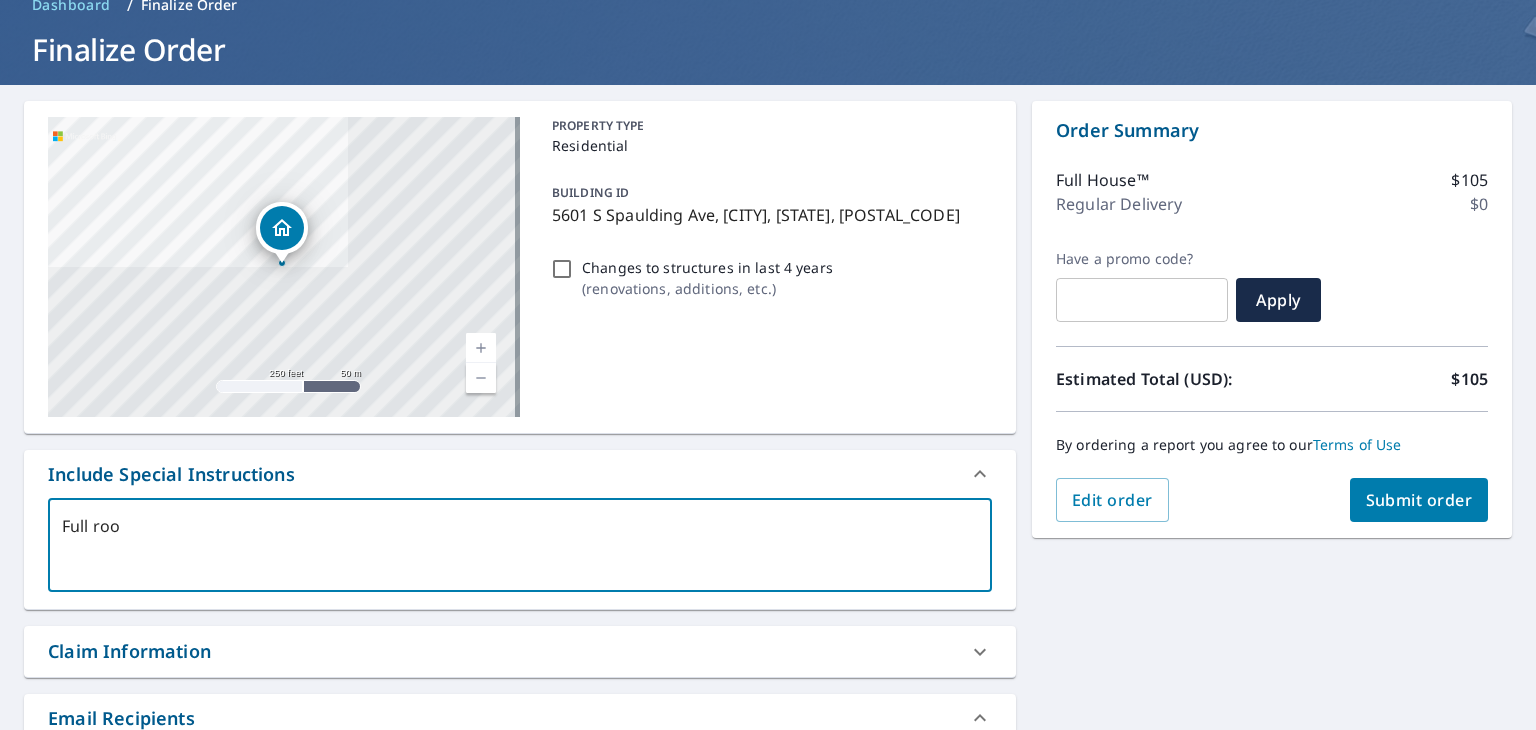 type on "Full roof" 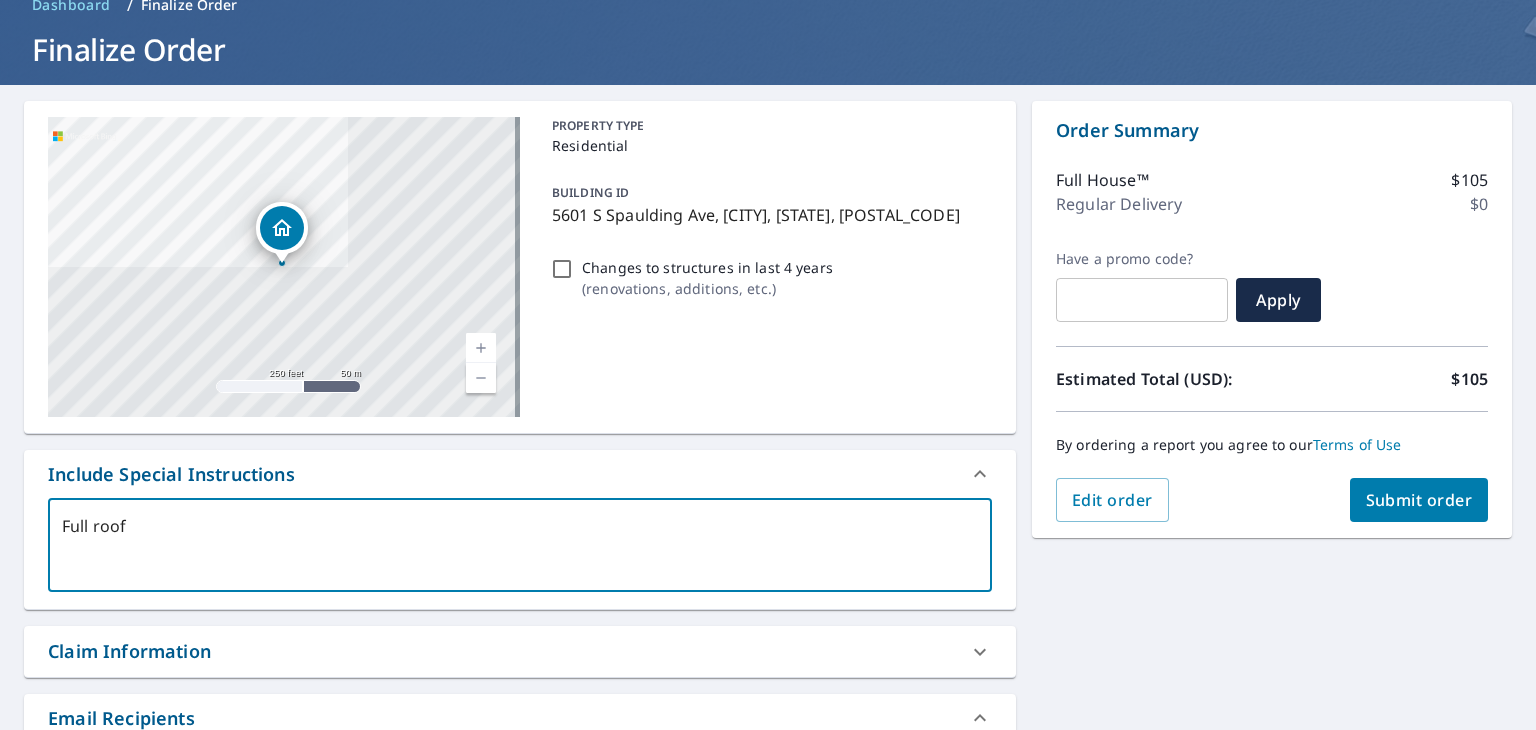 type on "Full roof" 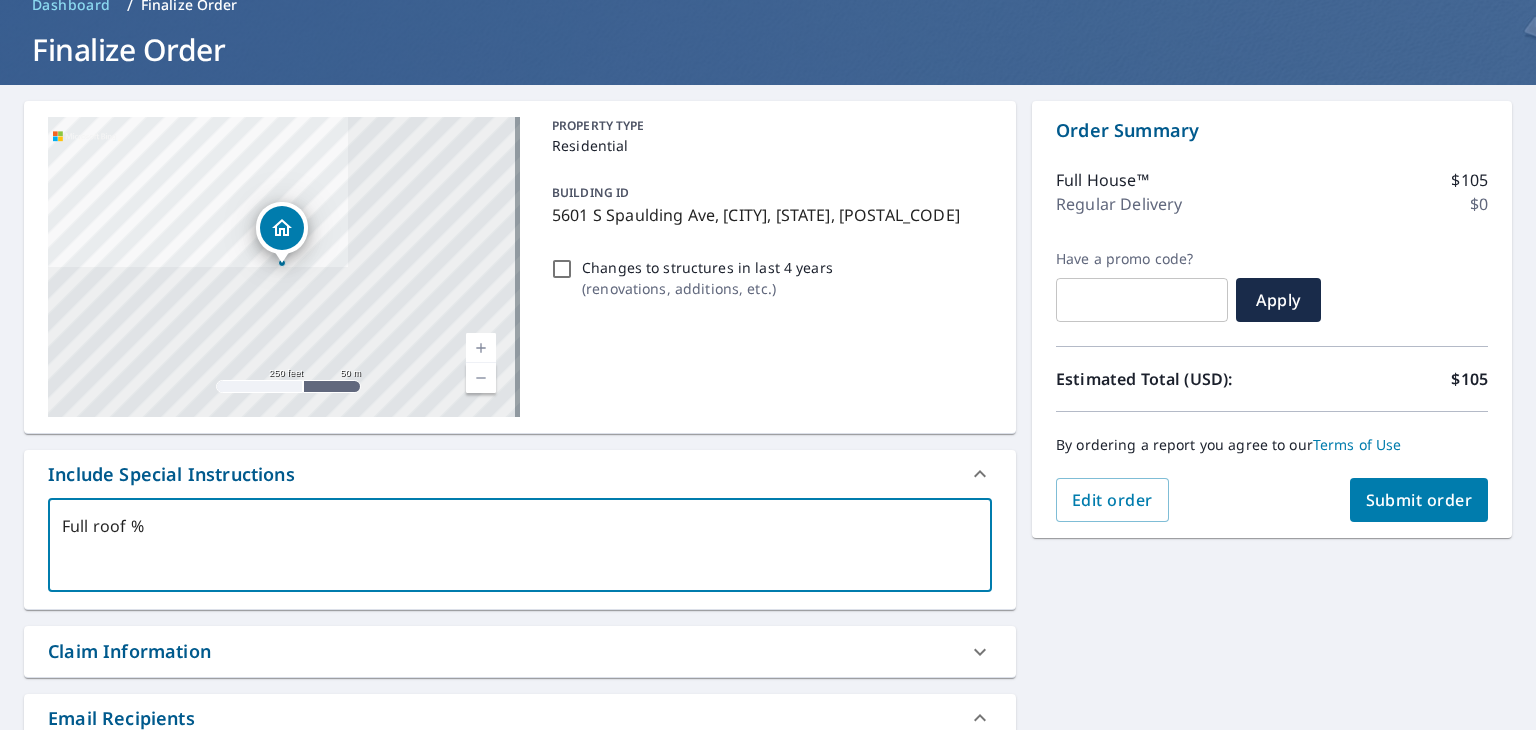 type on "Full roof" 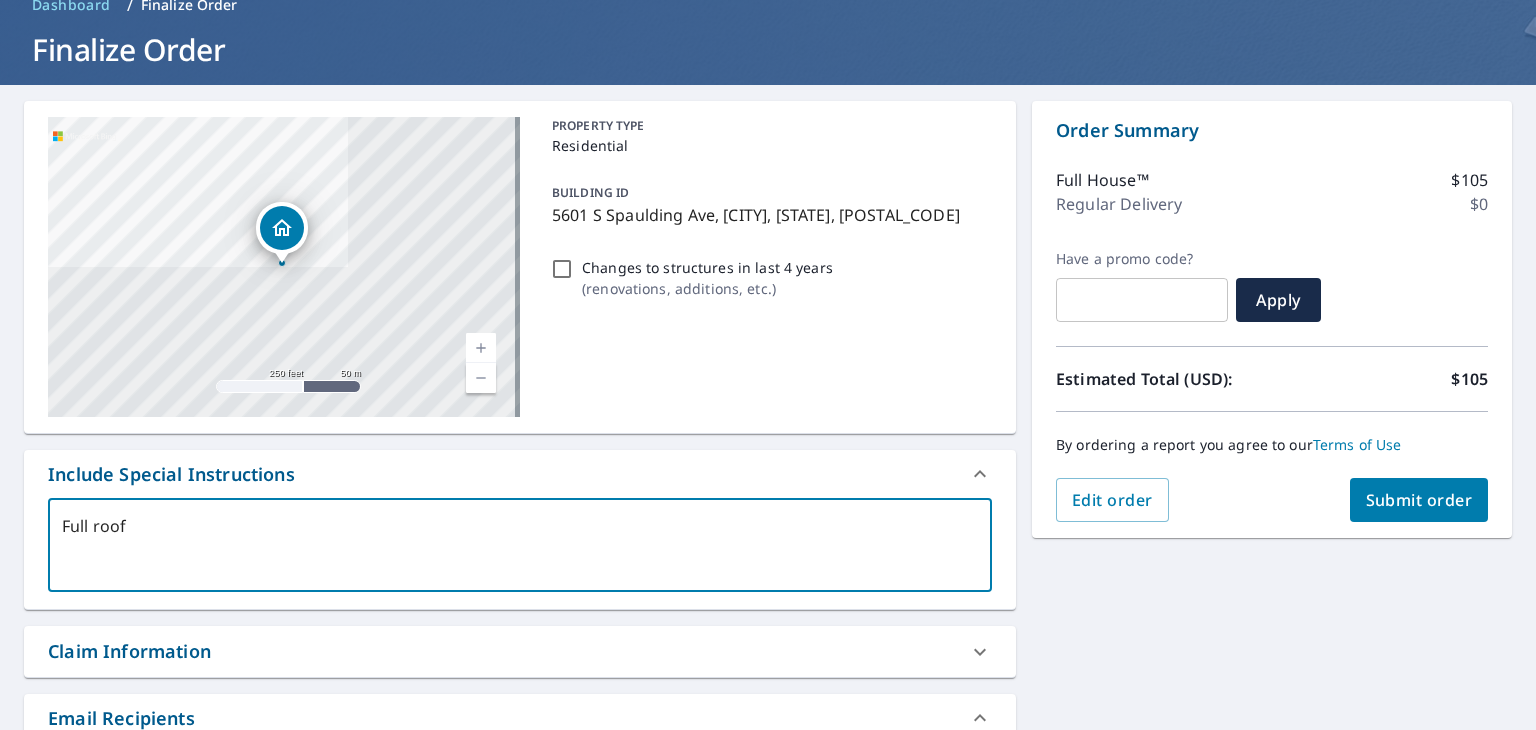 type on "Full roof &" 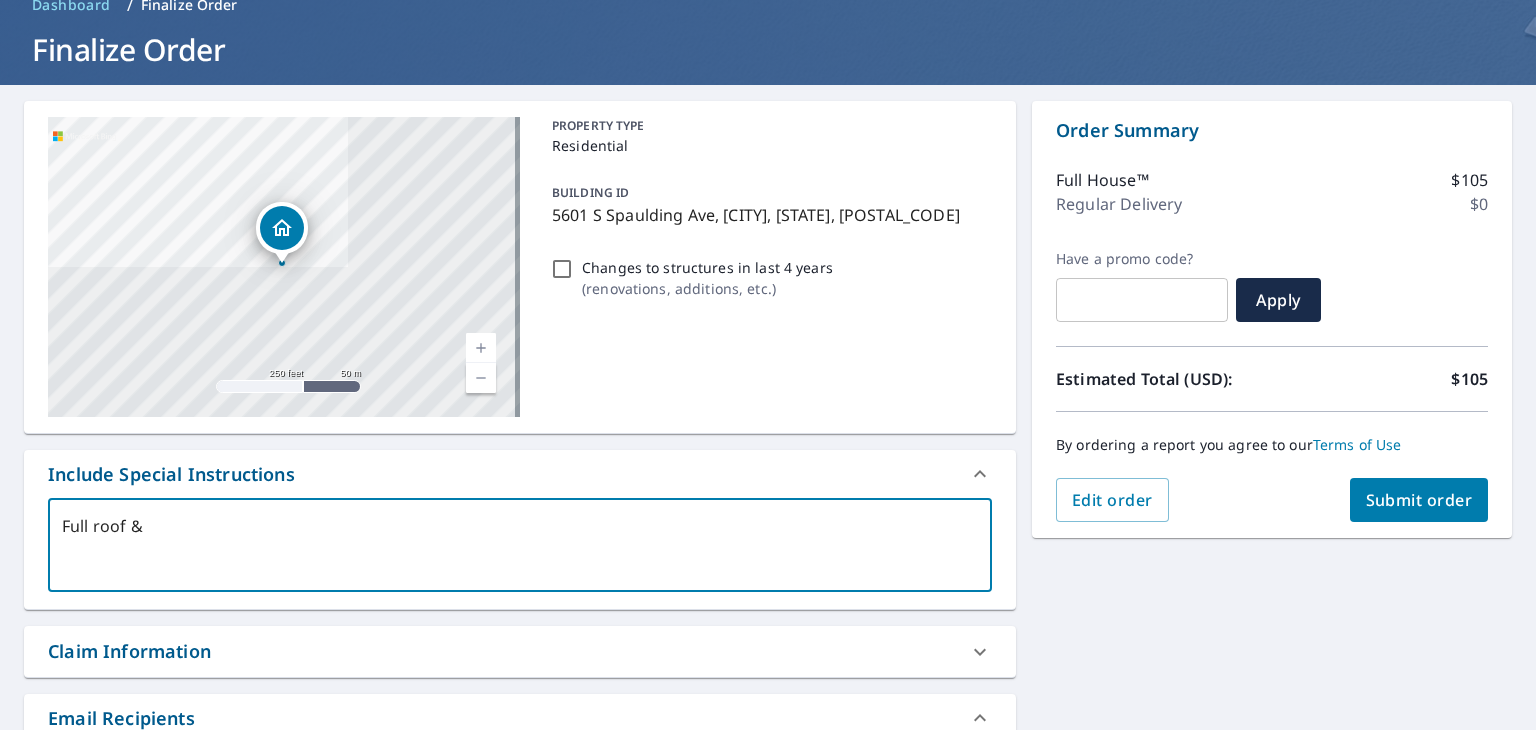 type on "Full roof &" 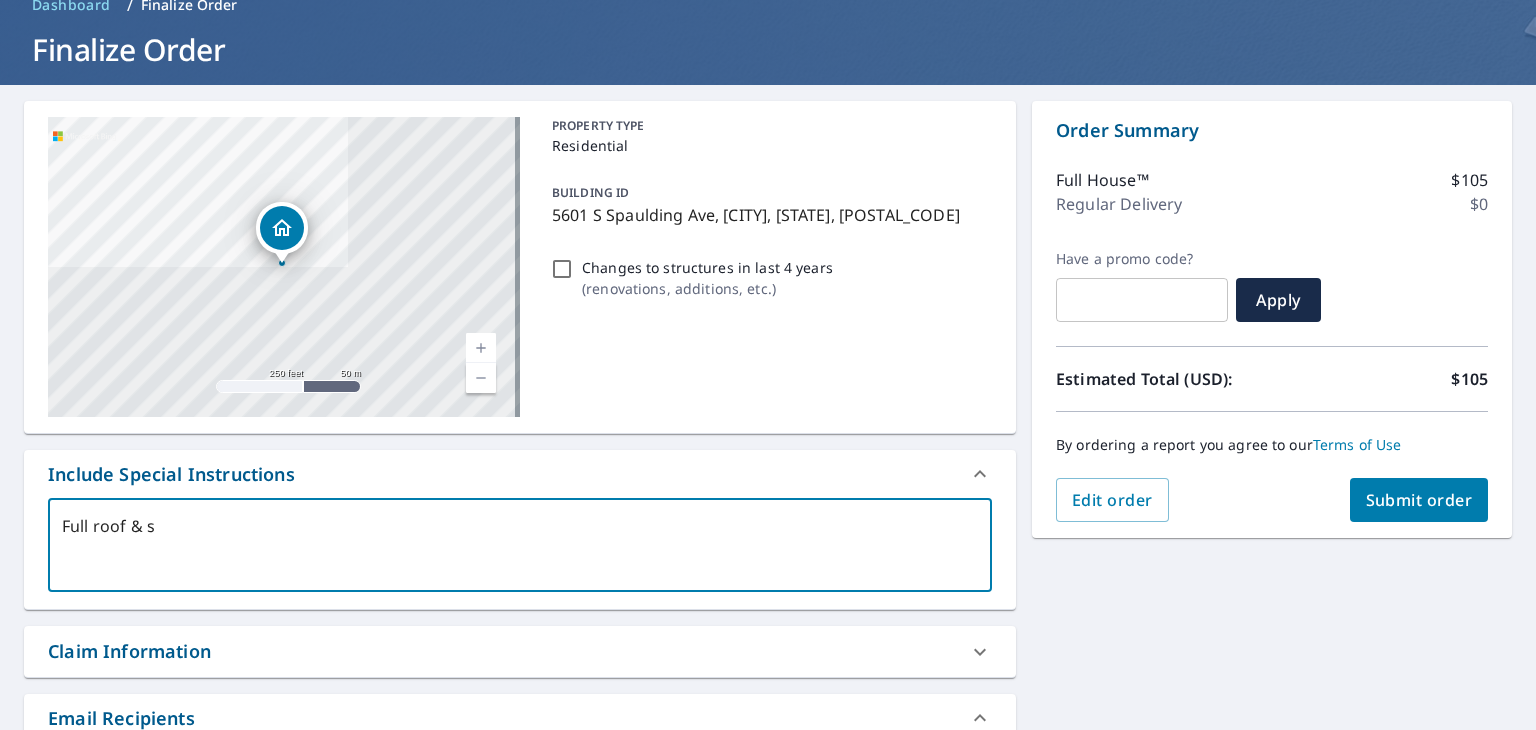 type on "Full roof & su" 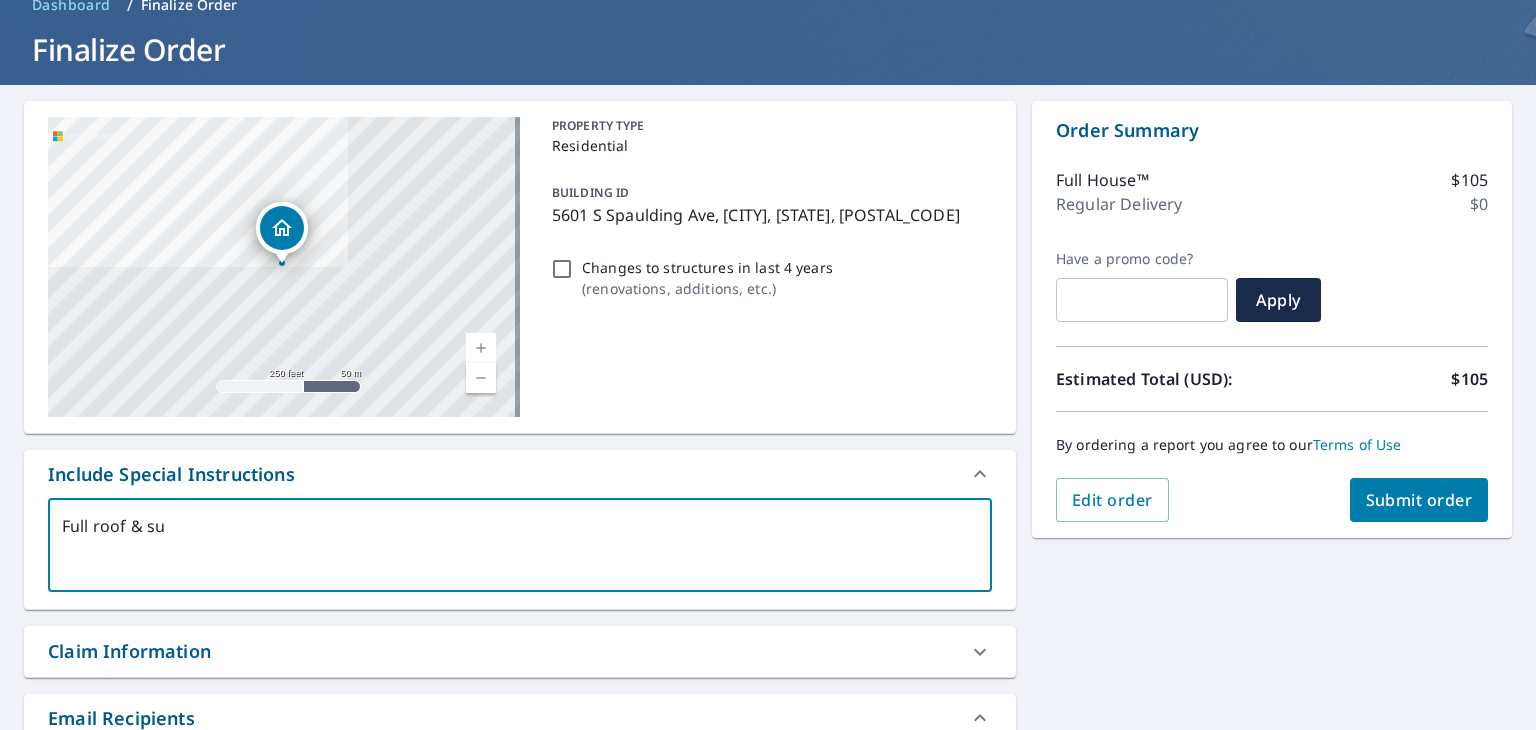 type on "Full roof & s" 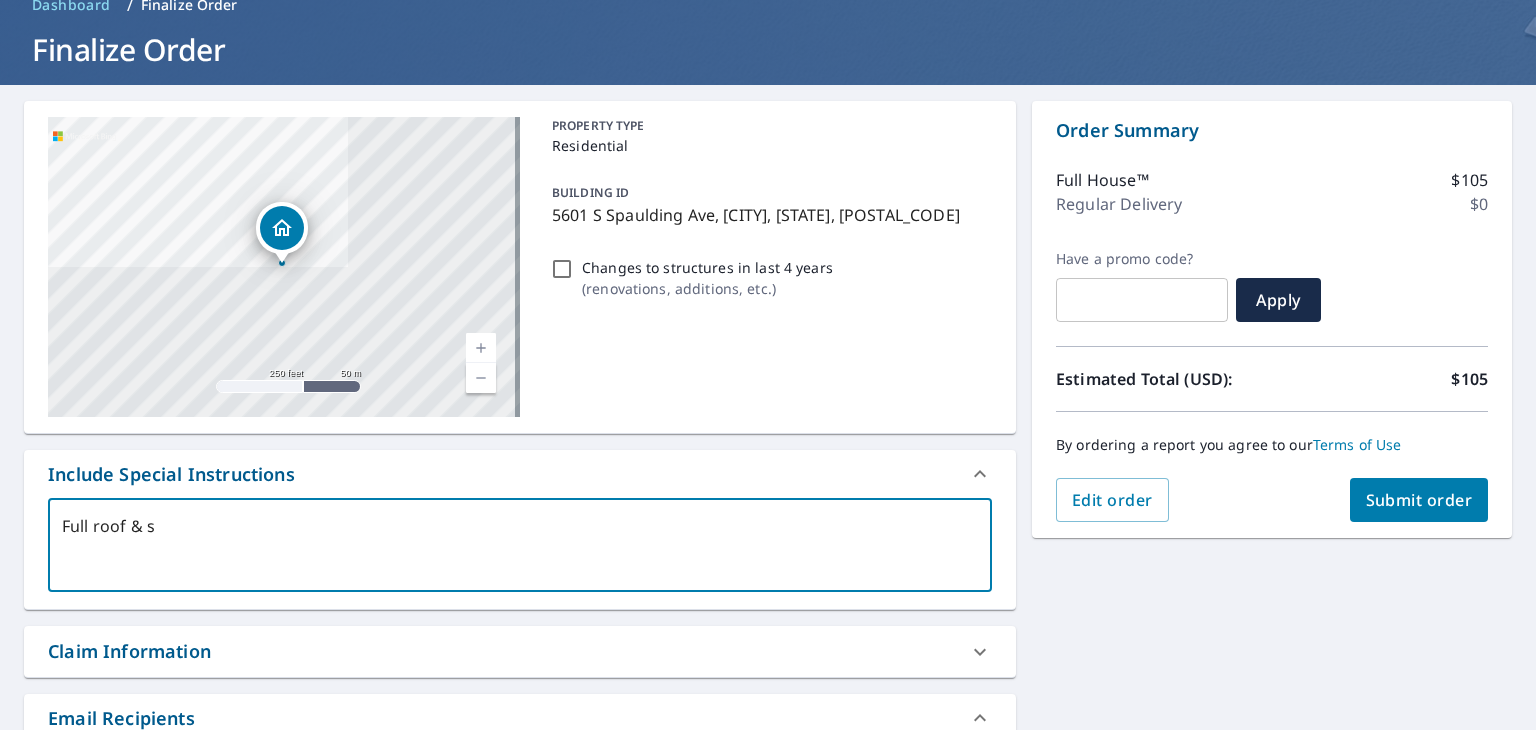 type on "Full roof & si" 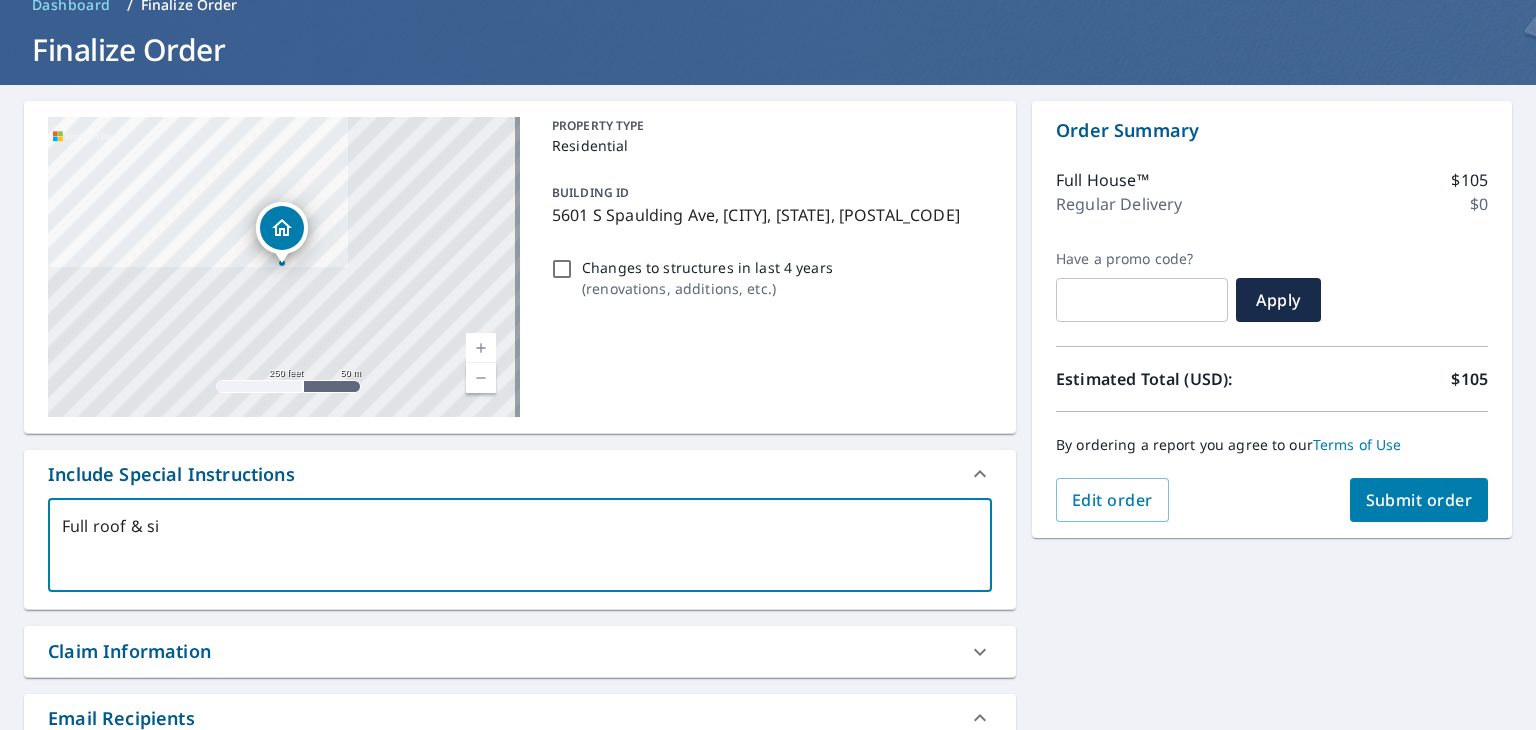 type on "Full roof & sid" 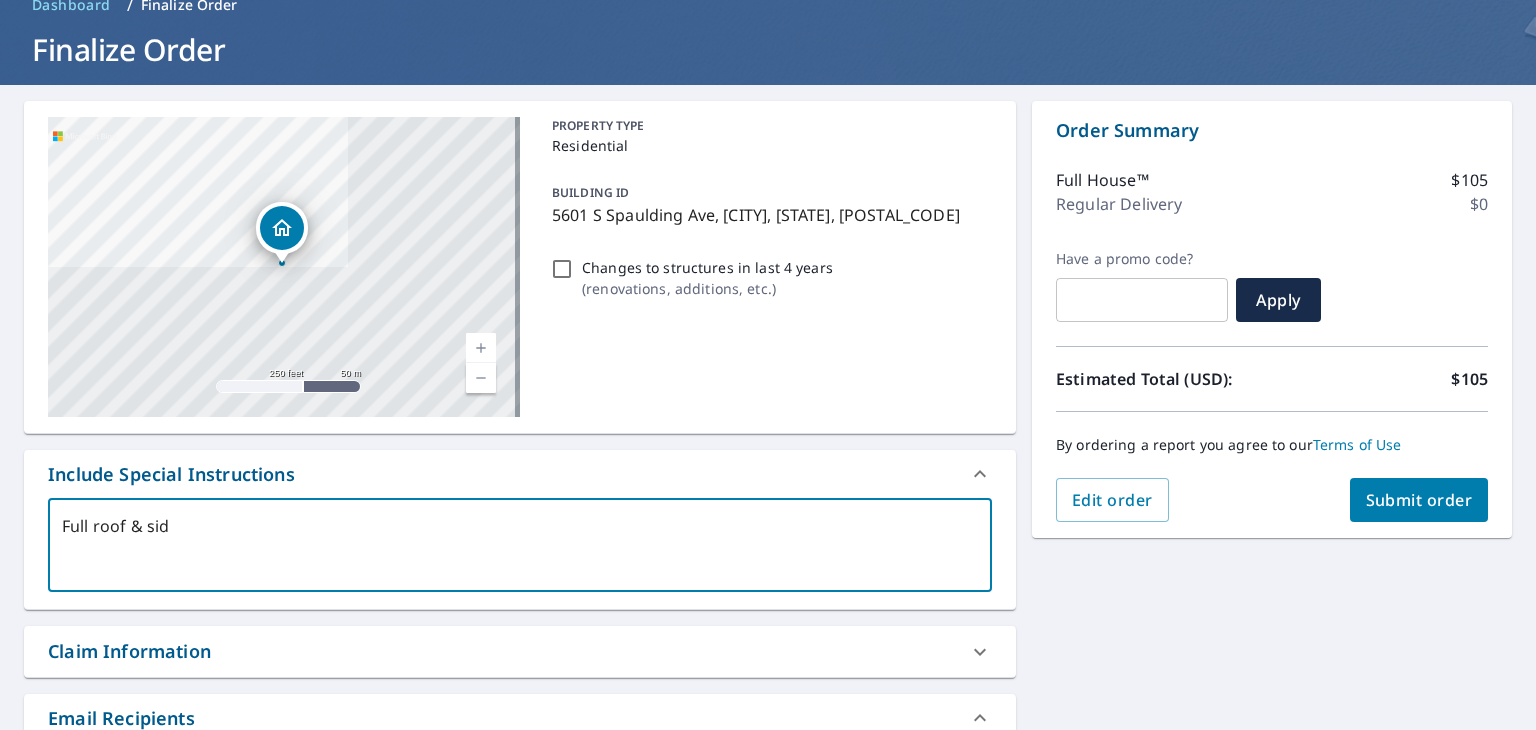 type on "x" 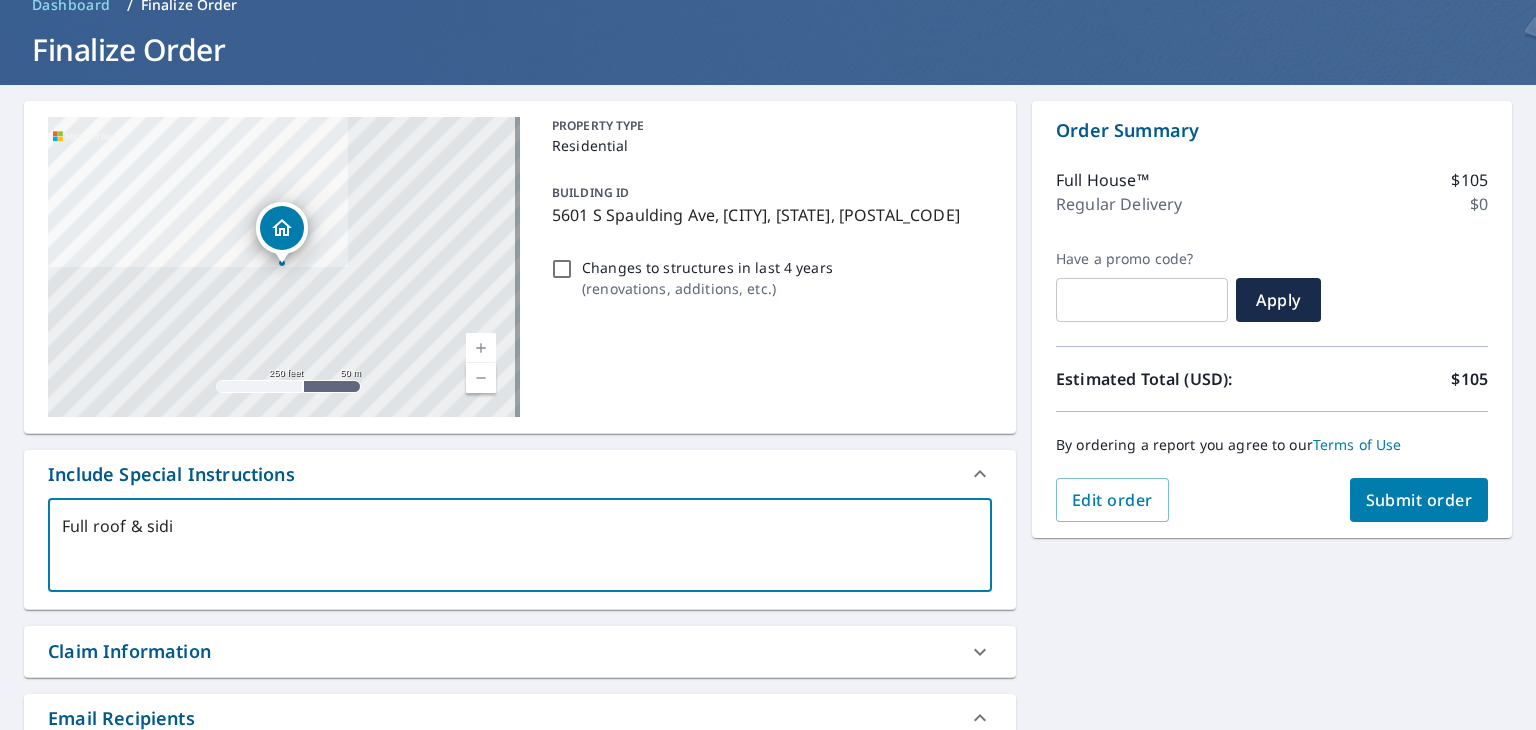 type on "Full roof & sidin" 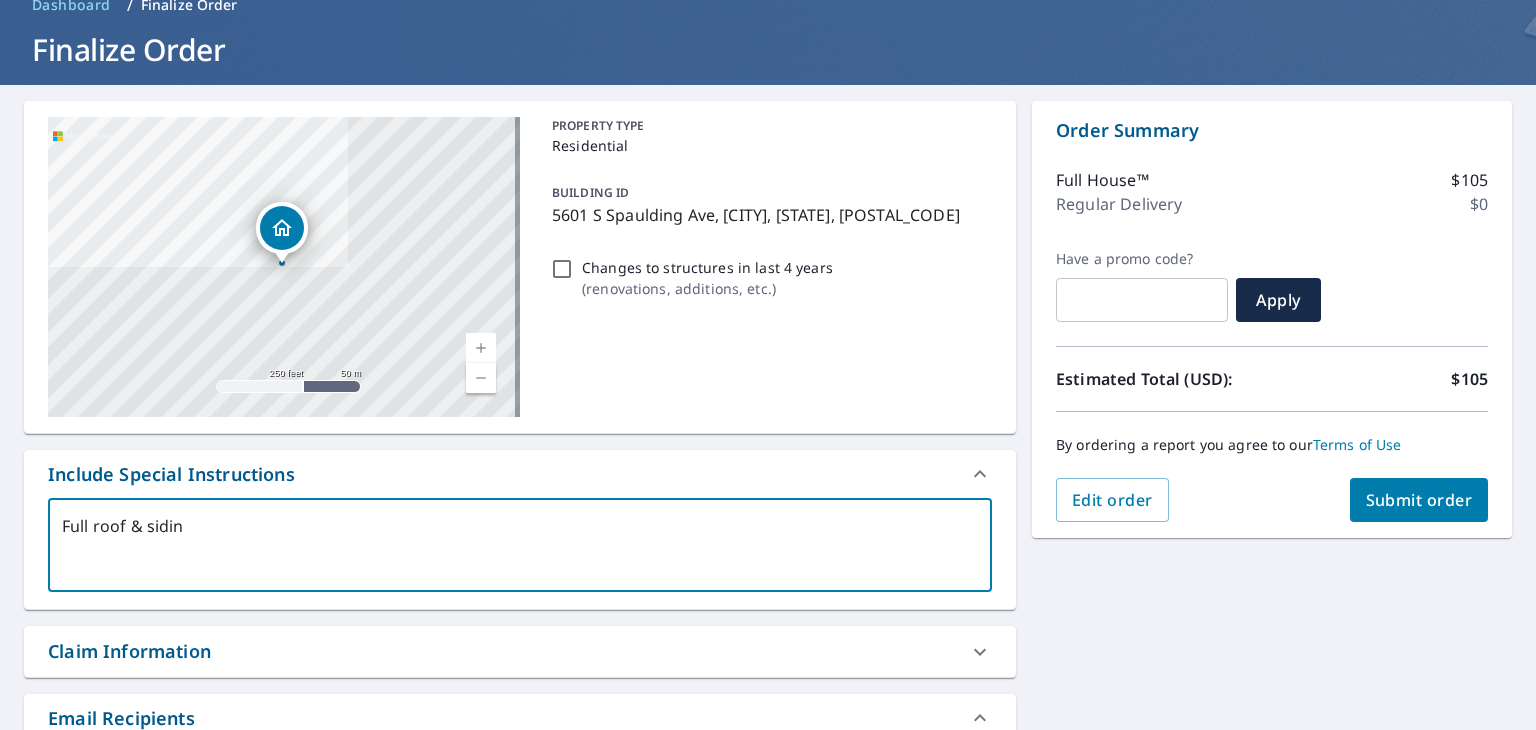 type on "Full roof & siding" 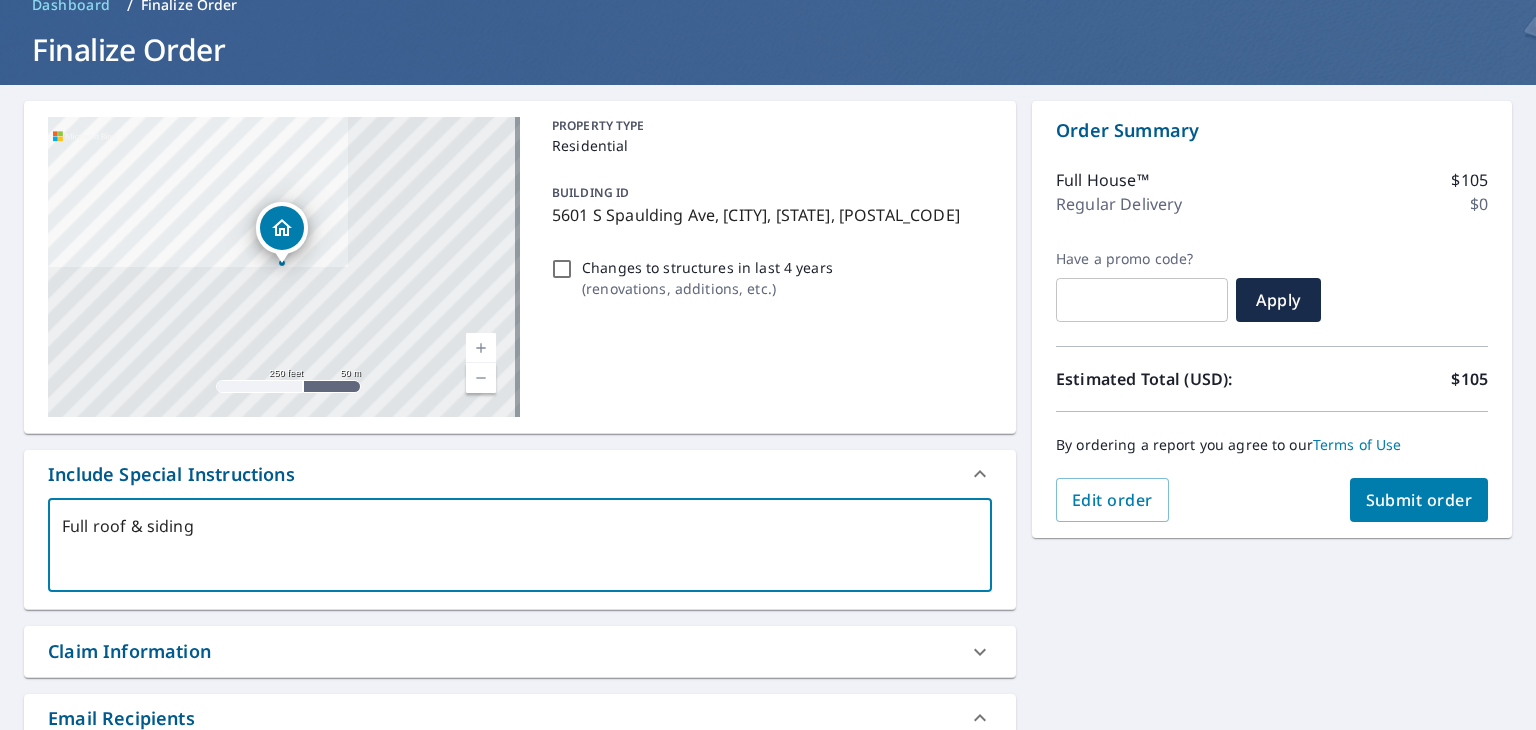 type on "Full roof & siding" 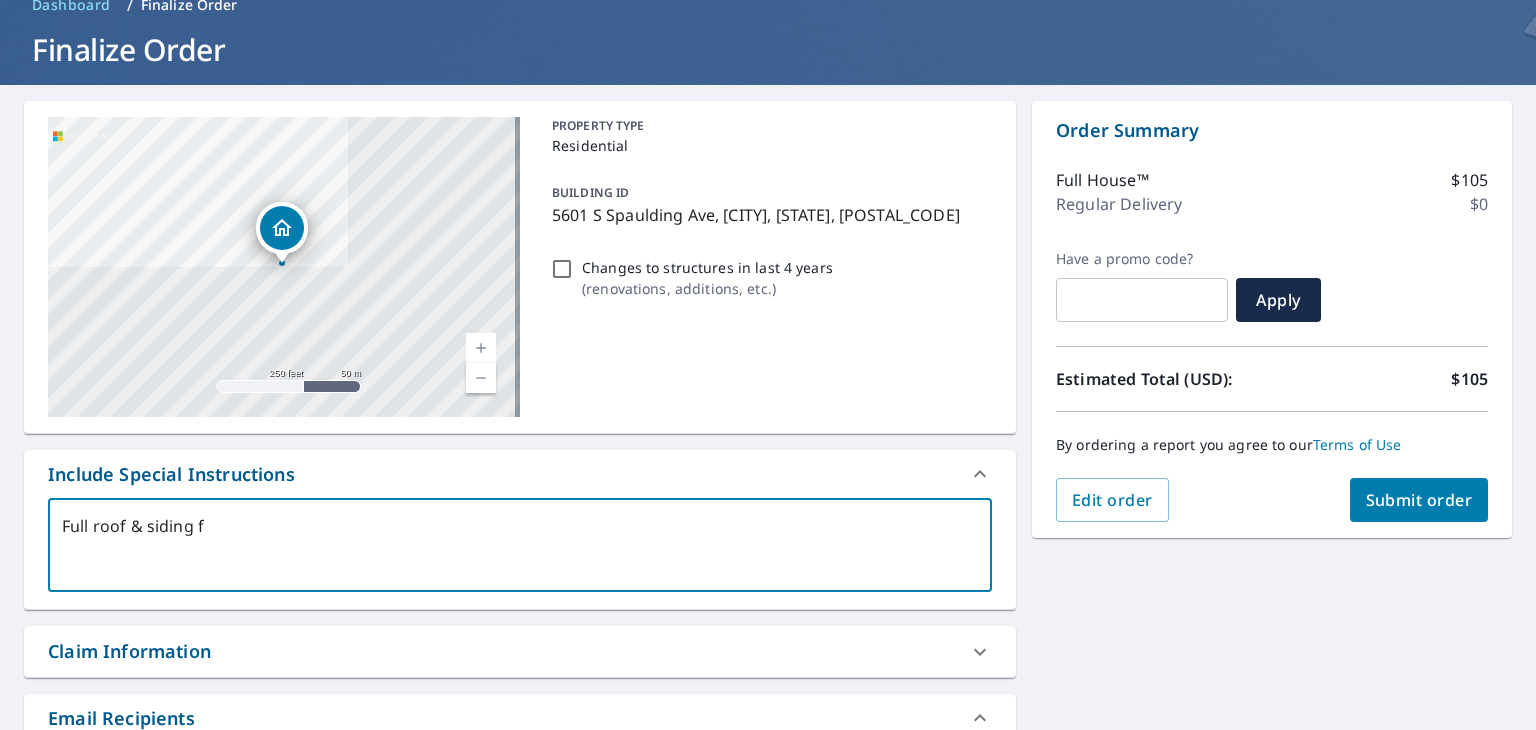 type on "Full roof & siding fo" 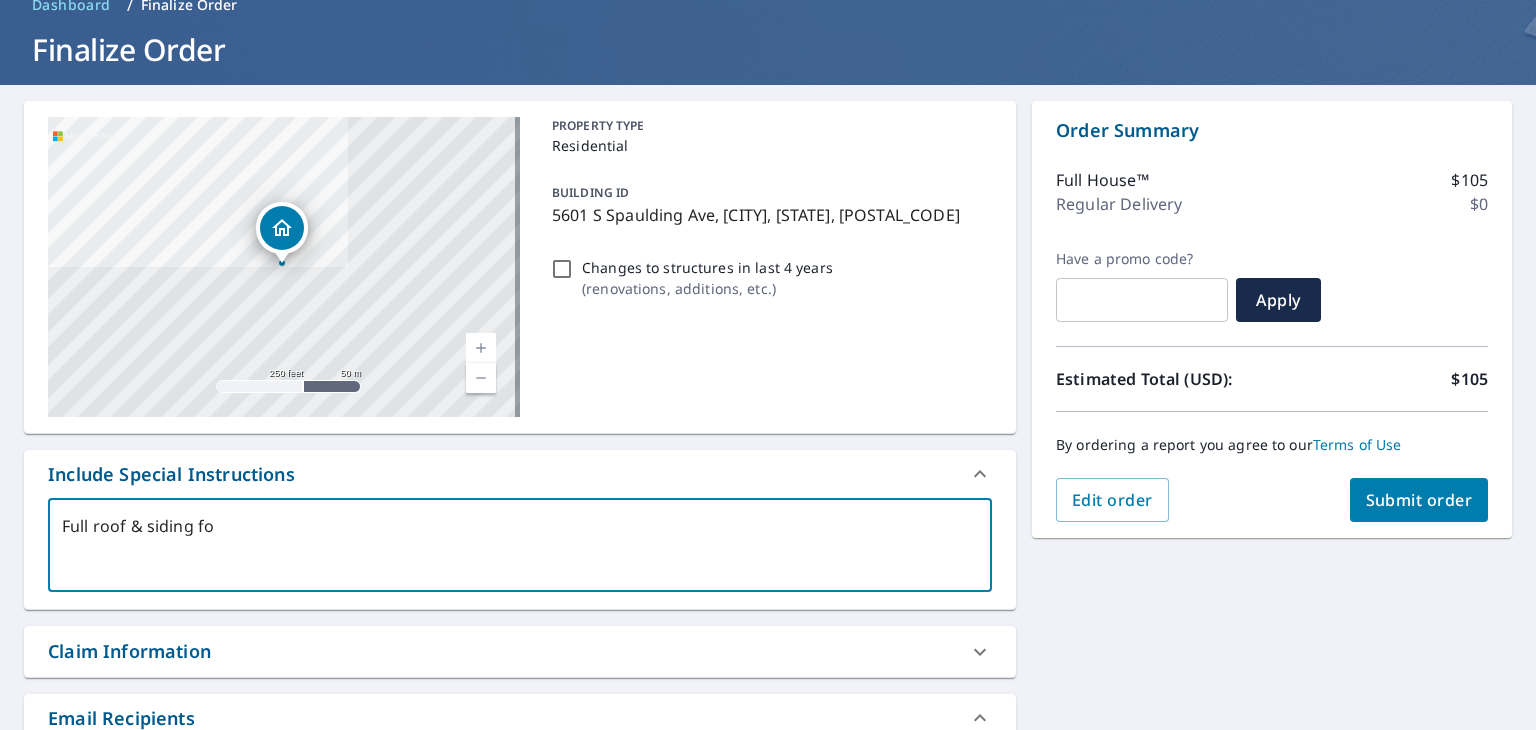 type on "x" 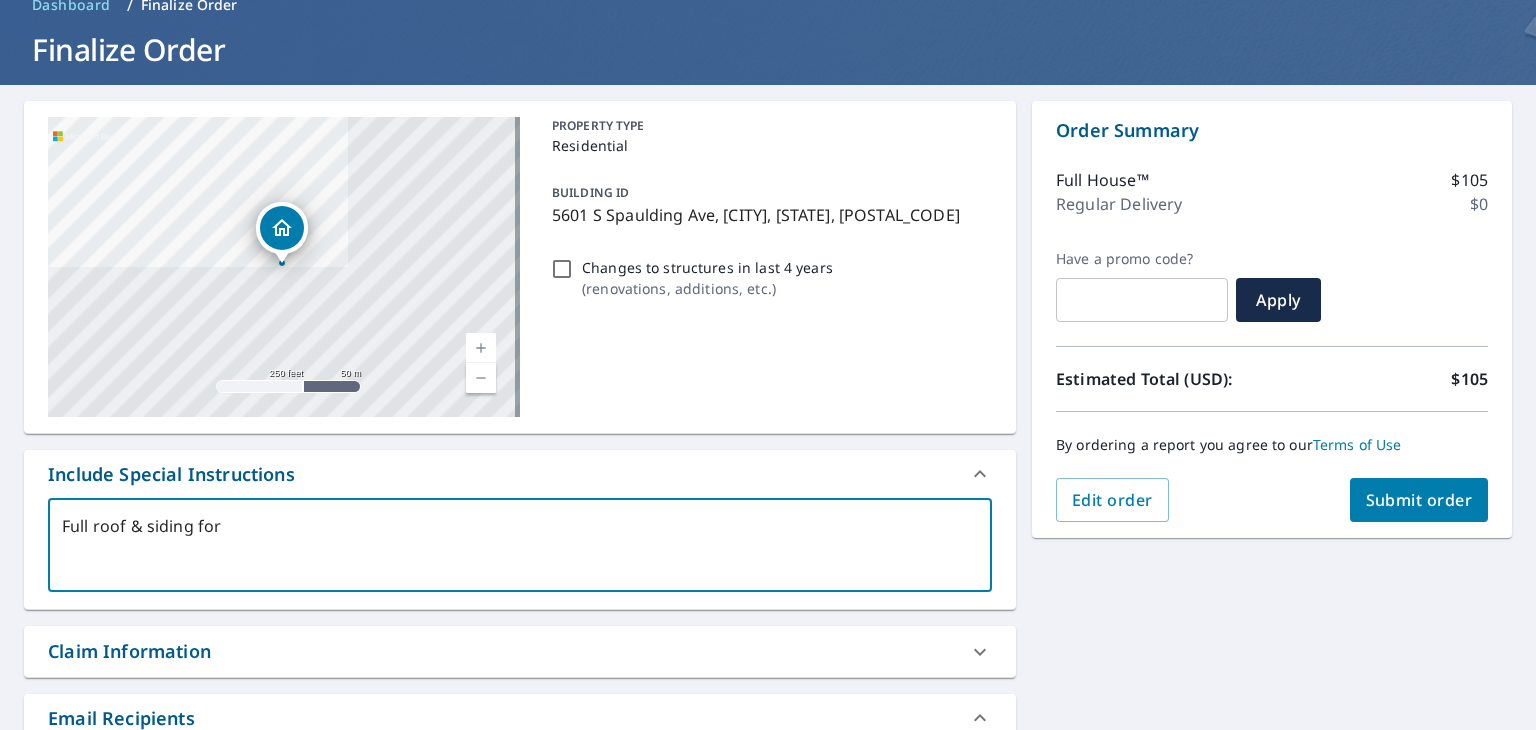 type on "x" 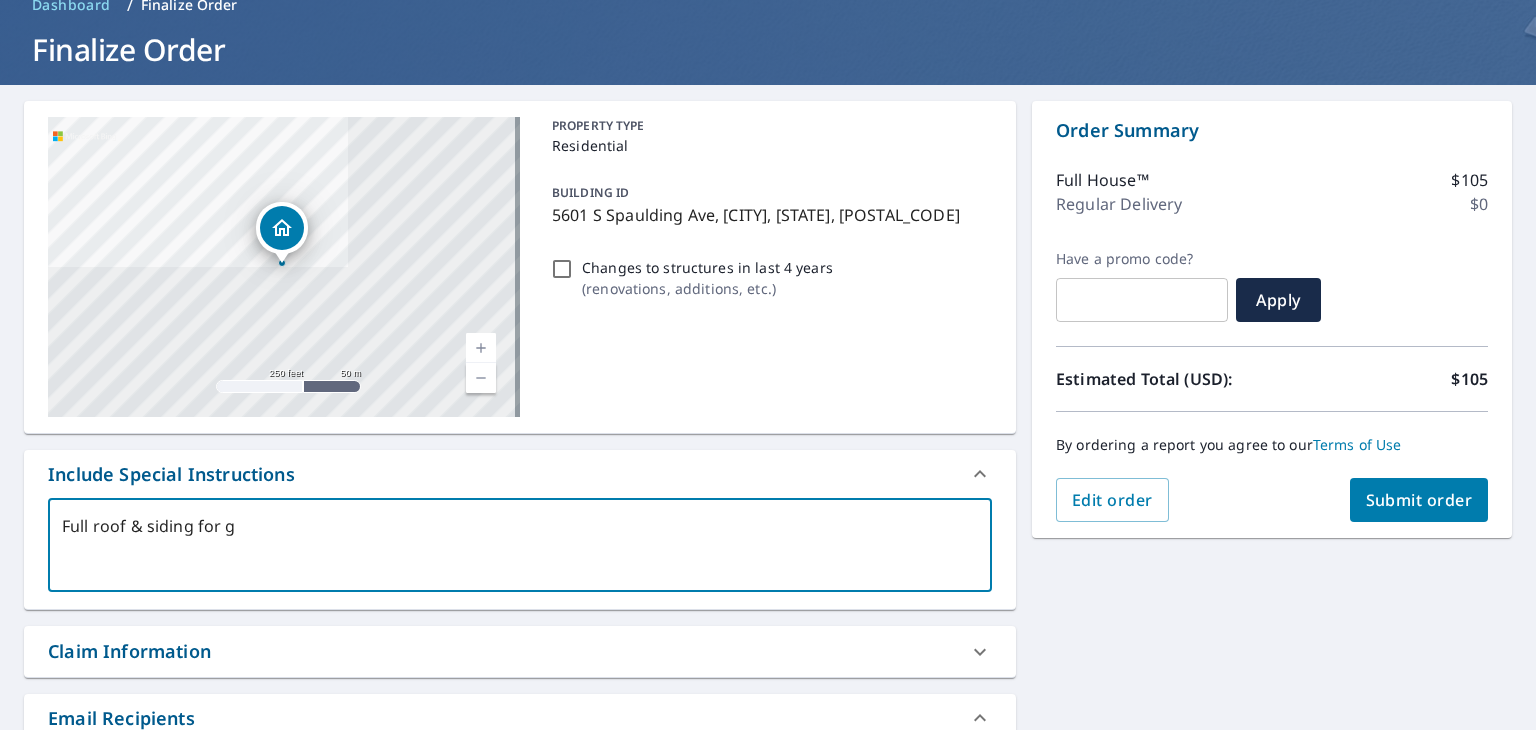 type on "Full roof & siding for ga" 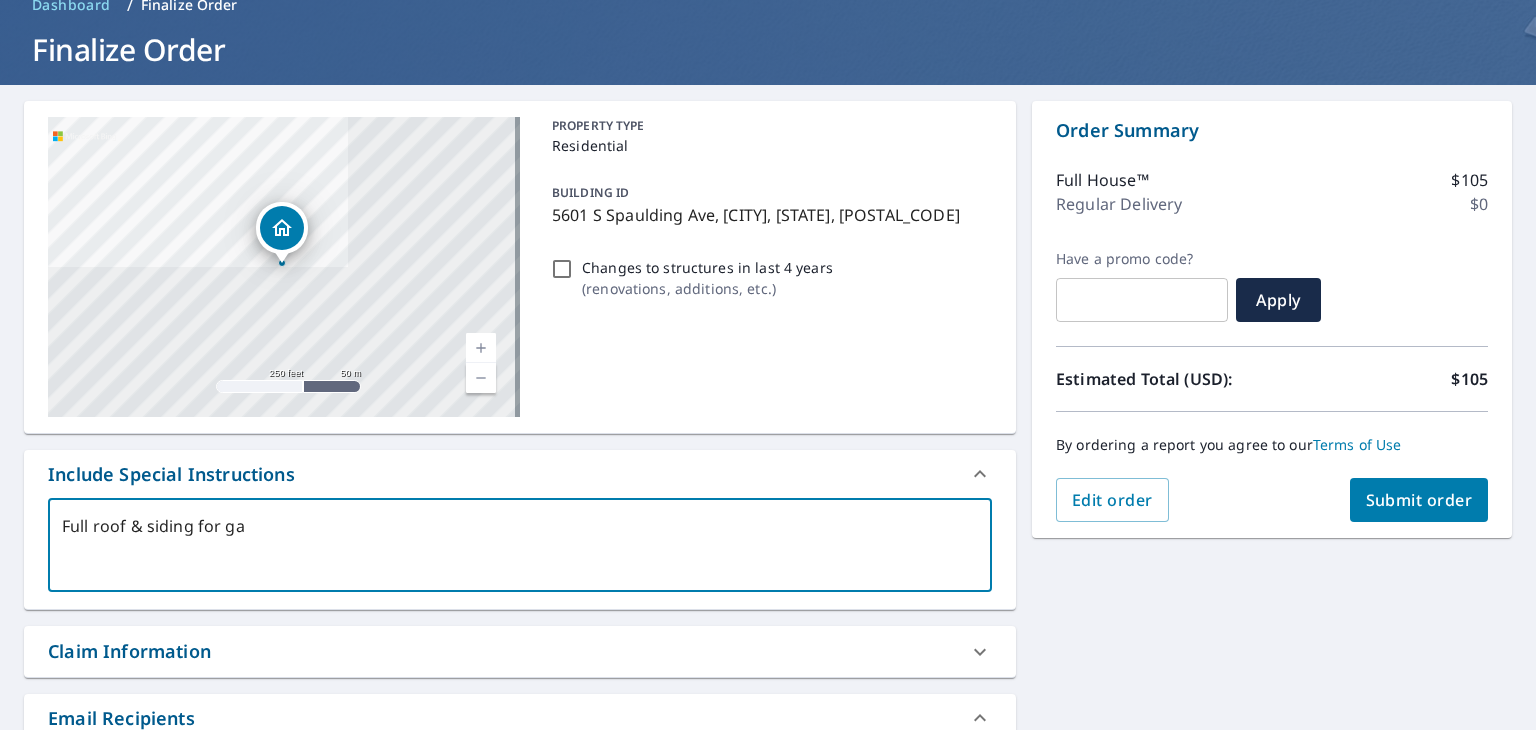 type on "Full roof & siding for gag" 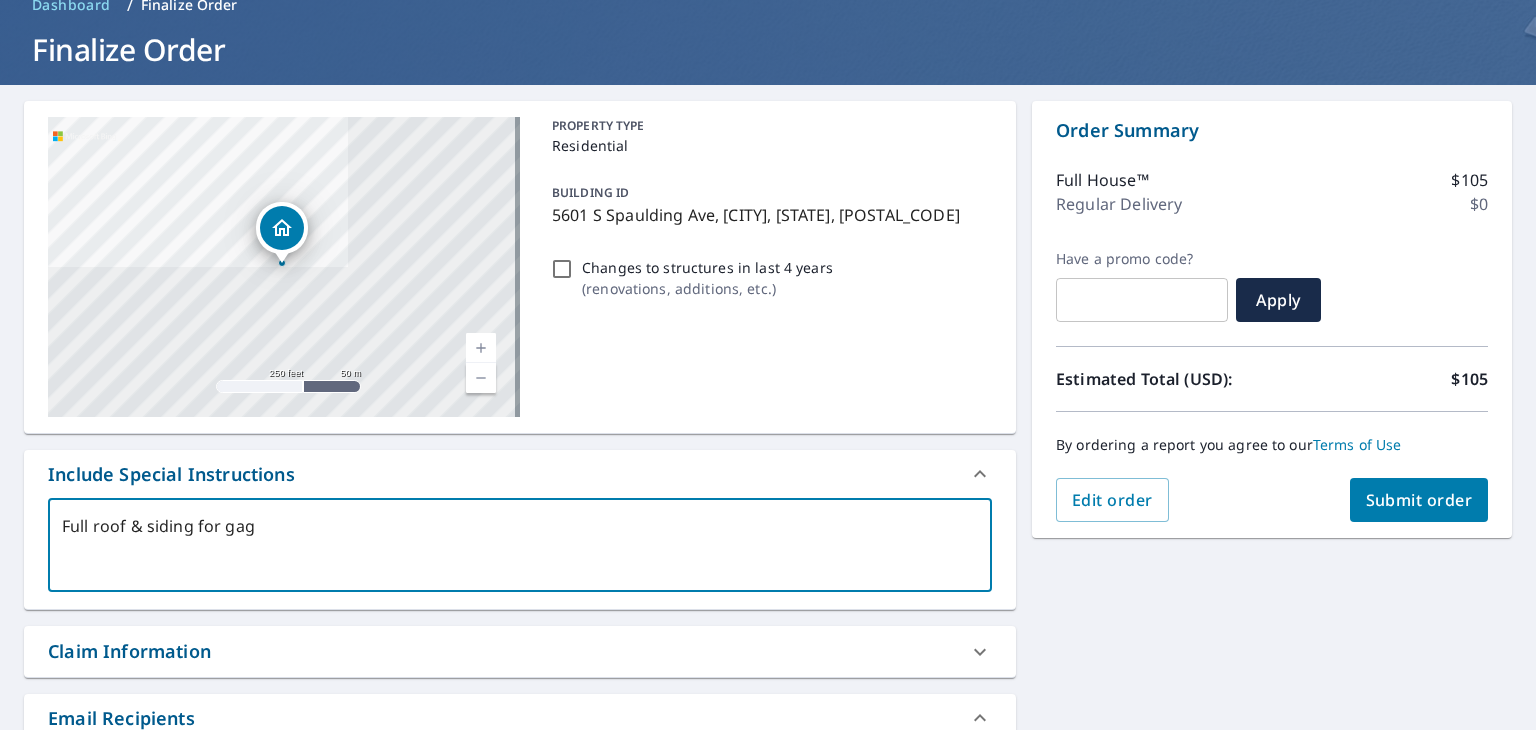 type on "Full roof & siding for gagr" 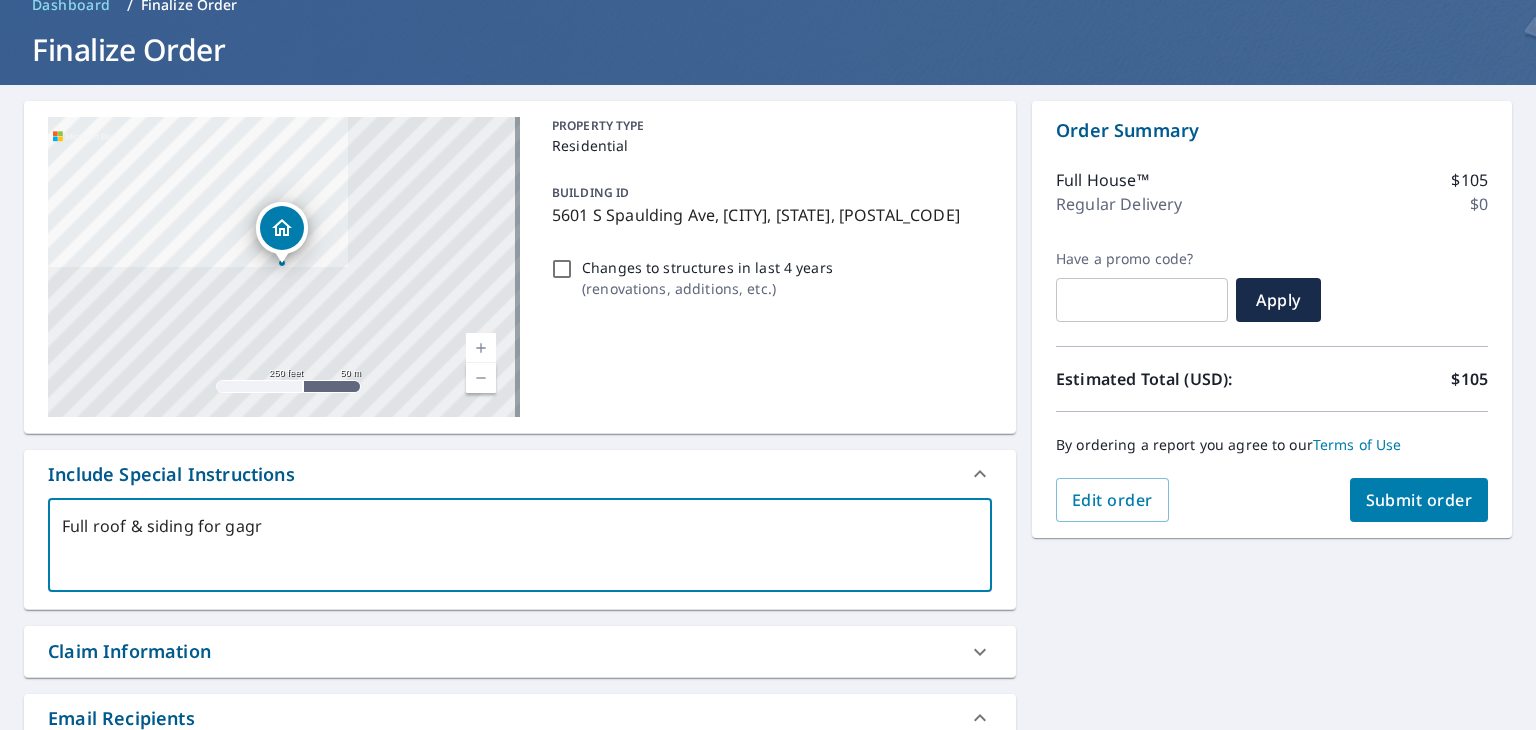 type on "x" 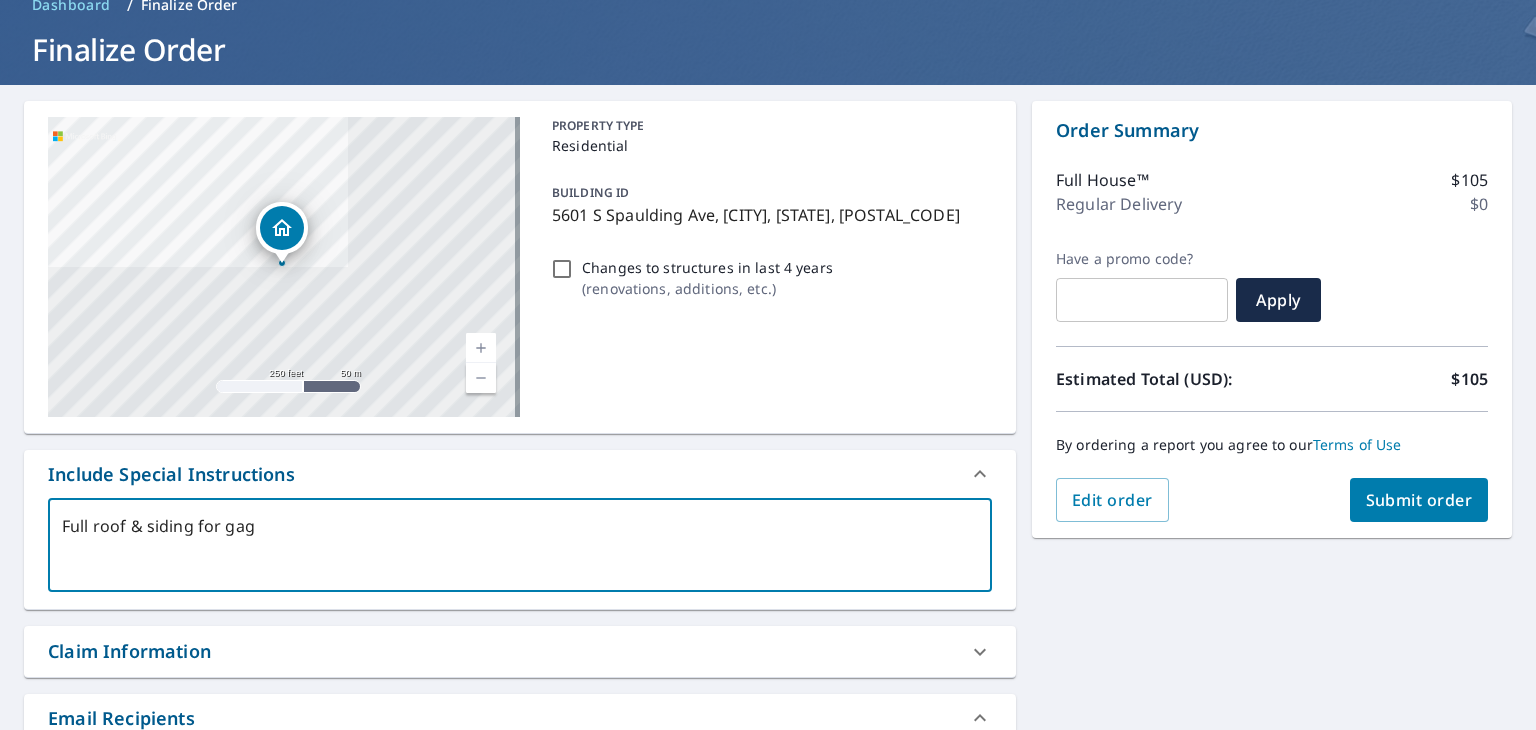 type on "Full roof & siding for ga" 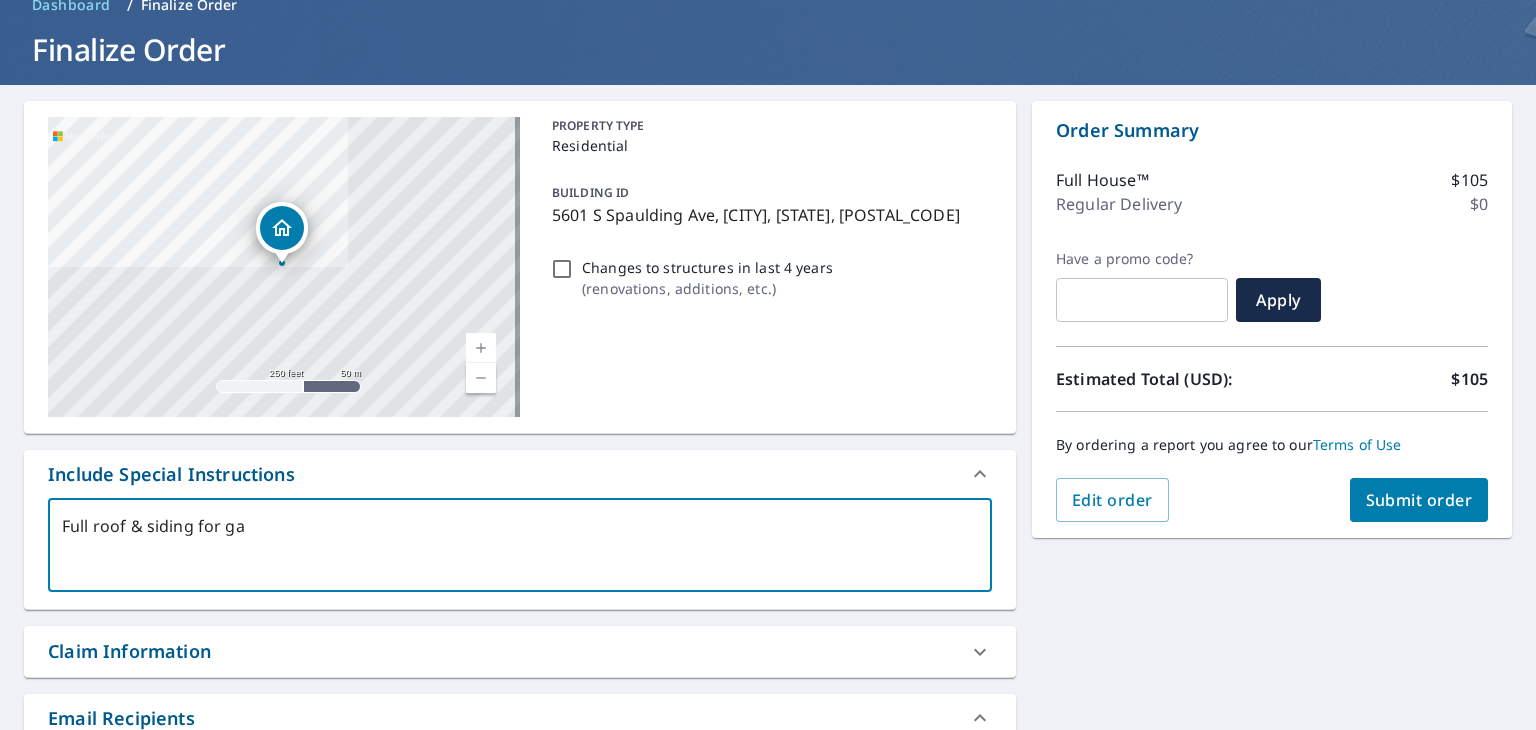 type on "Full roof & siding for g" 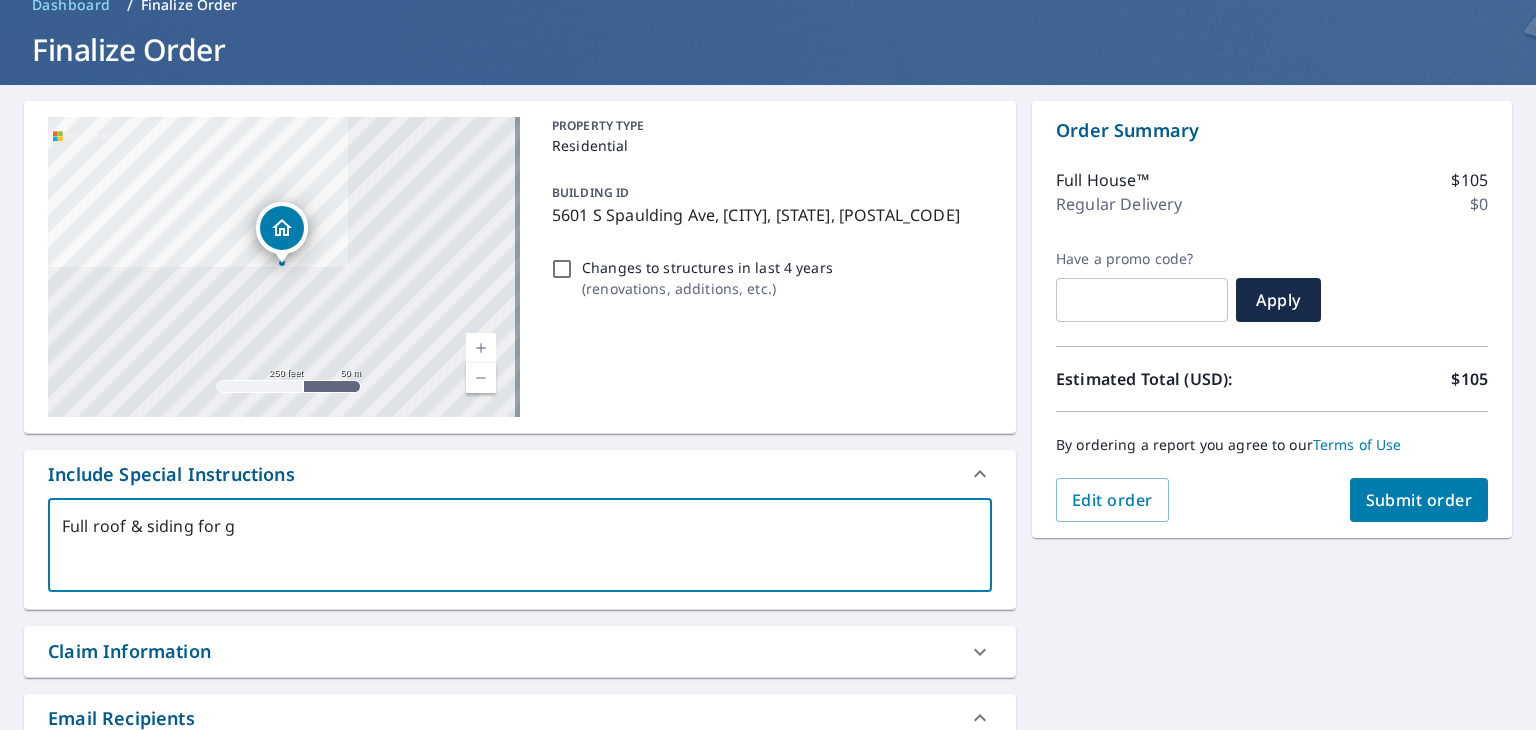 type on "Full roof & siding for" 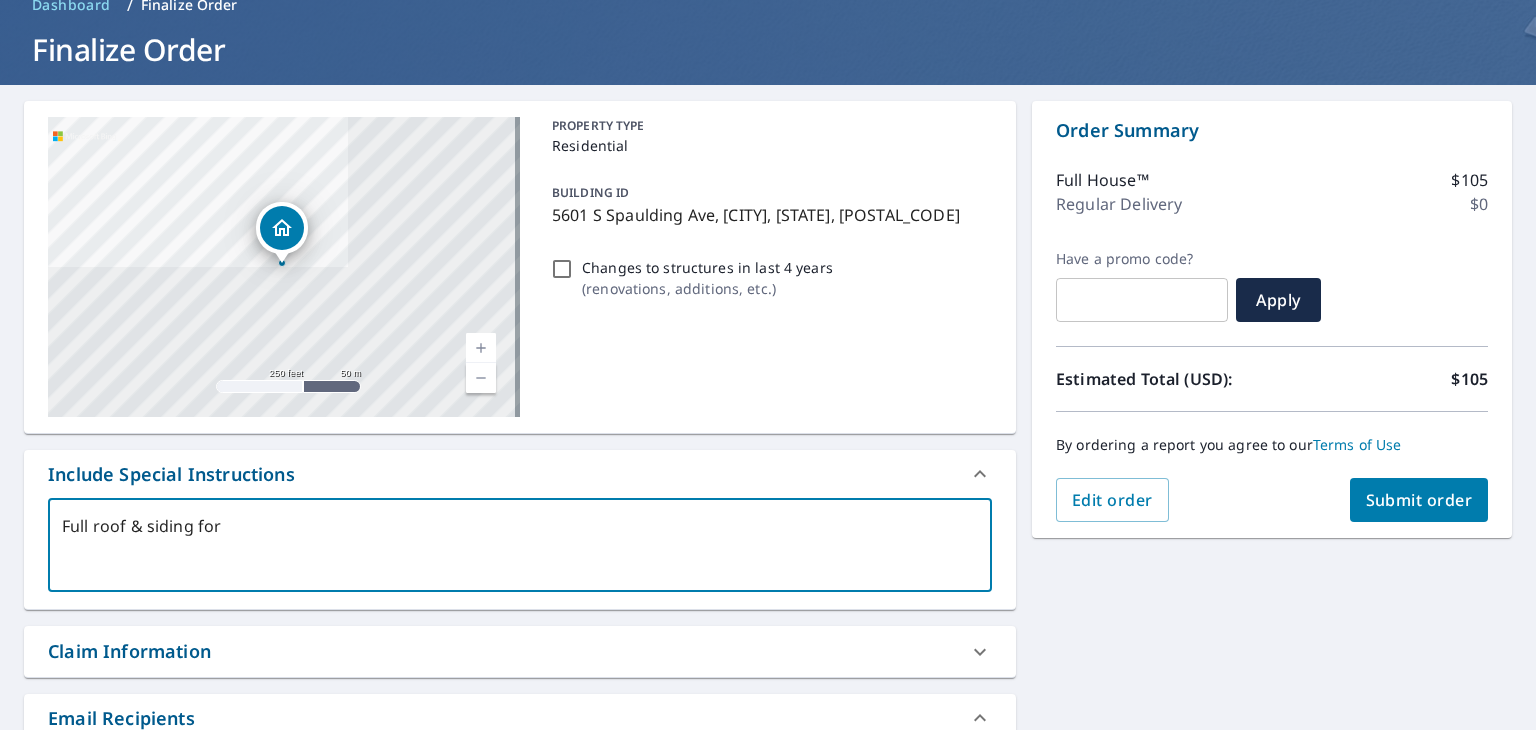 type on "Full roof & siding for" 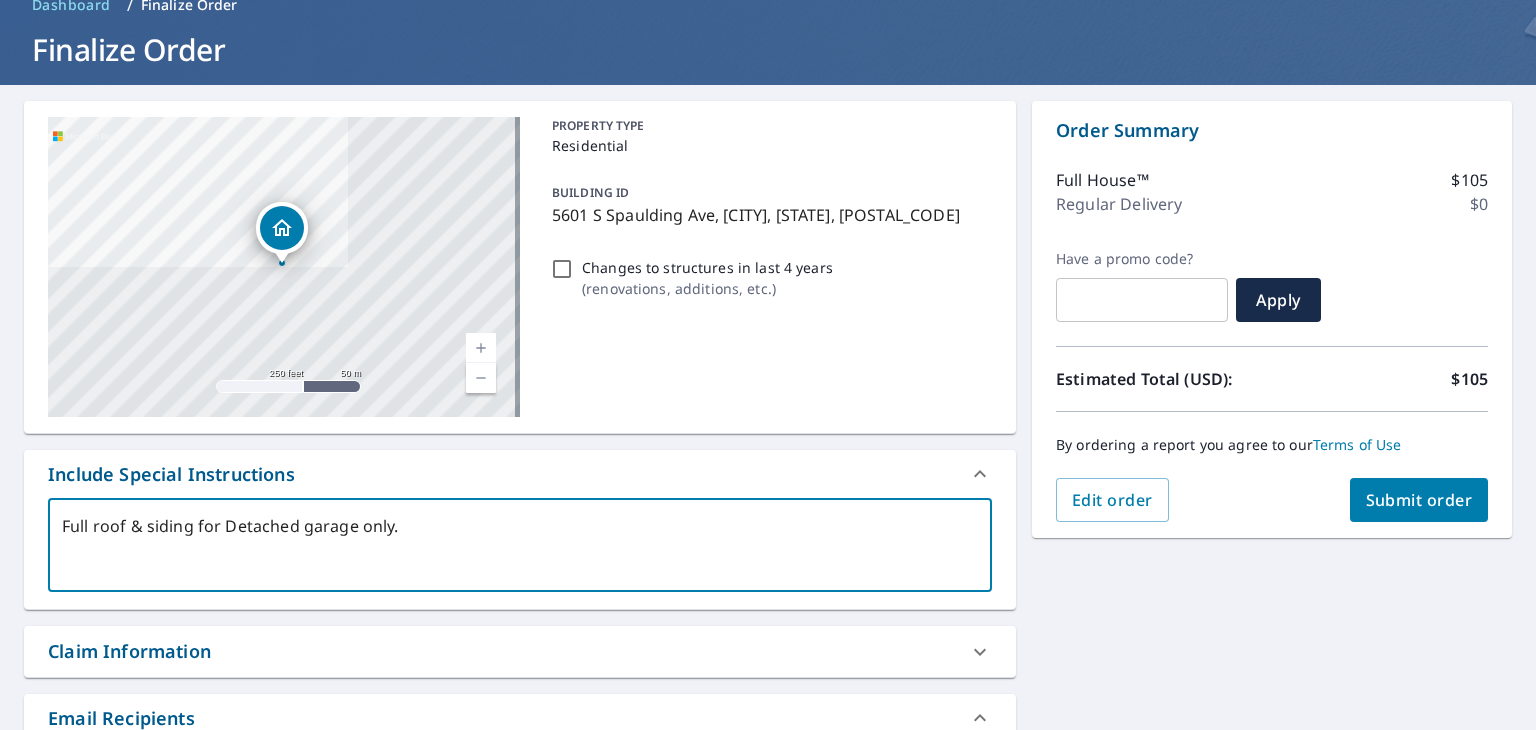 click on "Full roof & siding for Detached garage only." at bounding box center (520, 545) 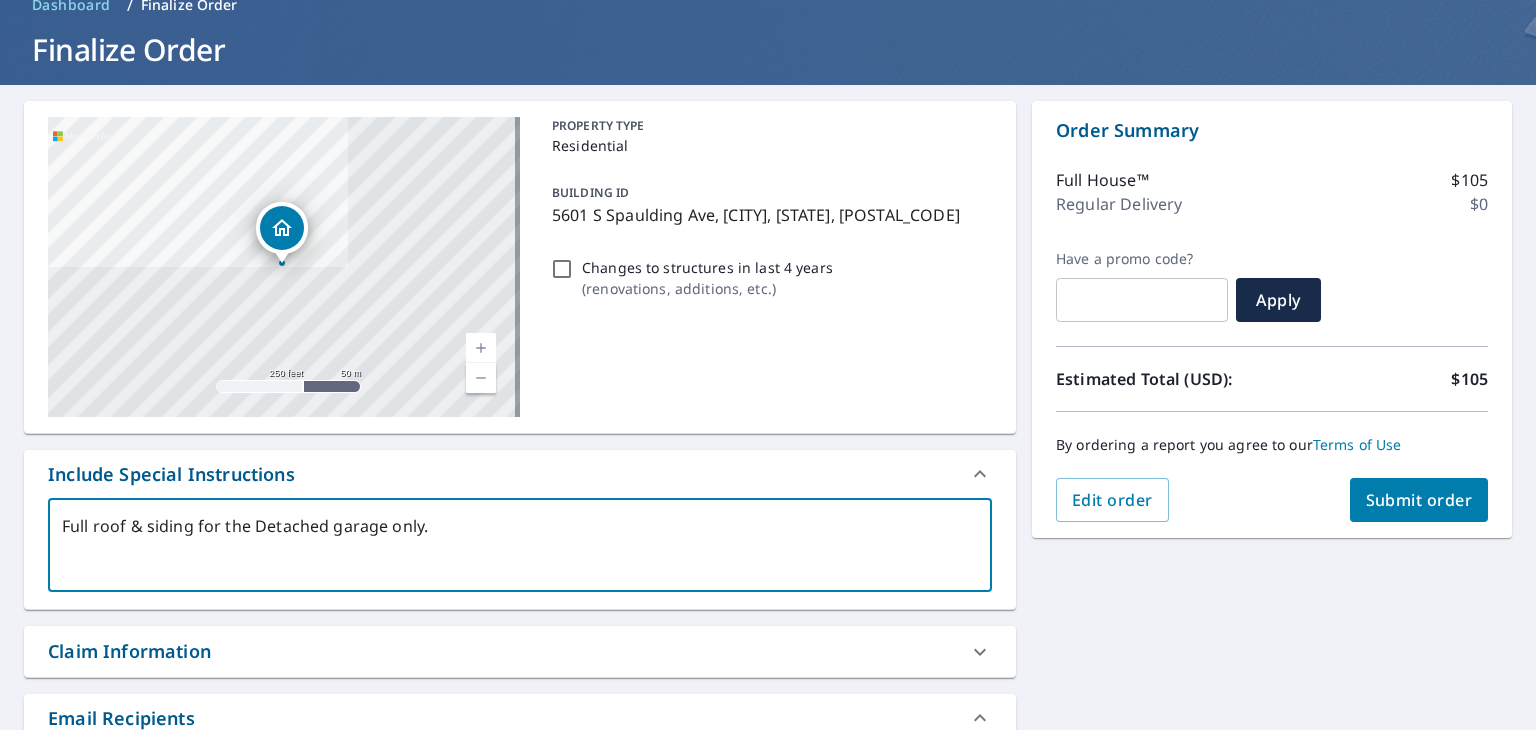 click on "Full roof & siding for the Detached garage only." at bounding box center (520, 545) 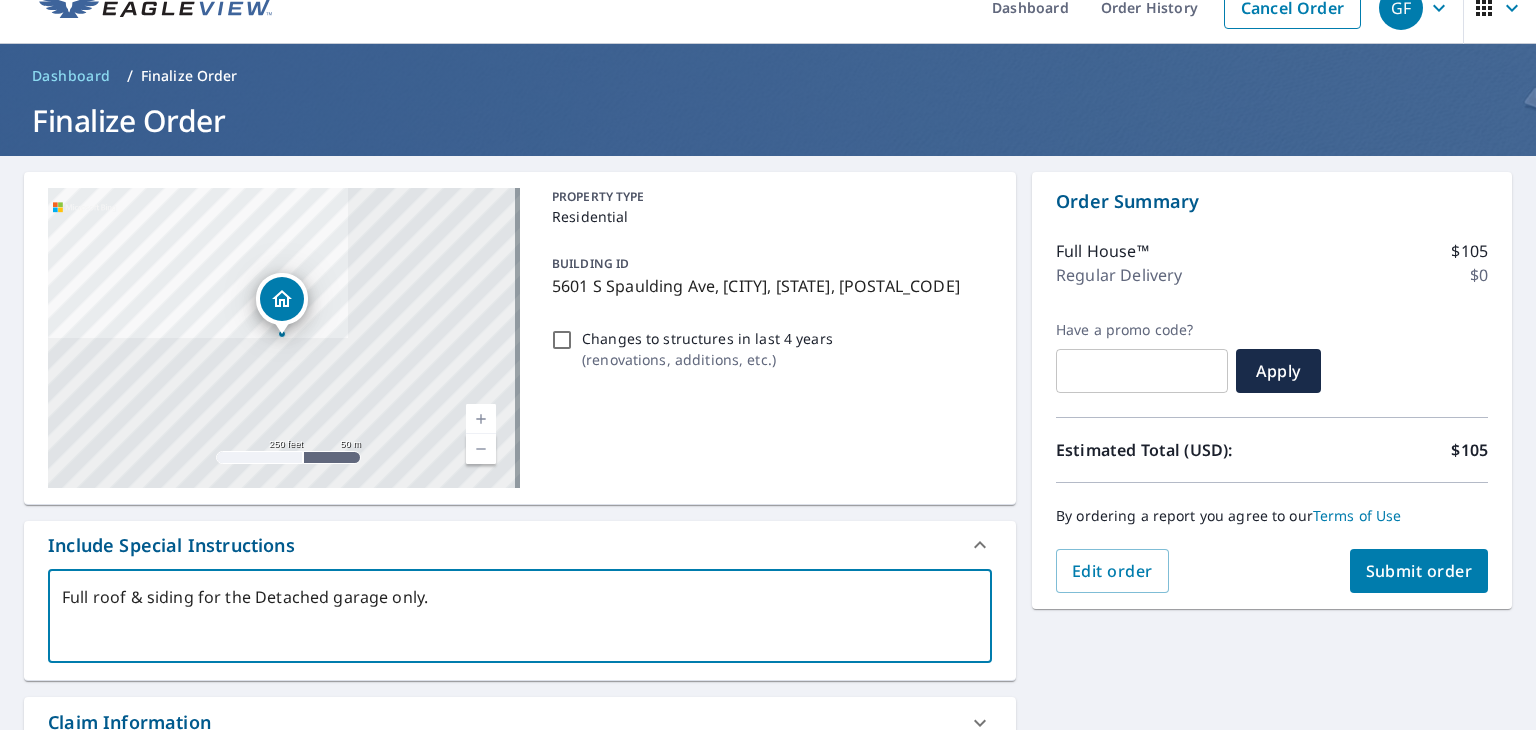 scroll, scrollTop: 0, scrollLeft: 0, axis: both 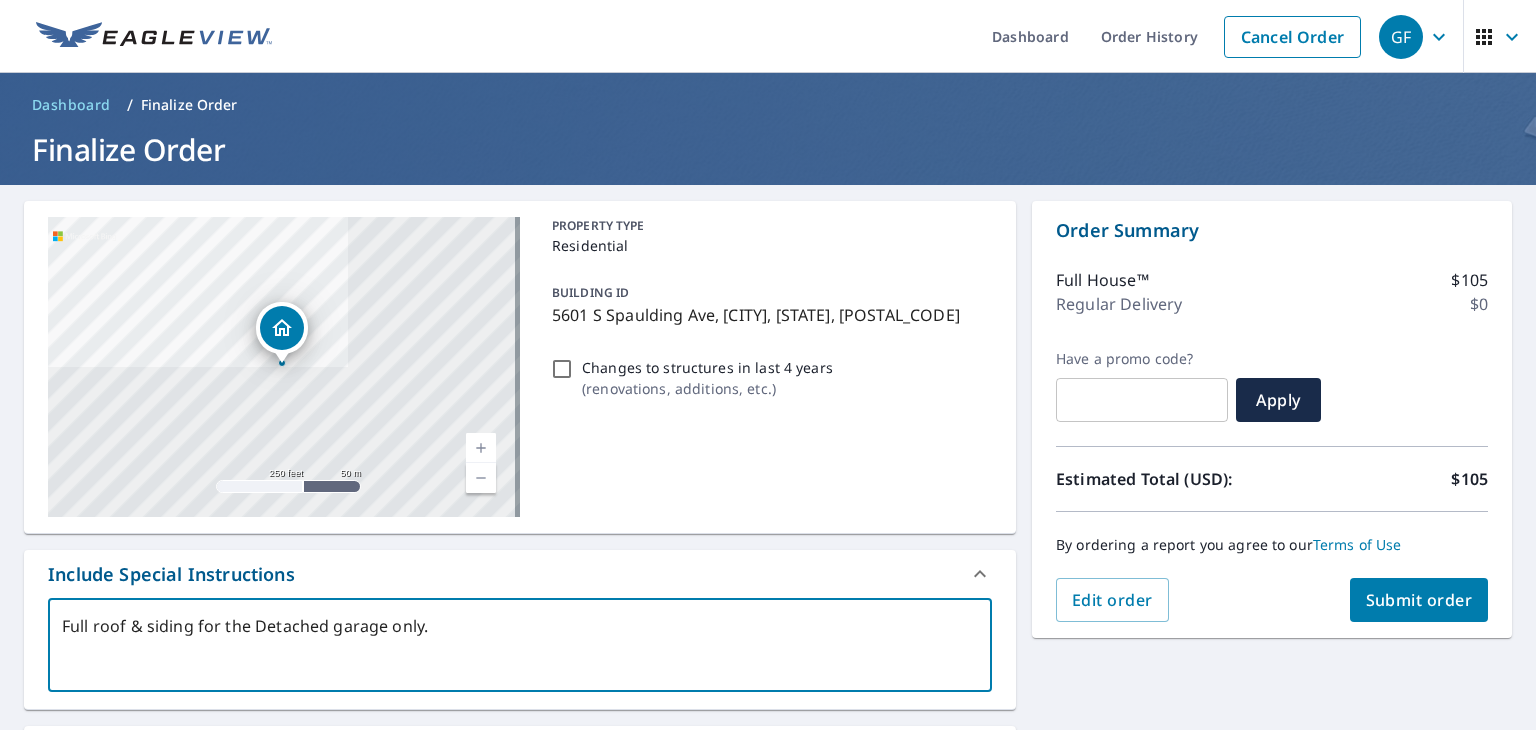 click on "Submit order" at bounding box center [1419, 600] 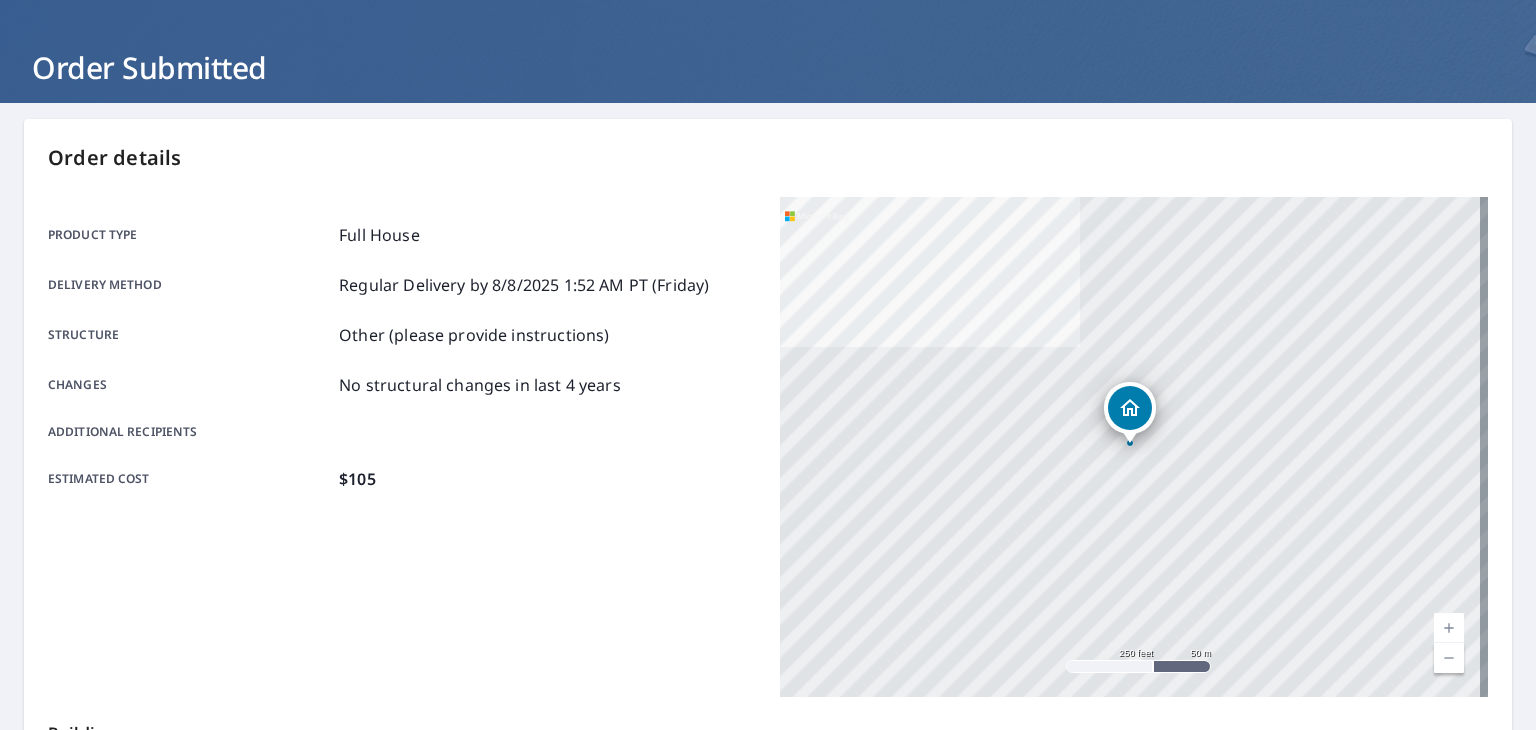scroll, scrollTop: 0, scrollLeft: 0, axis: both 